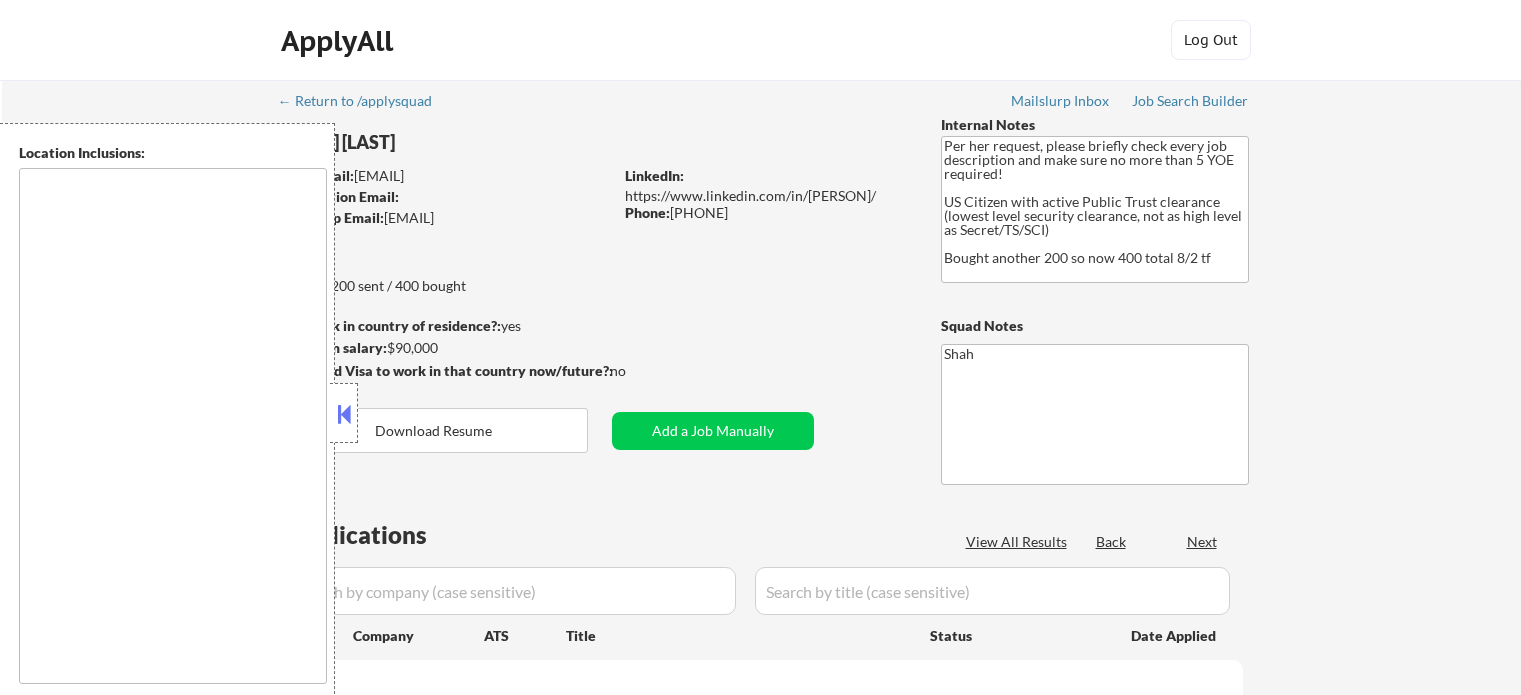 scroll, scrollTop: 0, scrollLeft: 0, axis: both 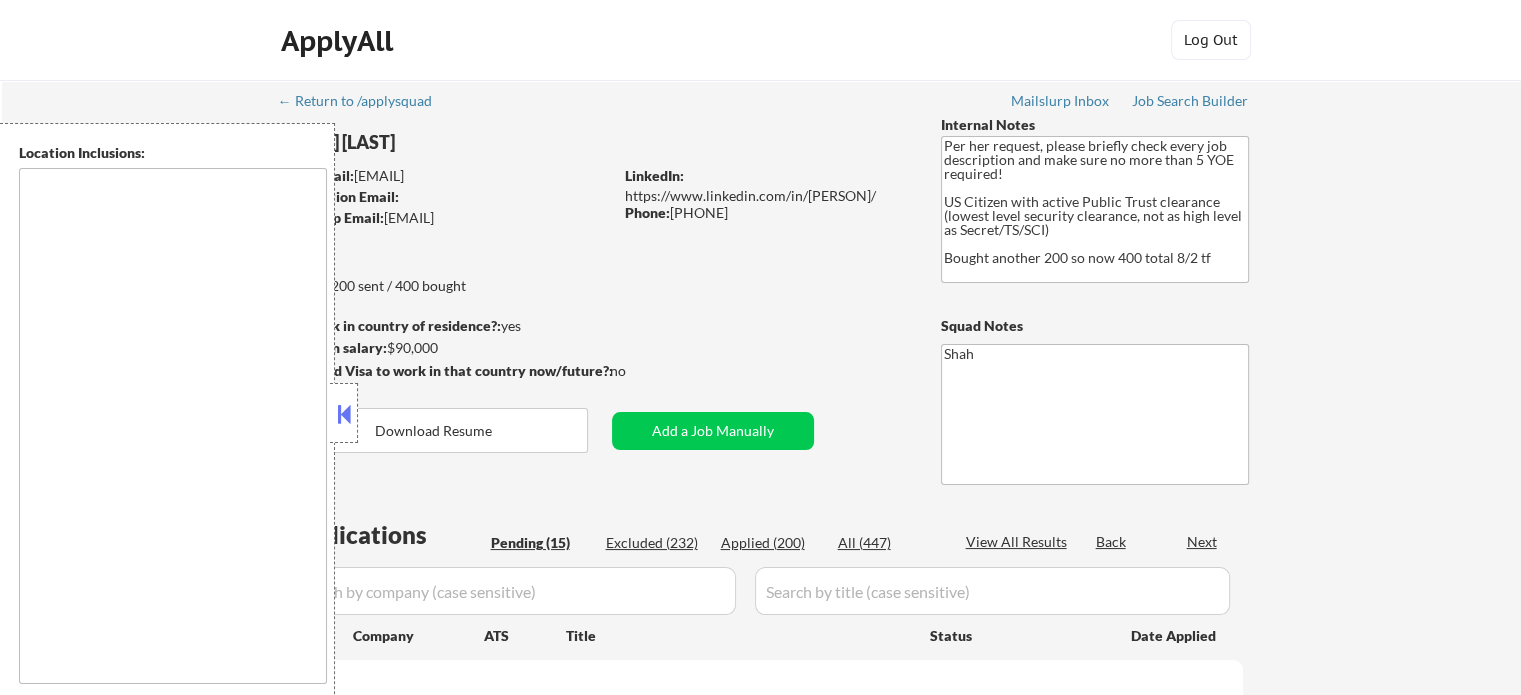 drag, startPoint x: 341, startPoint y: 411, endPoint x: 613, endPoint y: 254, distance: 314.0589 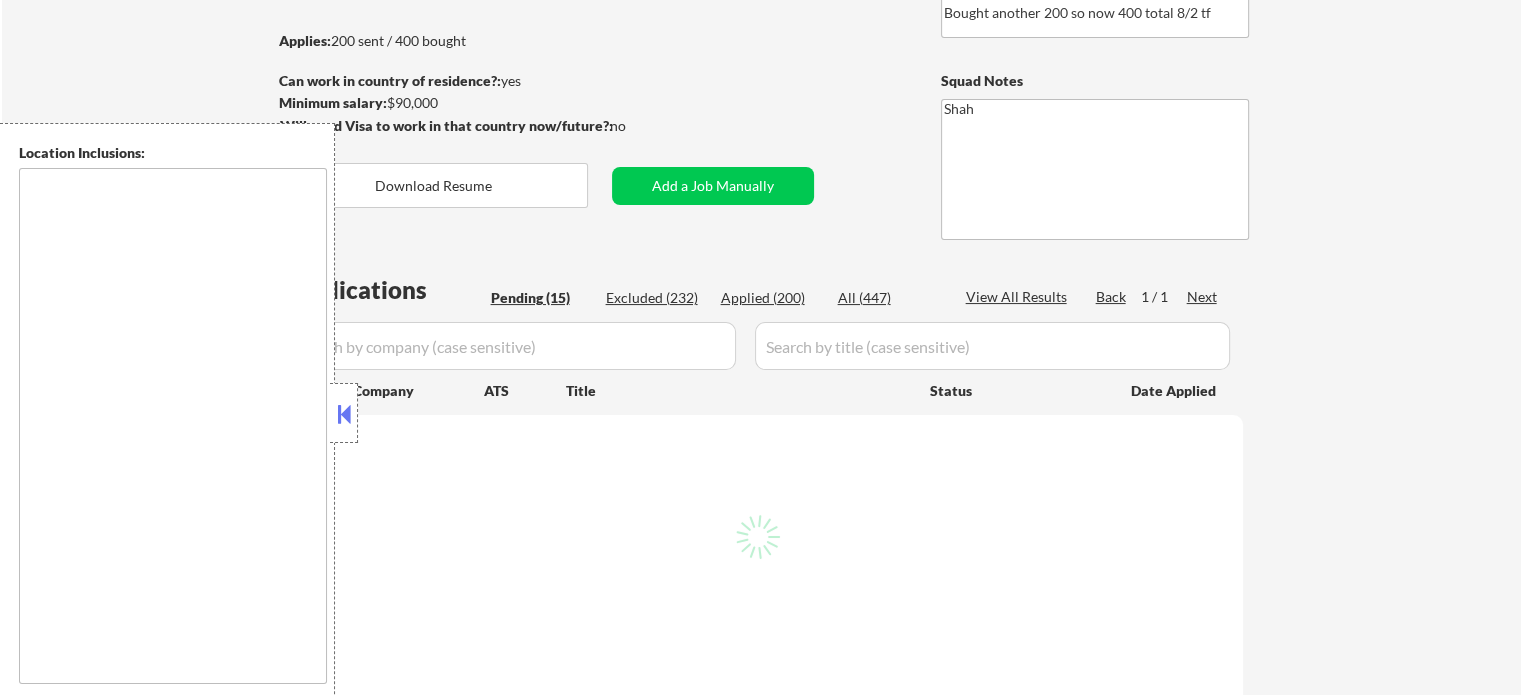 select on ""pending"" 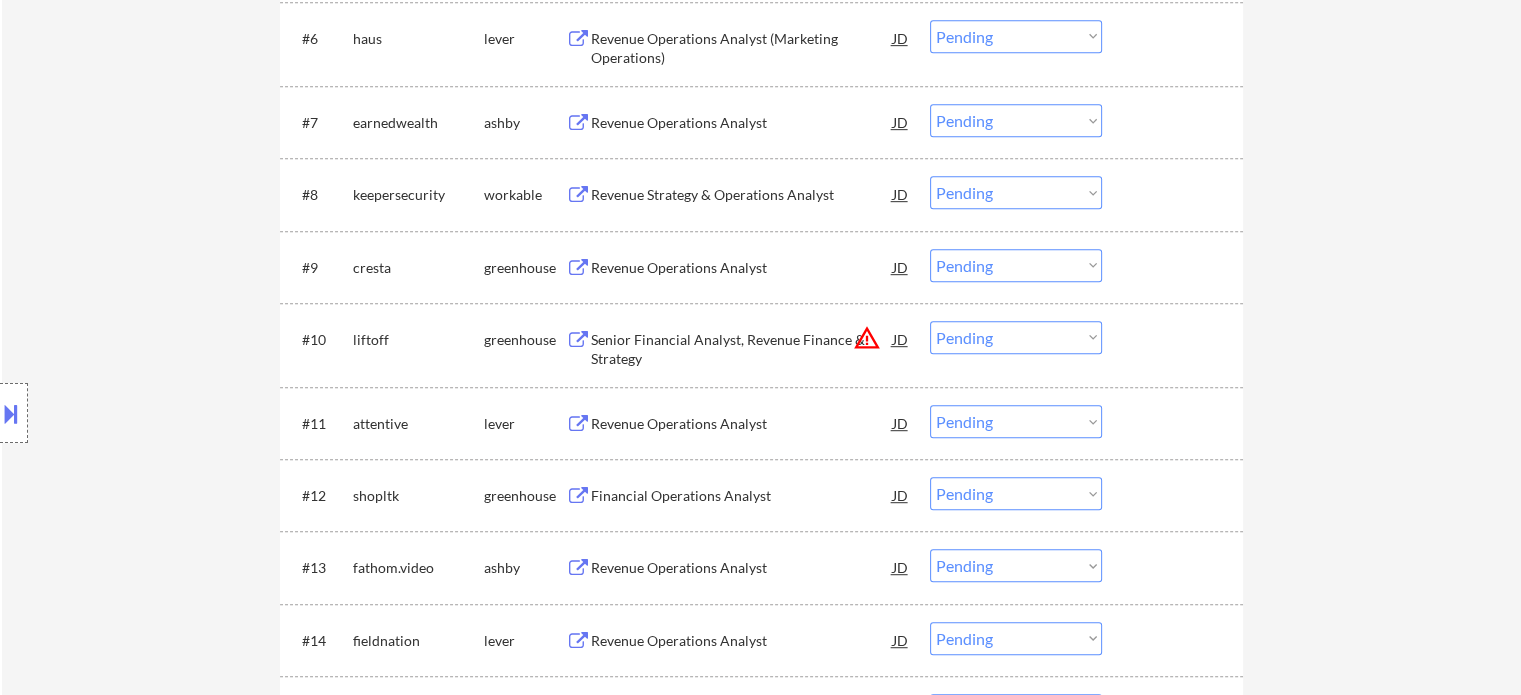 scroll, scrollTop: 1000, scrollLeft: 0, axis: vertical 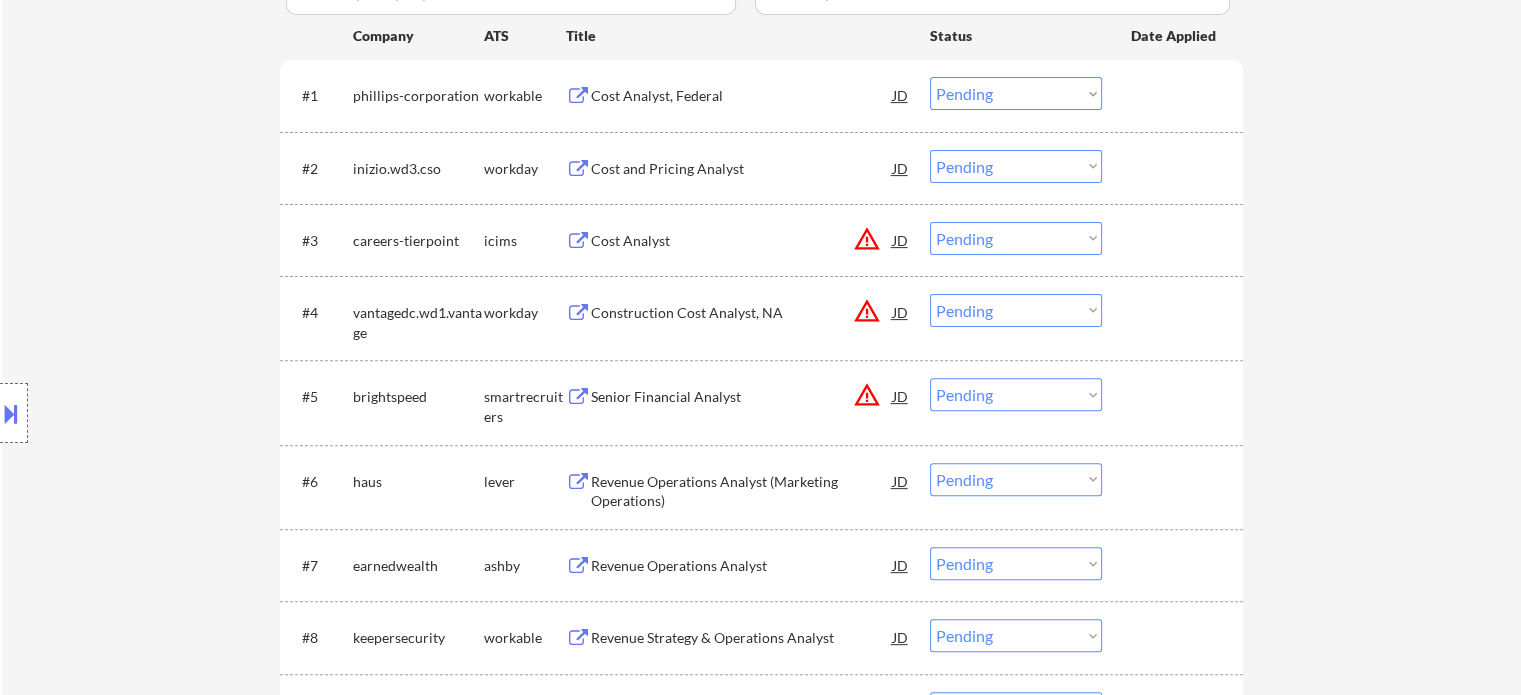 click on "Location Inclusions:" at bounding box center (179, 413) 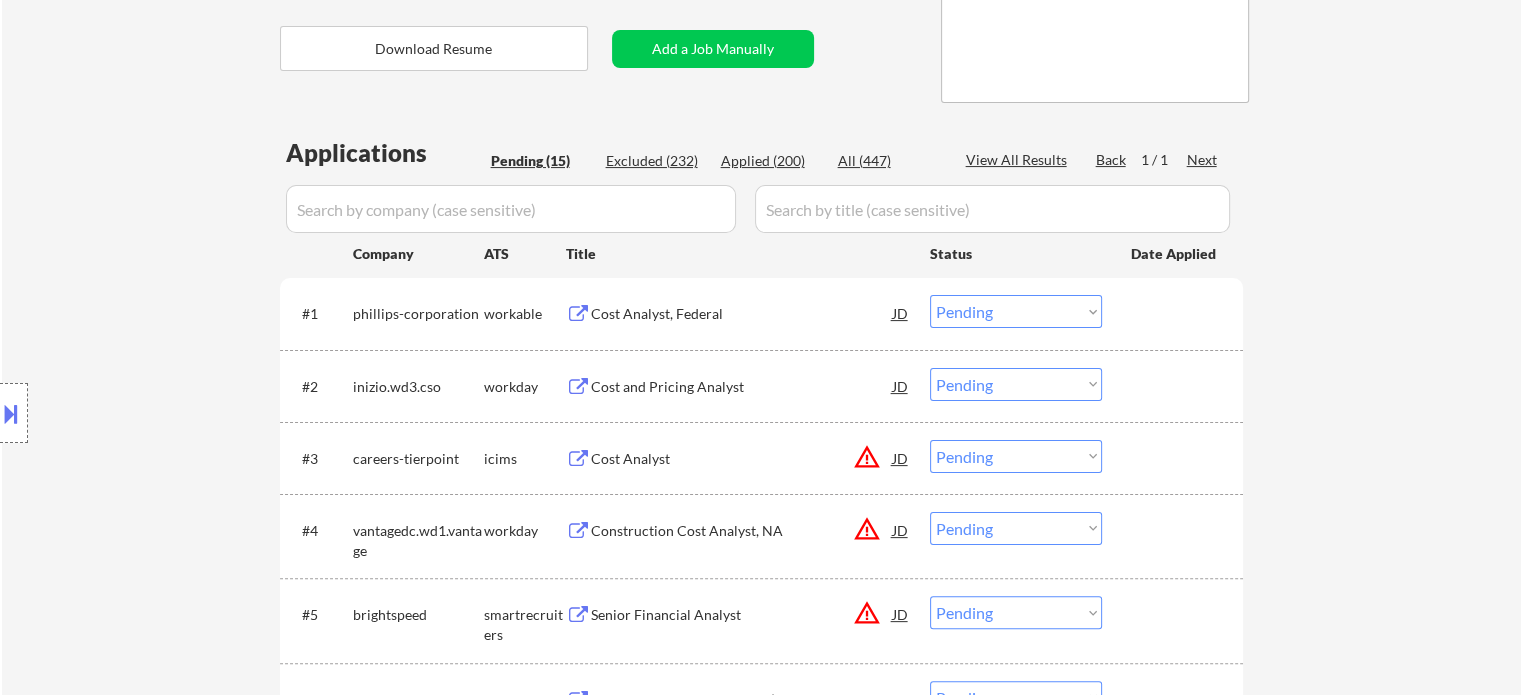 scroll, scrollTop: 400, scrollLeft: 0, axis: vertical 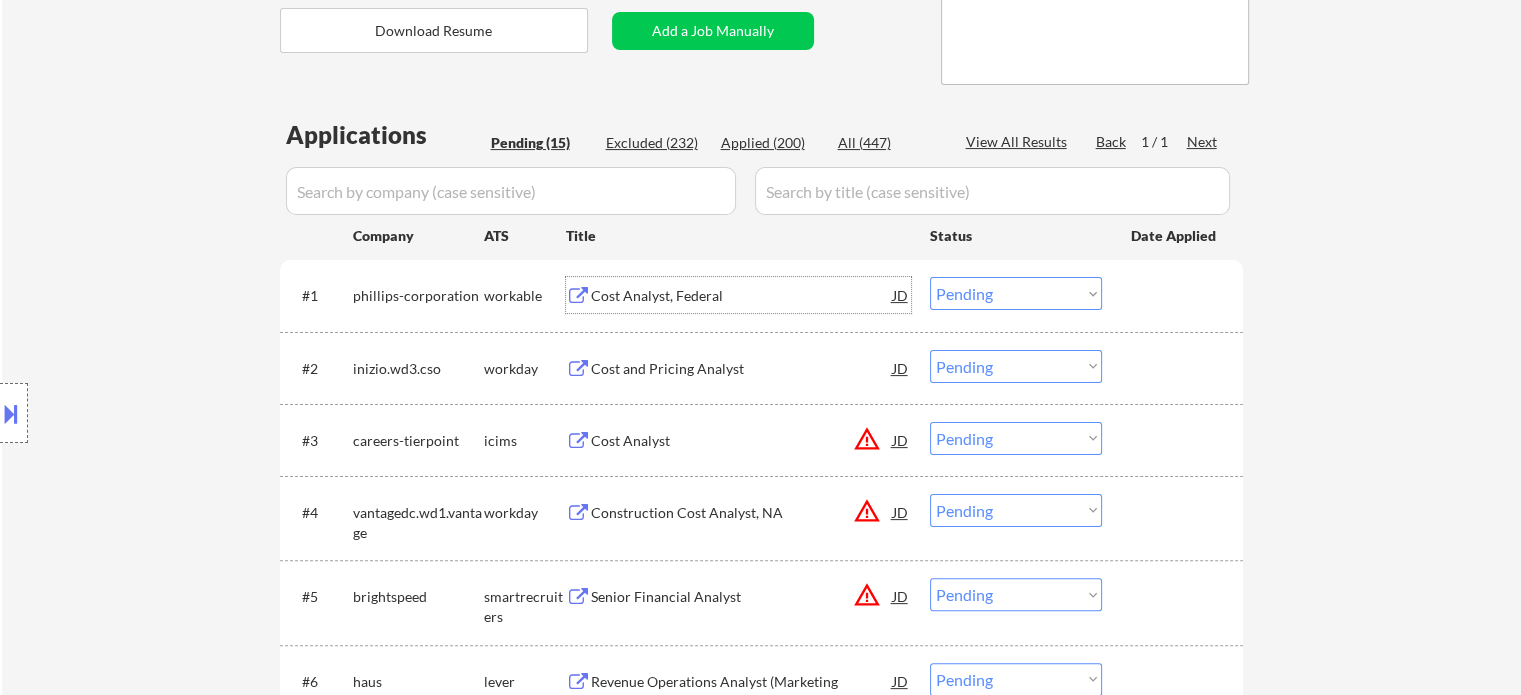 click on "Cost Analyst, Federal" at bounding box center [742, 296] 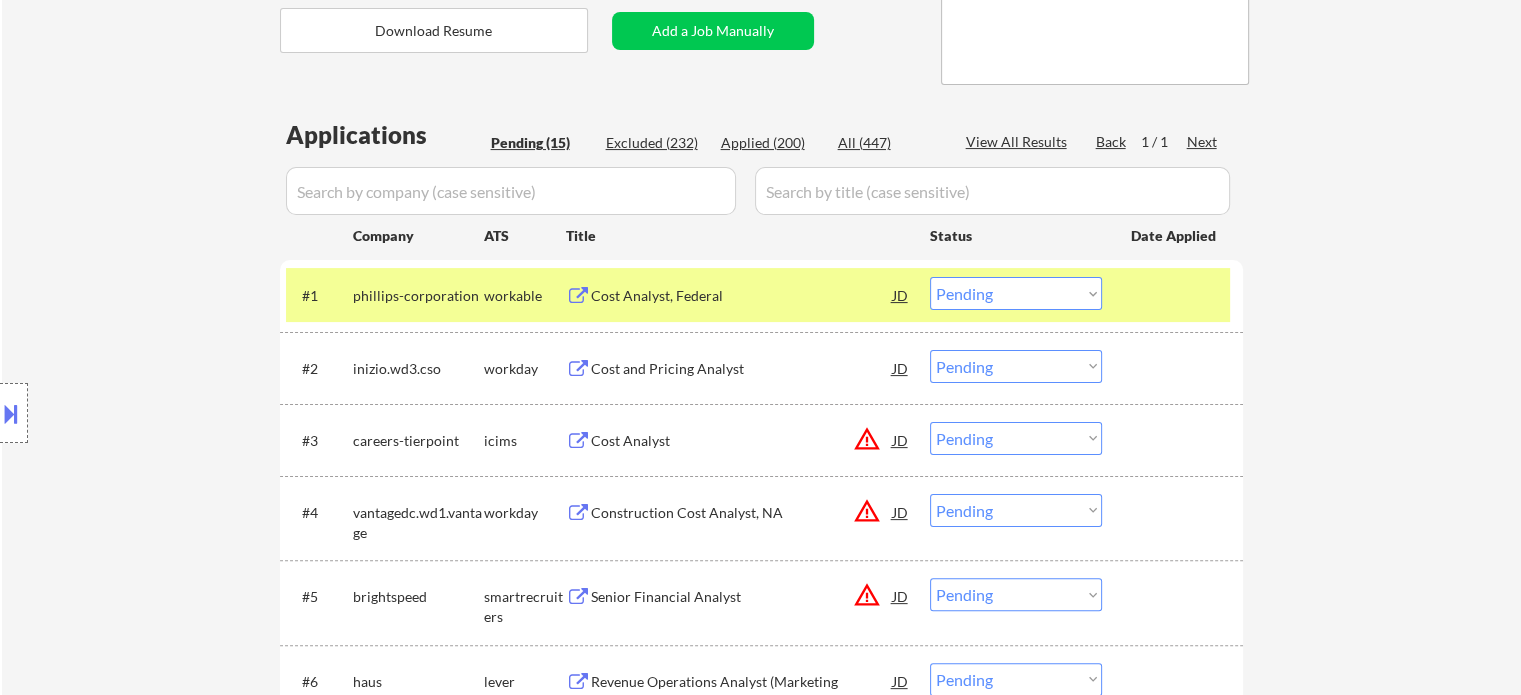 click on "Cost and Pricing Analyst" at bounding box center [742, 369] 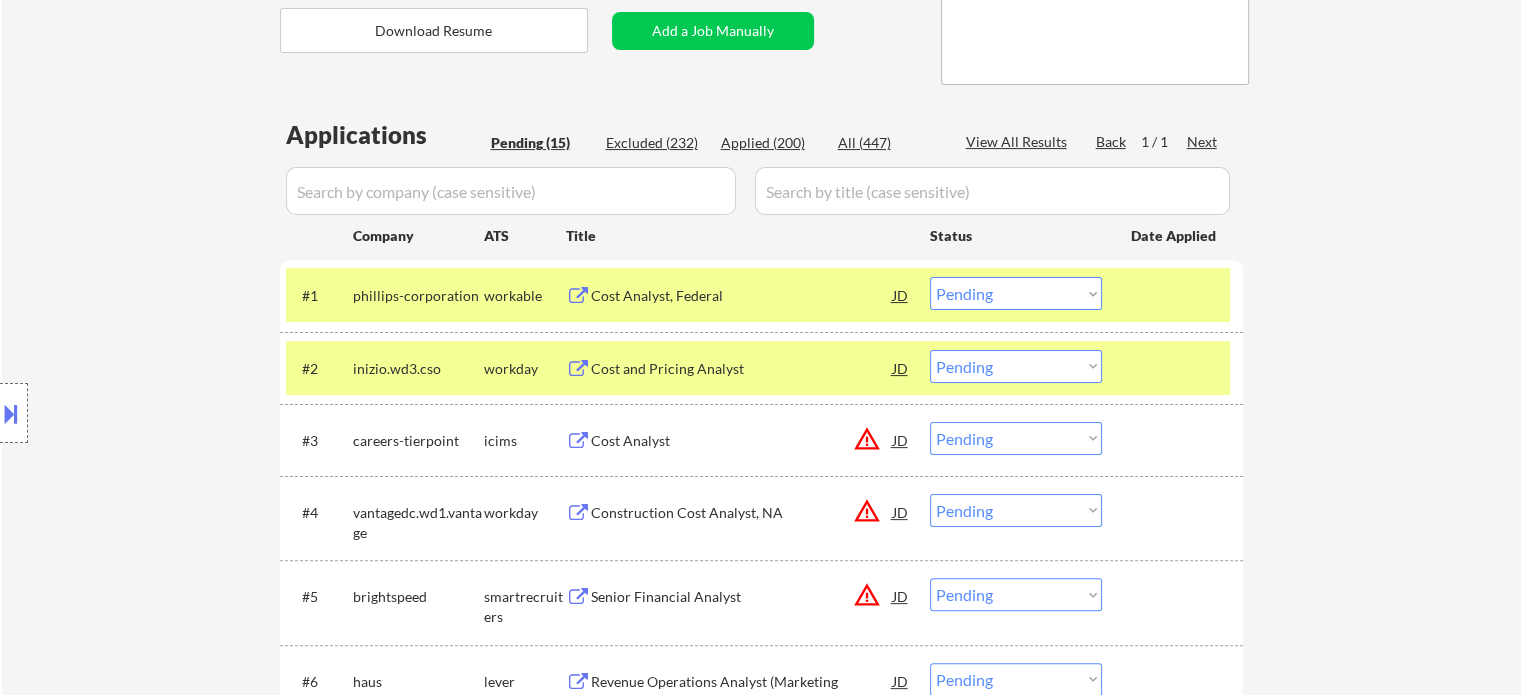 click on "Cost Analyst" at bounding box center [742, 441] 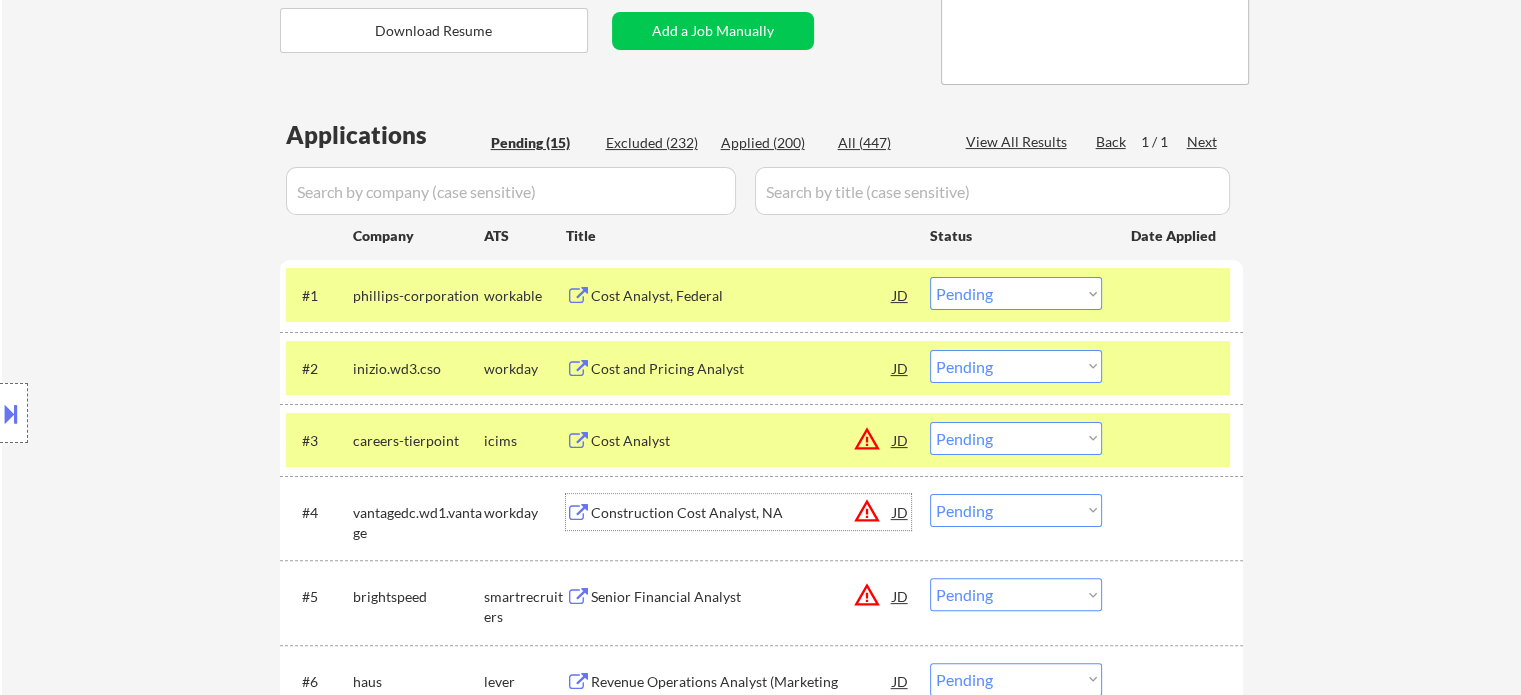 click on "Construction Cost Analyst, NA" at bounding box center [742, 512] 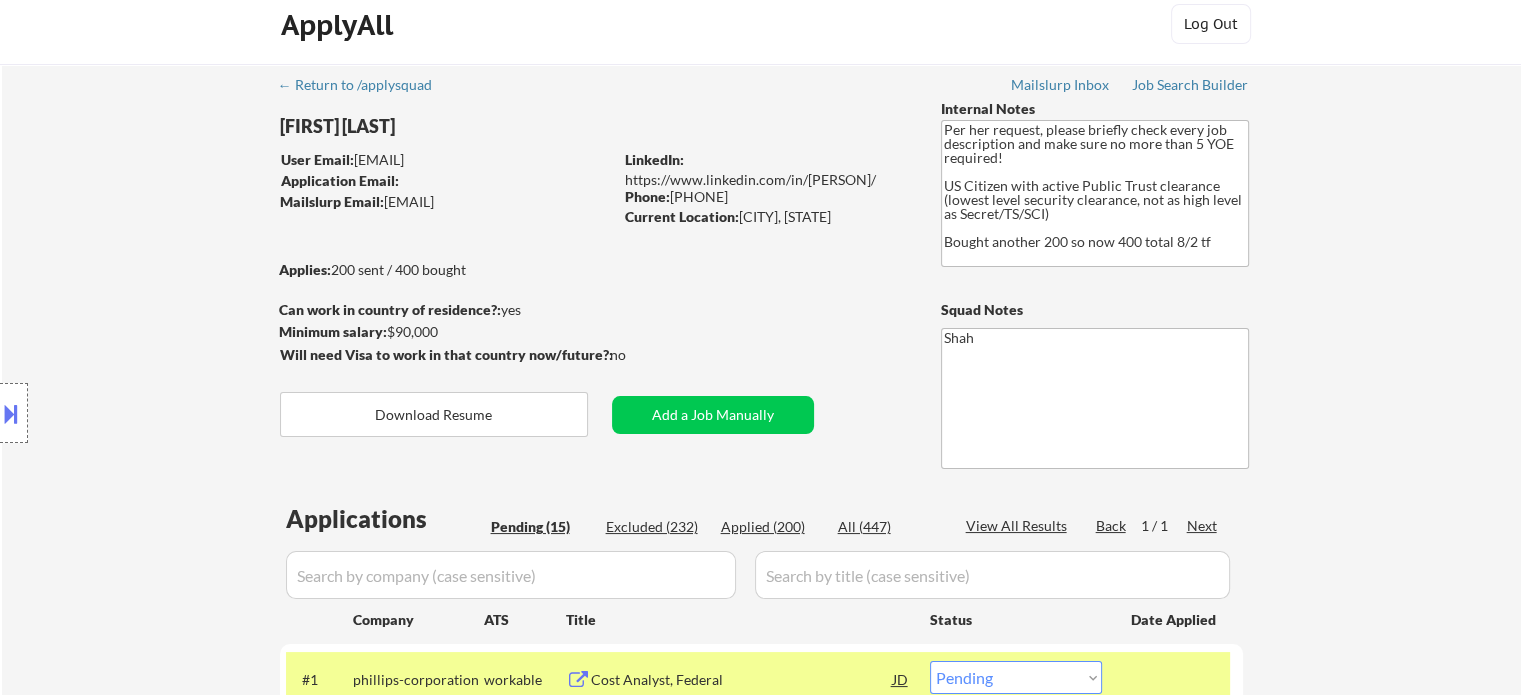 scroll, scrollTop: 0, scrollLeft: 0, axis: both 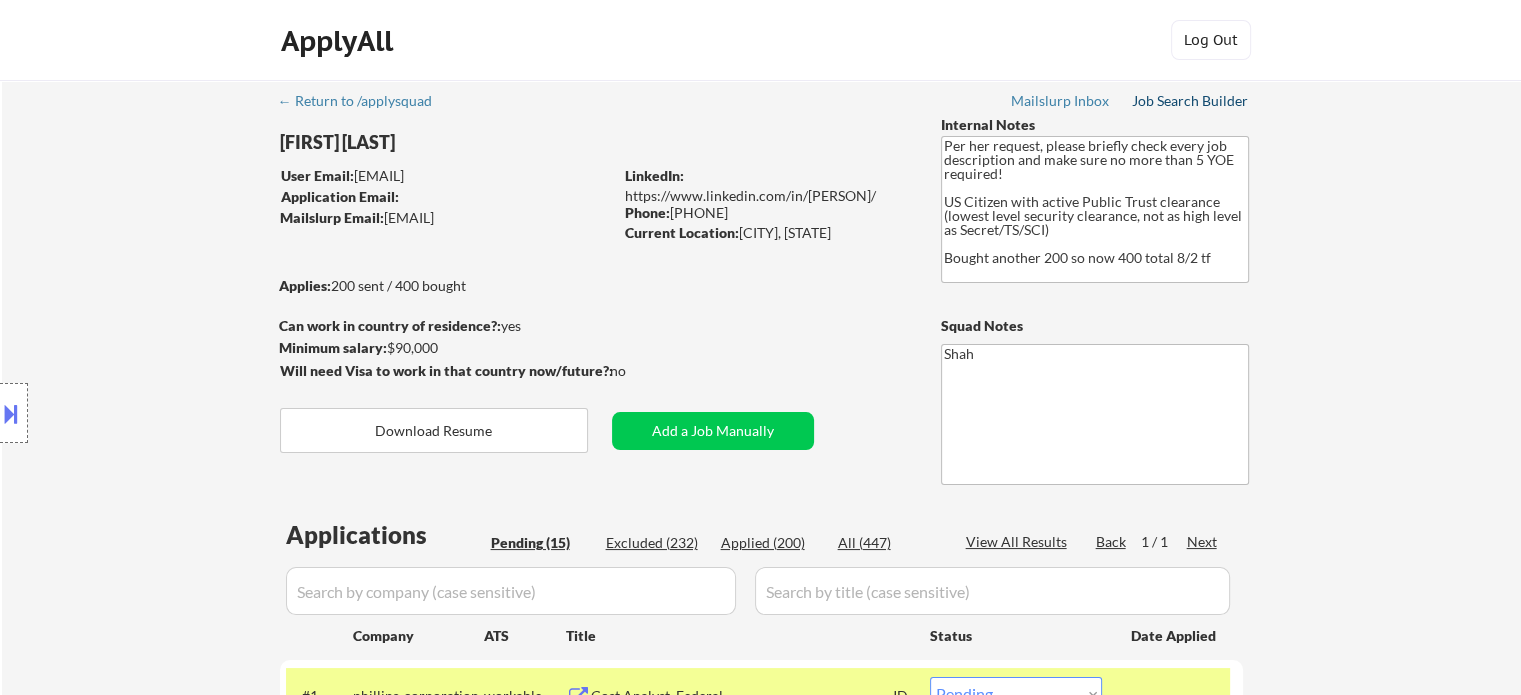 click on "Job Search Builder" at bounding box center (1190, 101) 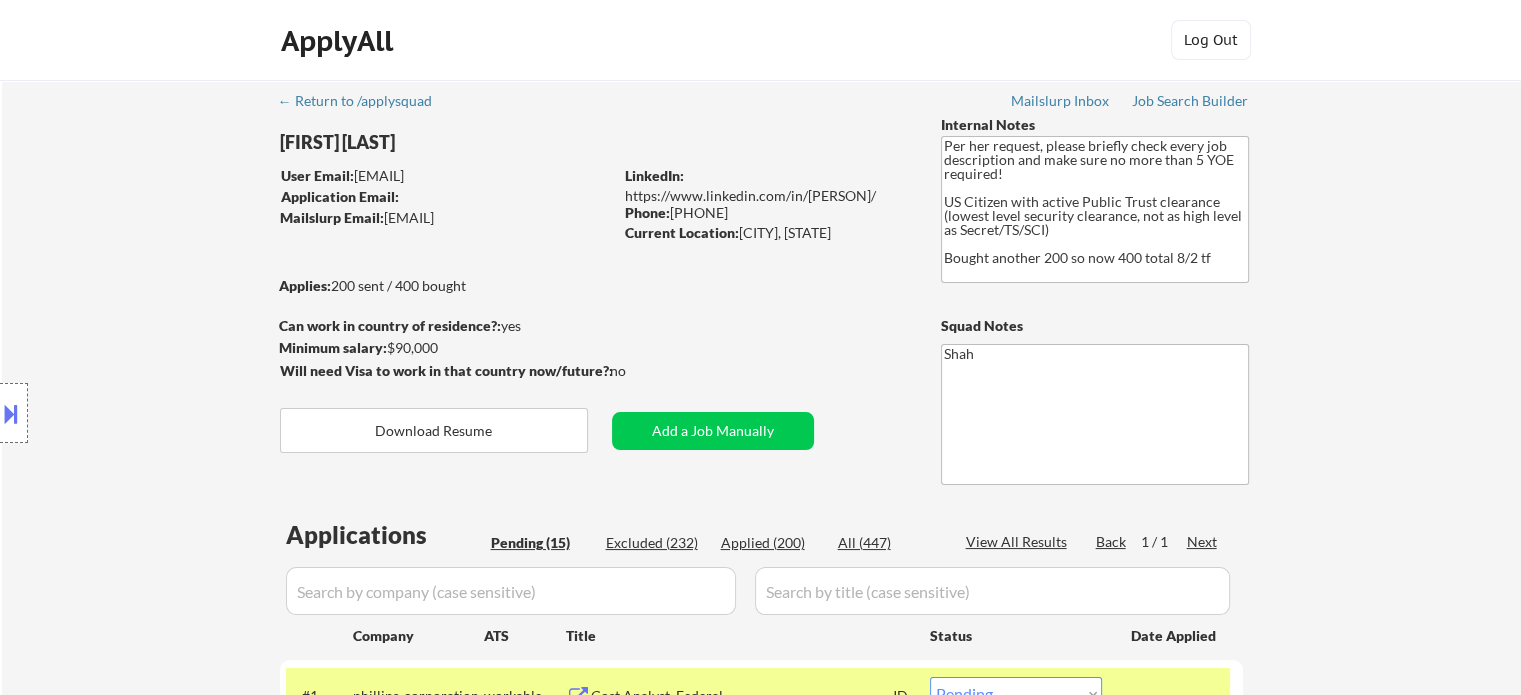click at bounding box center (14, 413) 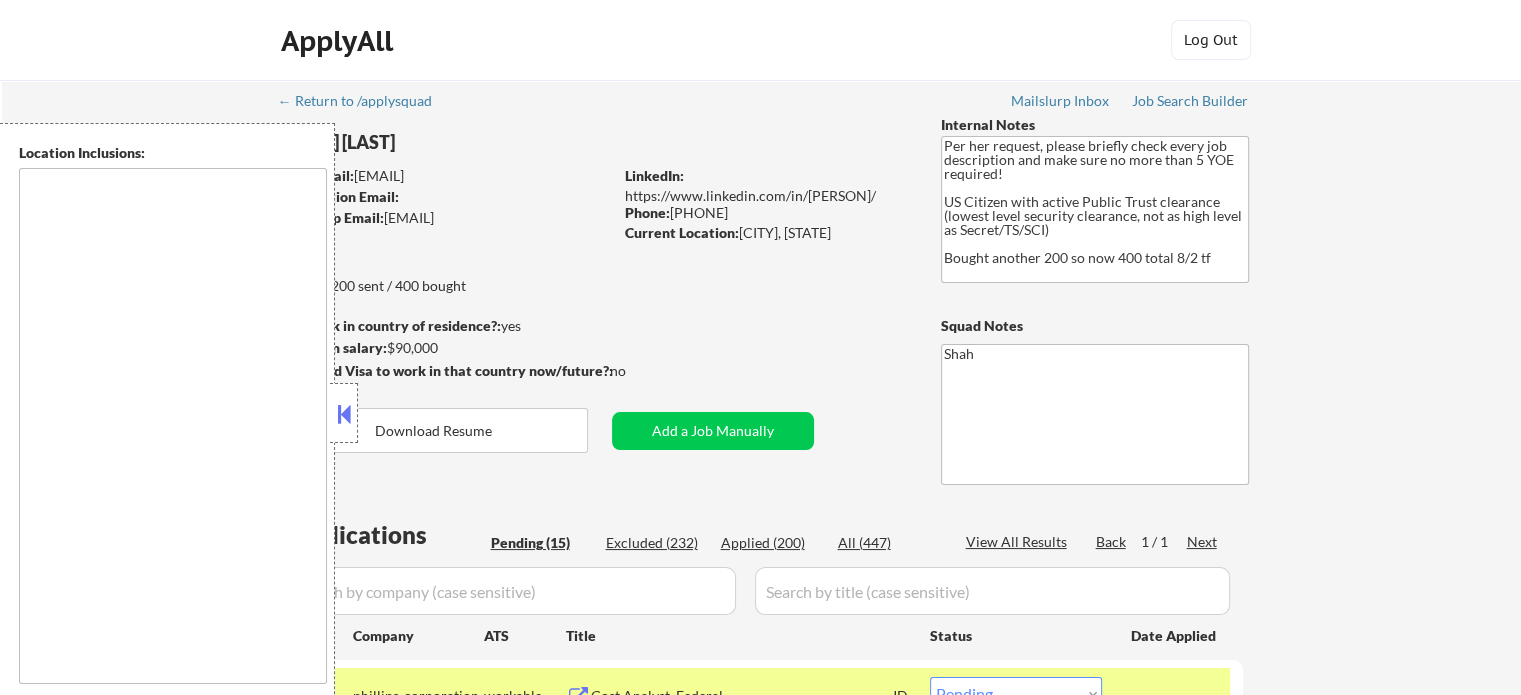 click at bounding box center (344, 413) 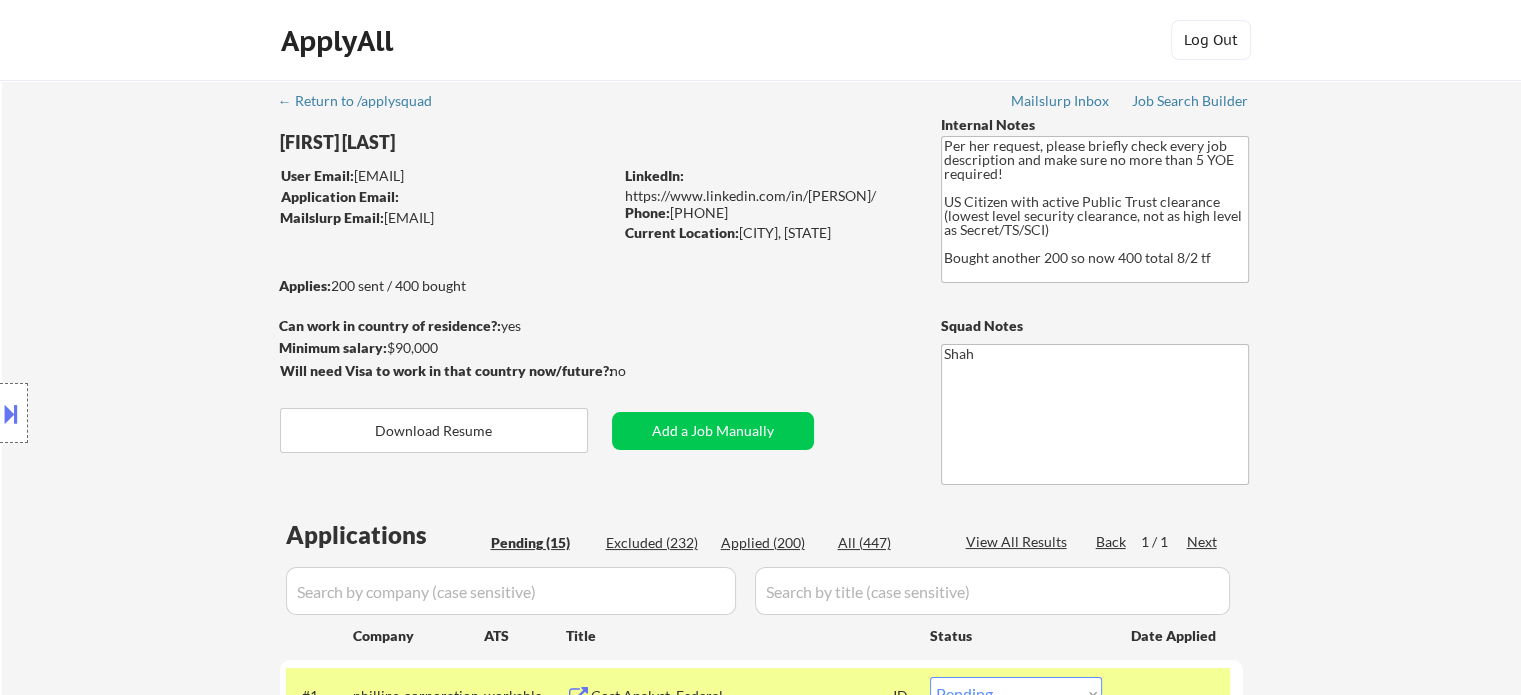 click at bounding box center [11, 413] 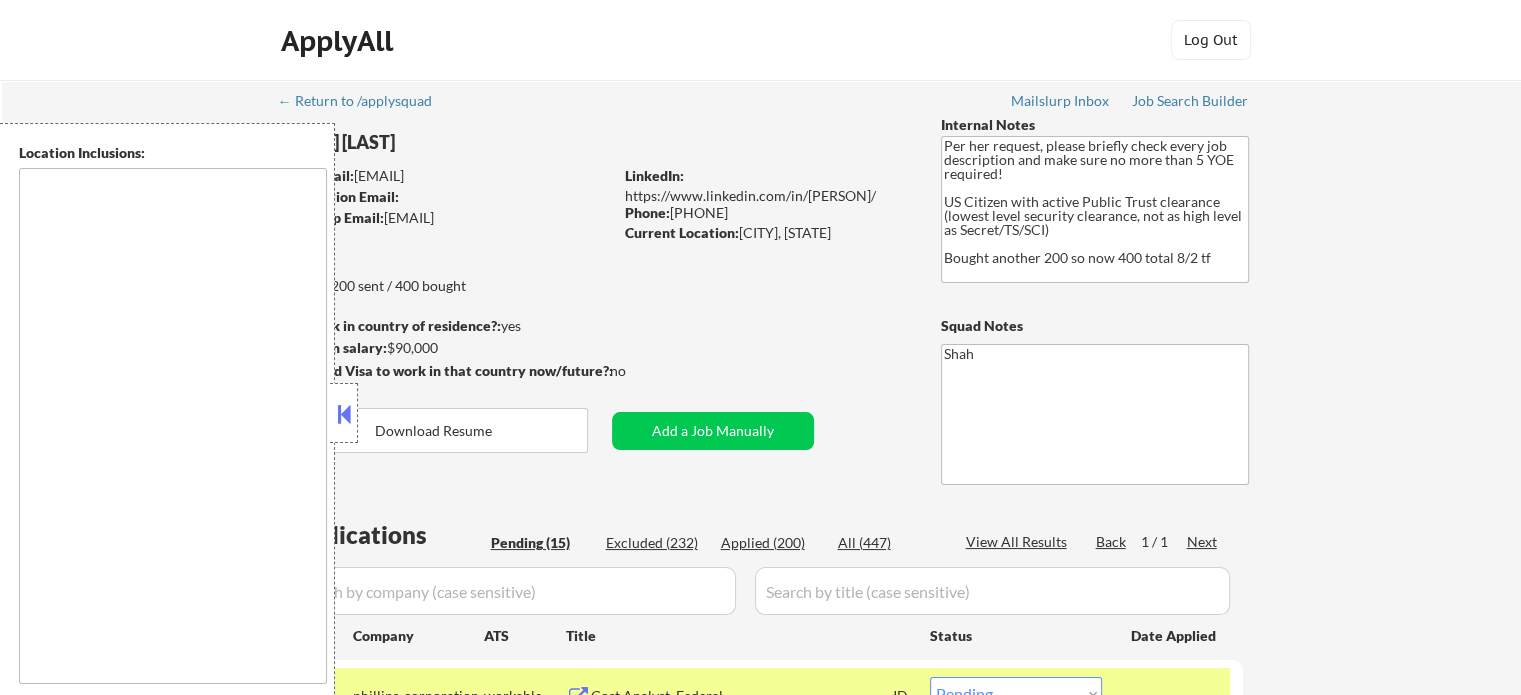 click at bounding box center (173, 426) 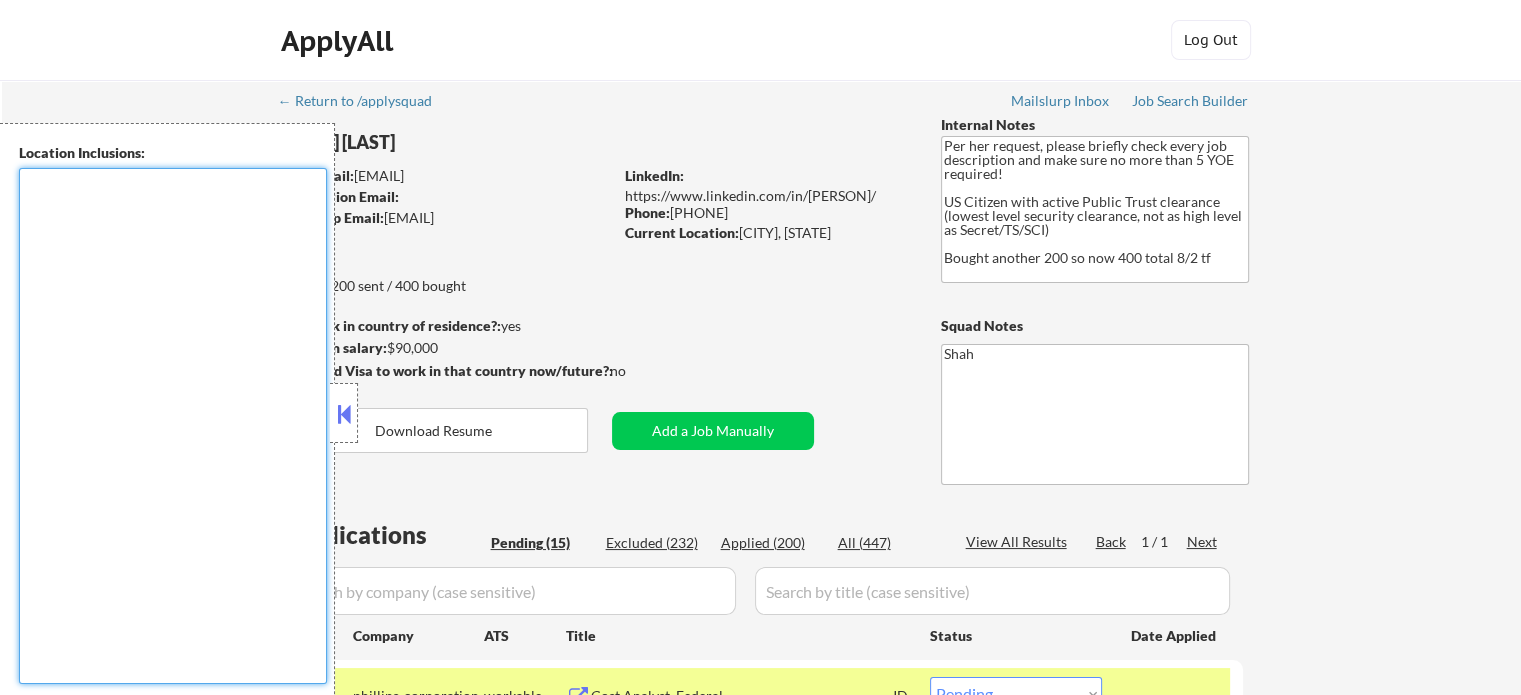 click at bounding box center [173, 426] 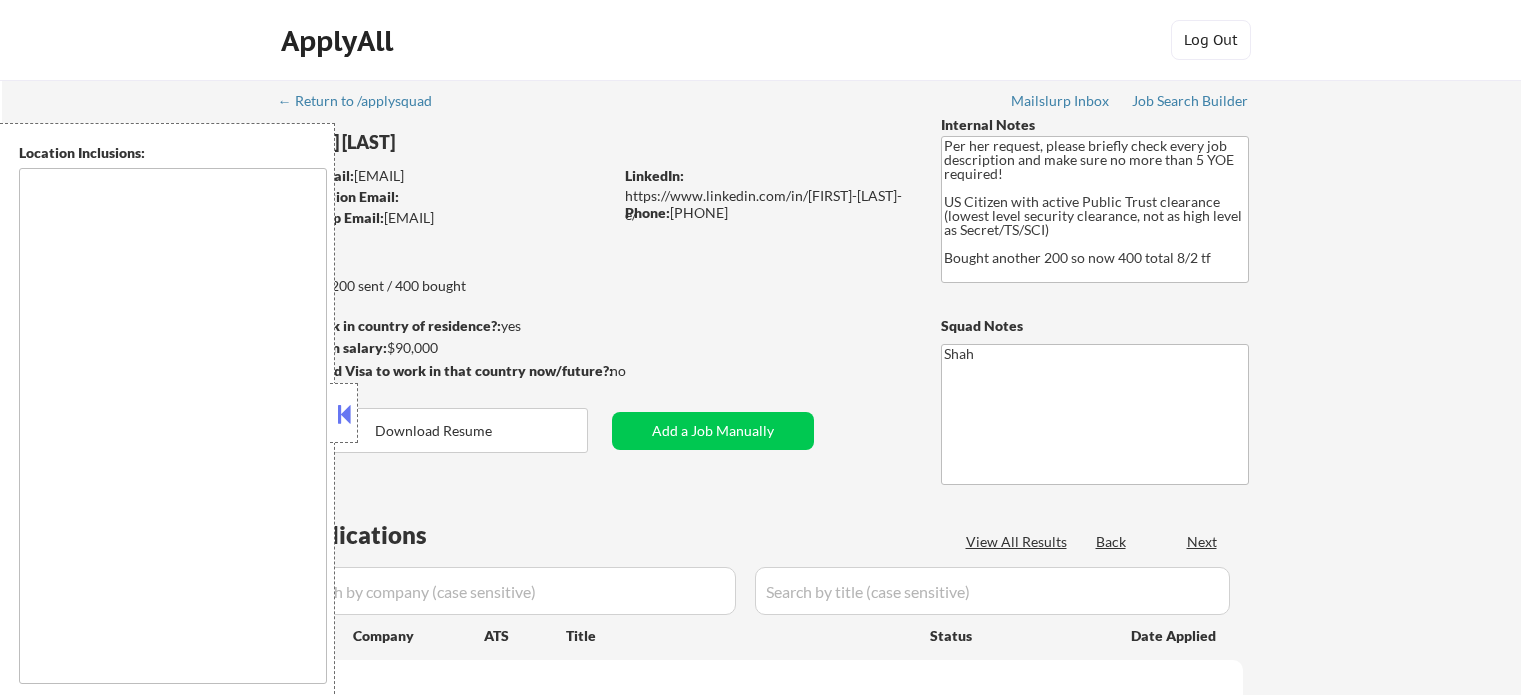 scroll, scrollTop: 0, scrollLeft: 0, axis: both 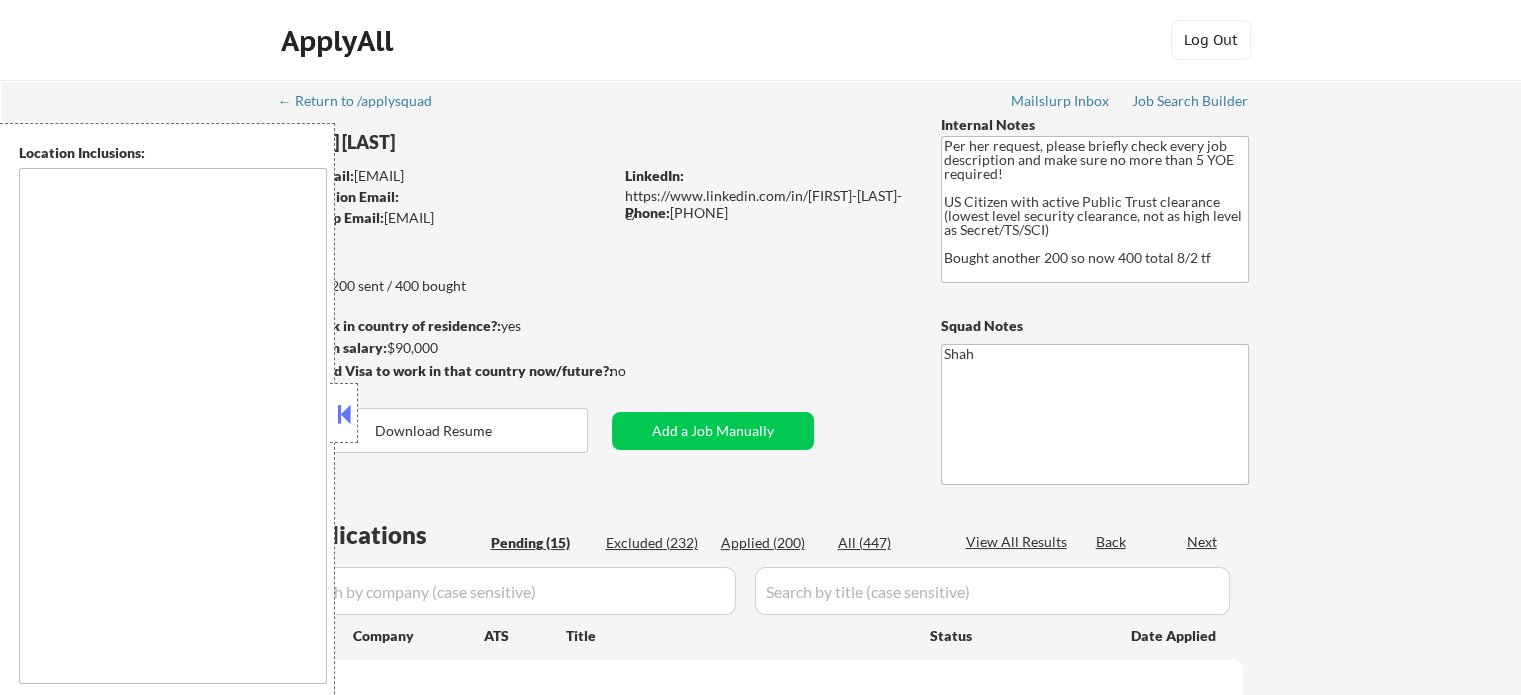select on ""pending"" 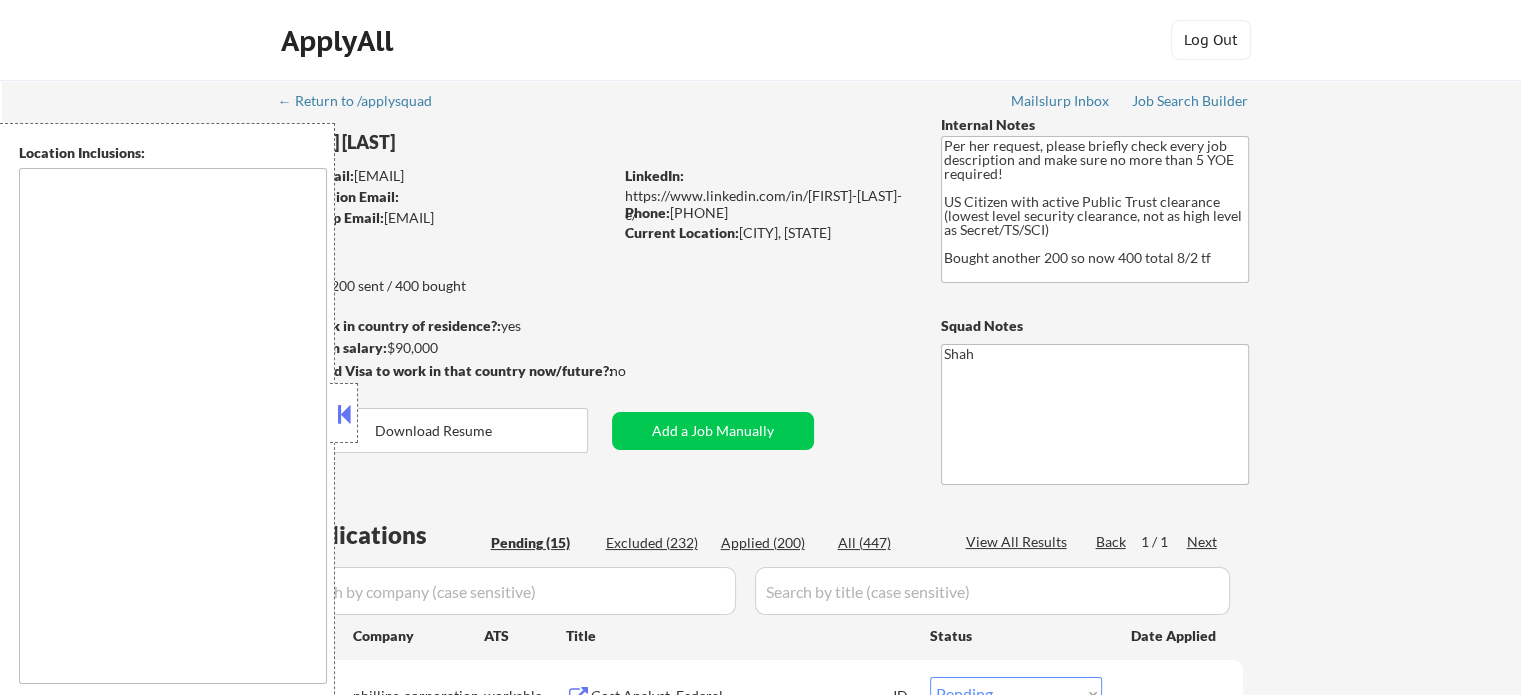 click on "← Return to /applysquad Mailslurp Inbox Job Search Builder Lauren Mann User Email:  mann.lauren.va@gmail.com Application Email:   Mailslurp Email:  lauren.mann@mailflux.com LinkedIn:   https://www.linkedin.com/in/lauren-mann-e/
Phone:  7033004336 Current Location:  Herndon, Virginia Applies:  200 sent / 400 bought Internal Notes Per her request, please briefly check every job description and make sure no more than 5 YOE required!
US Citizen with active Public Trust clearance (lowest level security clearance, not as high level as Secret/TS/SCI)
Bought another 200 so now 400 total 8/2 tf Can work in country of residence?:  yes Squad Notes Minimum salary:  $90,000 Will need Visa to work in that country now/future?:   no Download Resume Add a Job Manually Shah Applications Pending (15) Excluded (232) Applied (200) All (447) View All Results Back 1 / 1
Next Company ATS Title Status Date Applied #1 phillips-corporation workable Cost Analyst, Federal JD Choose an option... Pending Applied Excluded (Questions)" at bounding box center [762, 978] 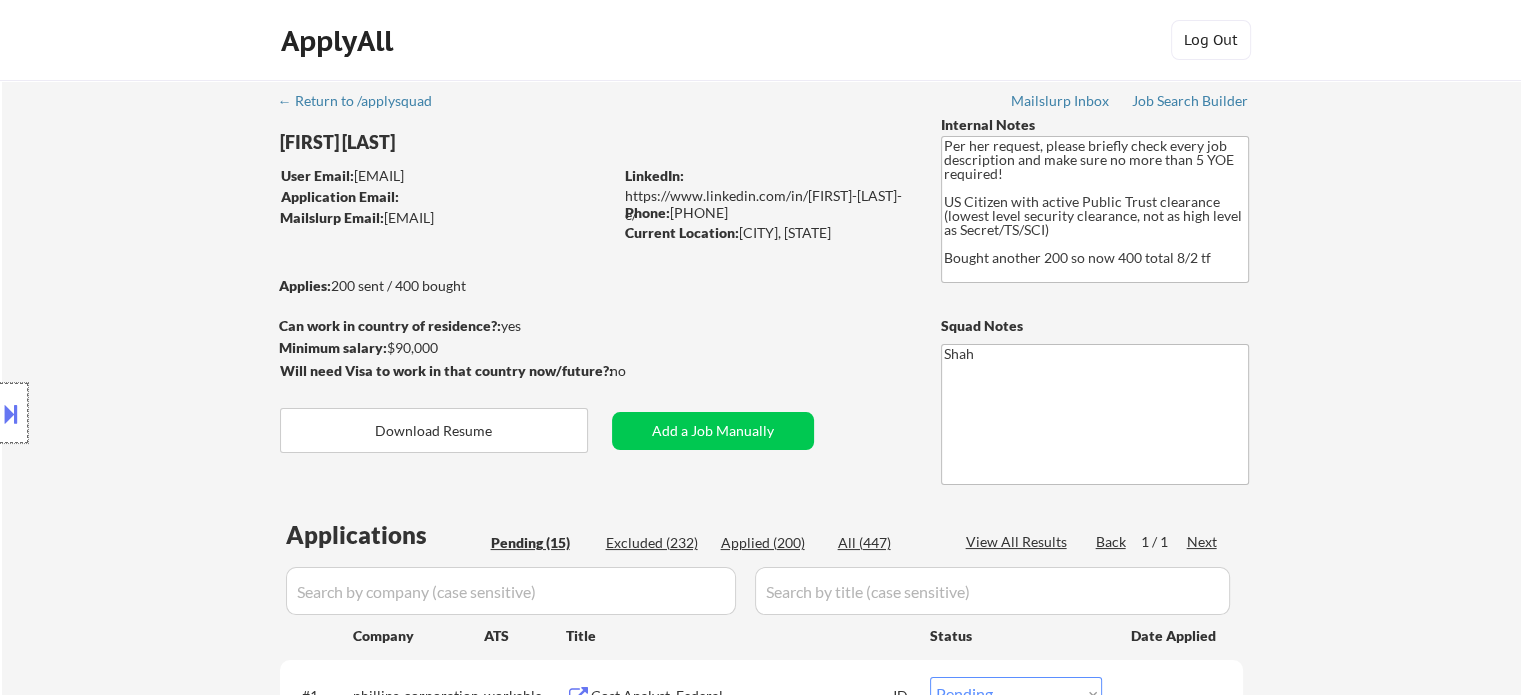 click at bounding box center (14, 413) 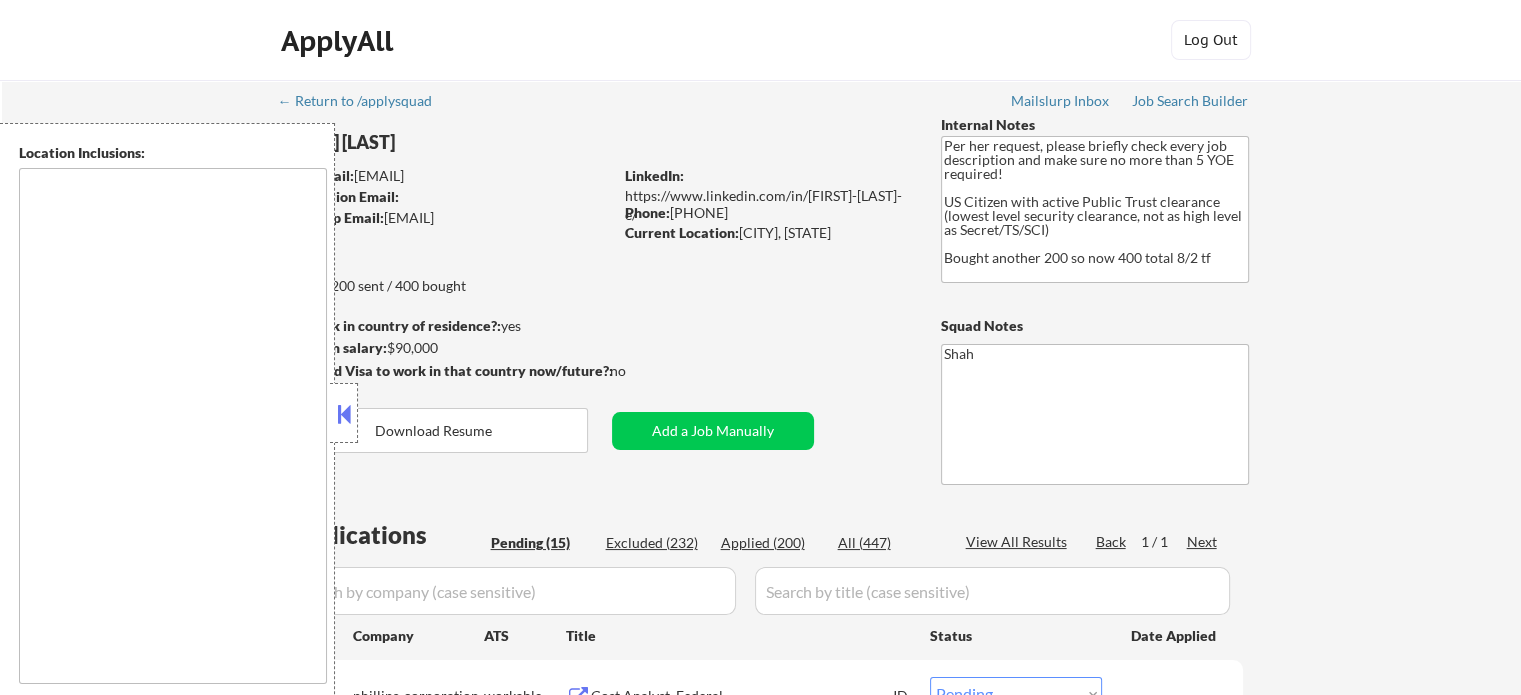 click at bounding box center (344, 414) 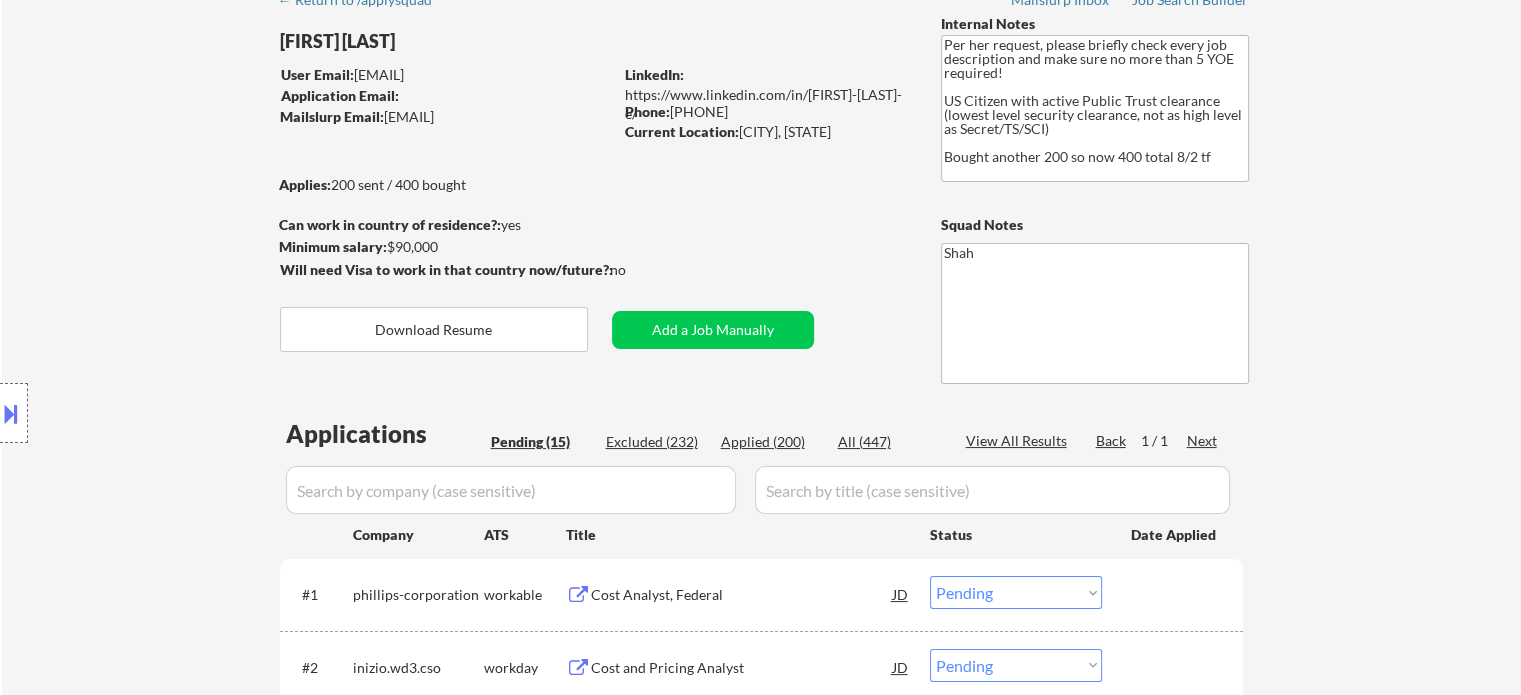 scroll, scrollTop: 0, scrollLeft: 0, axis: both 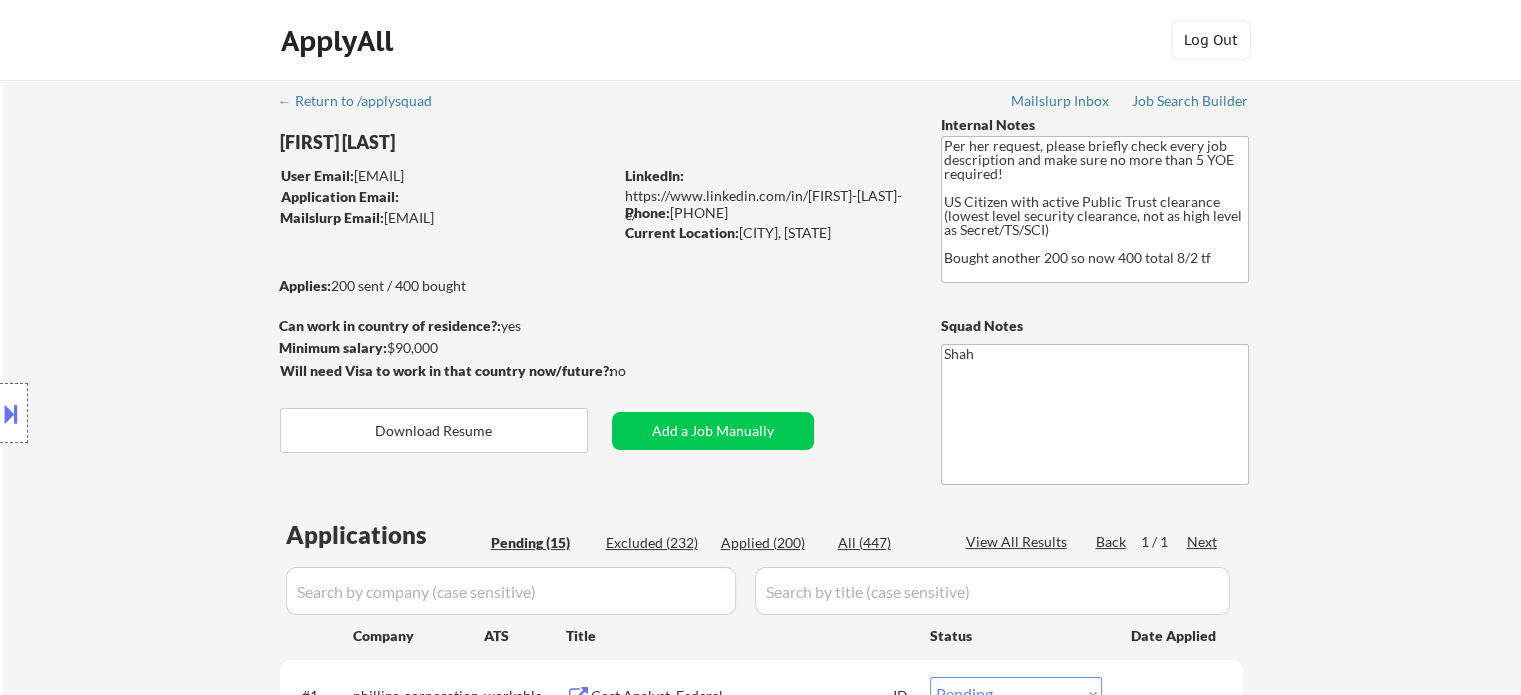 drag, startPoint x: 867, startPoint y: 231, endPoint x: 773, endPoint y: 235, distance: 94.08507 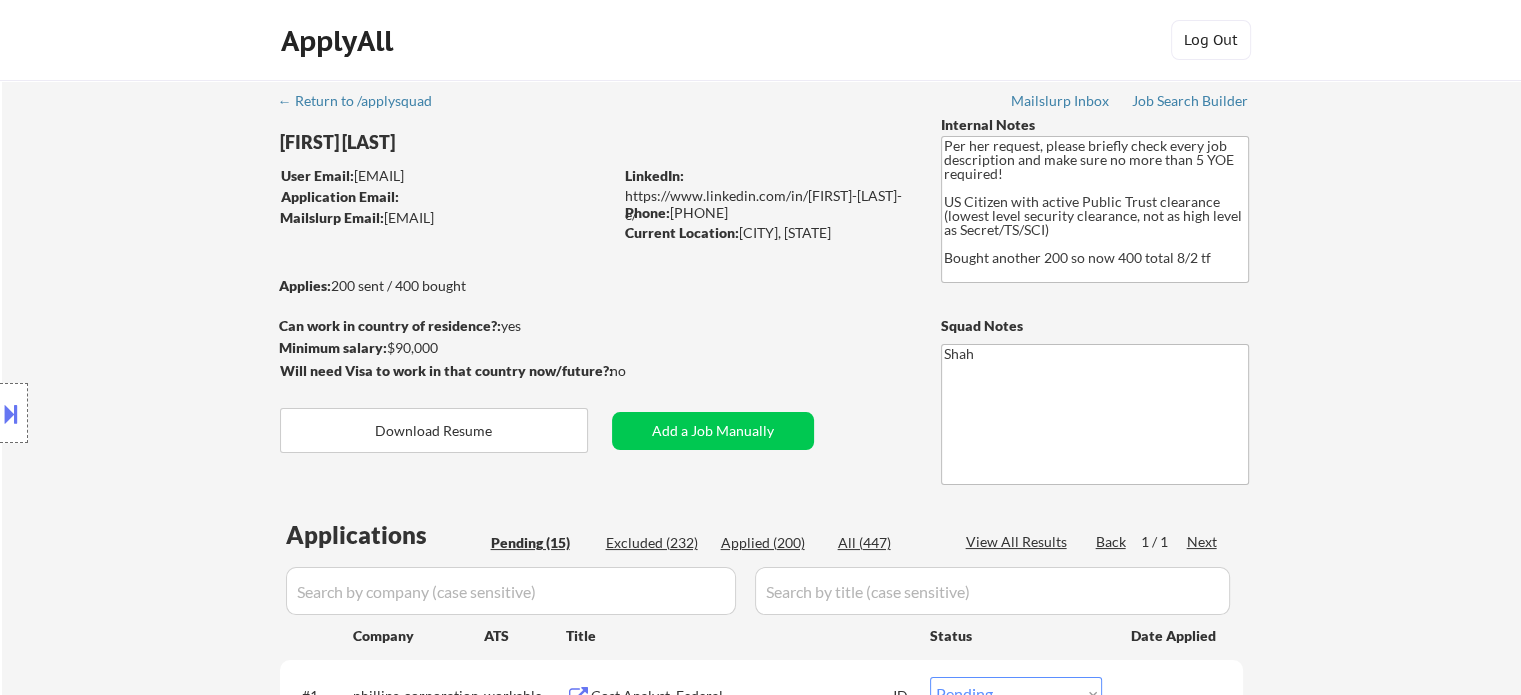 click at bounding box center (11, 413) 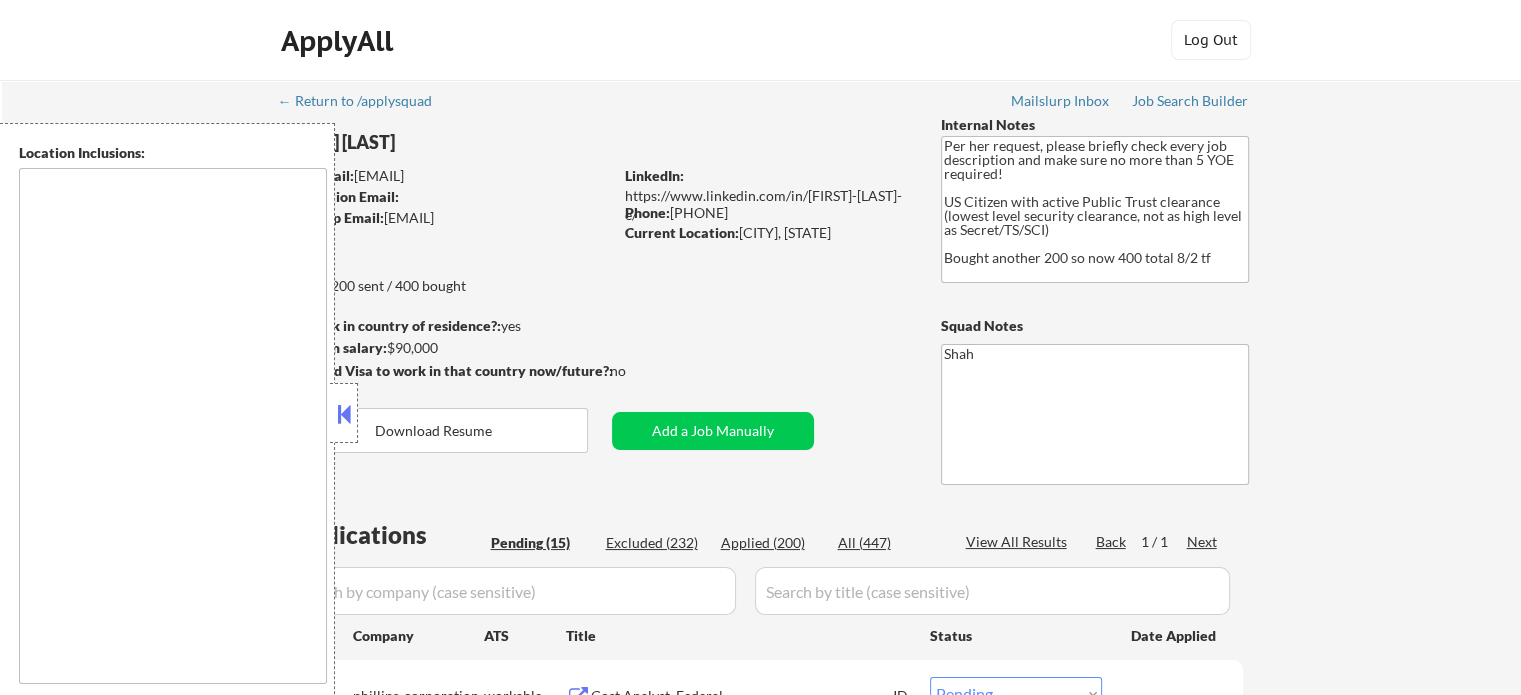 click at bounding box center [344, 414] 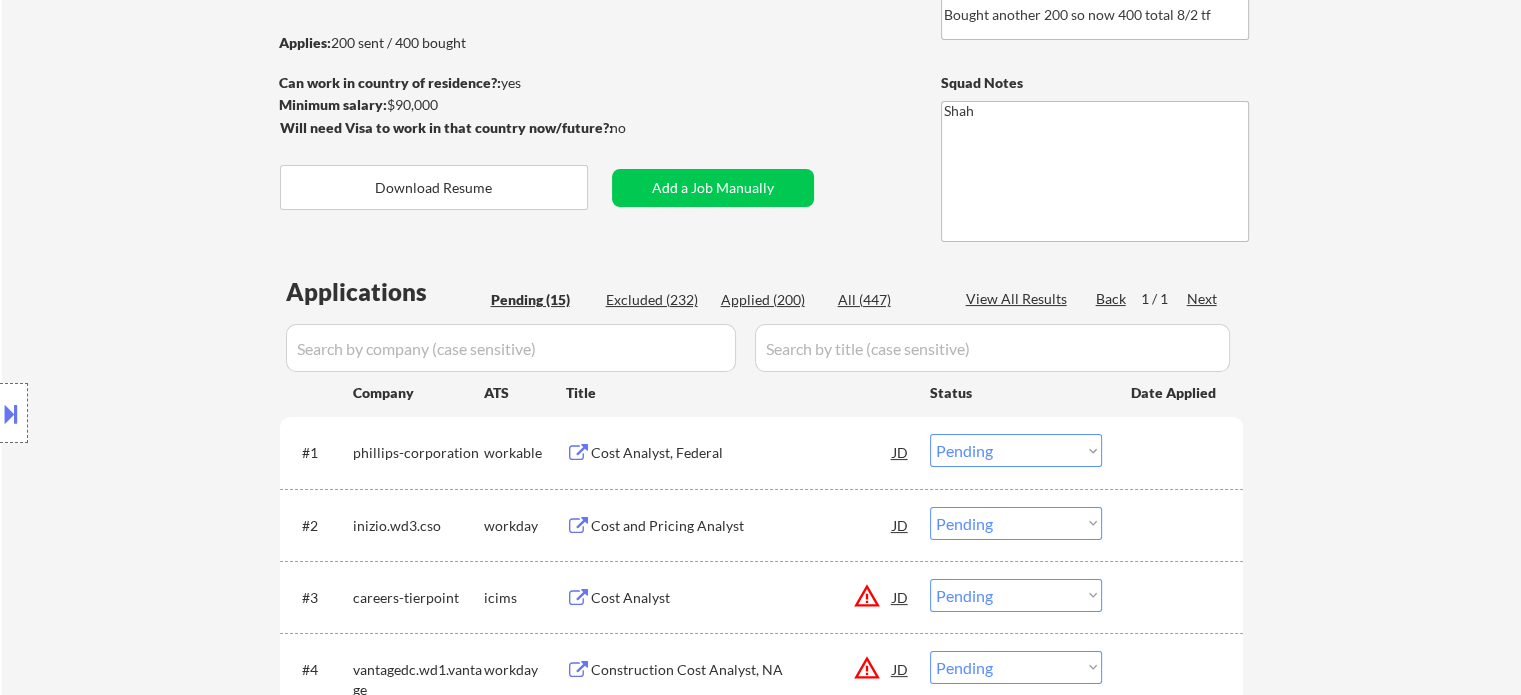 scroll, scrollTop: 308, scrollLeft: 0, axis: vertical 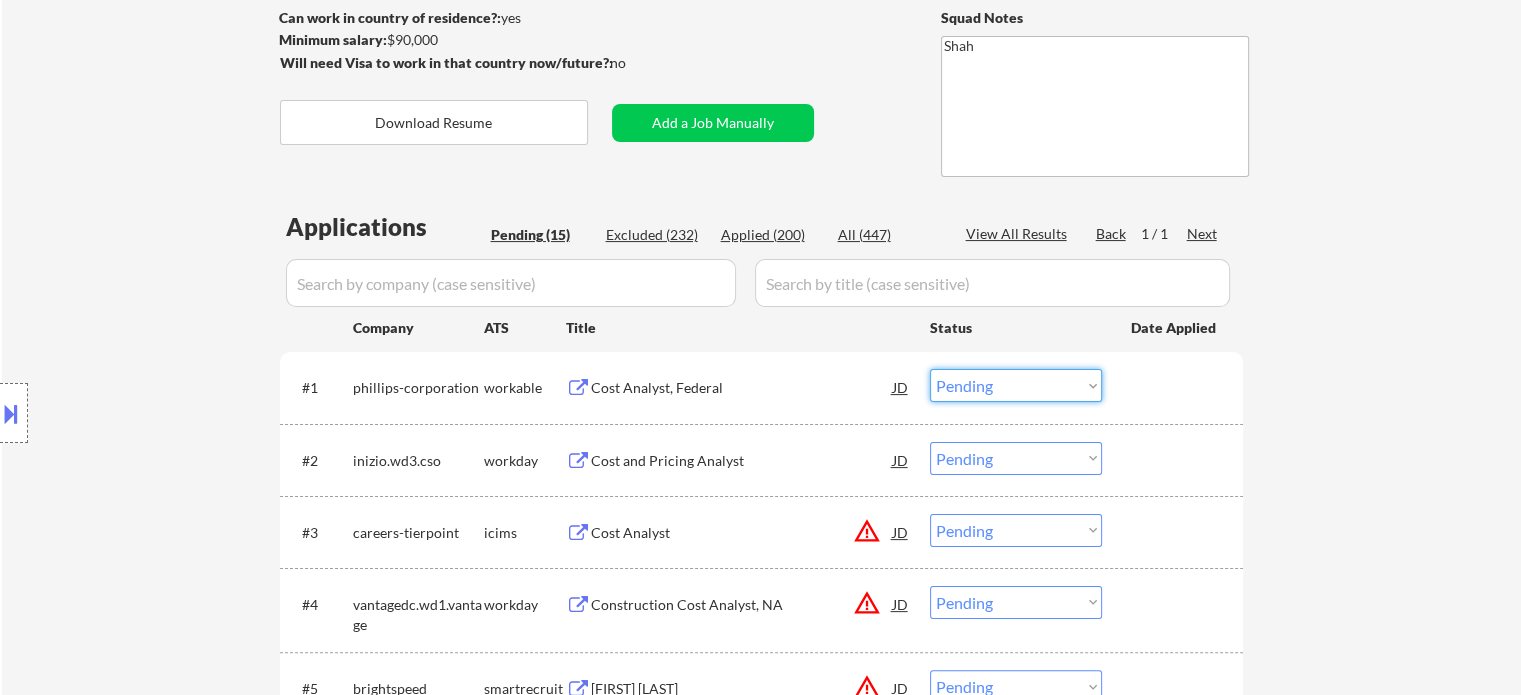 click on "Choose an option... Pending Applied Excluded (Questions) Excluded (Expired) Excluded (Location) Excluded (Bad Match) Excluded (Blocklist) Excluded (Salary) Excluded (Other)" at bounding box center [1016, 385] 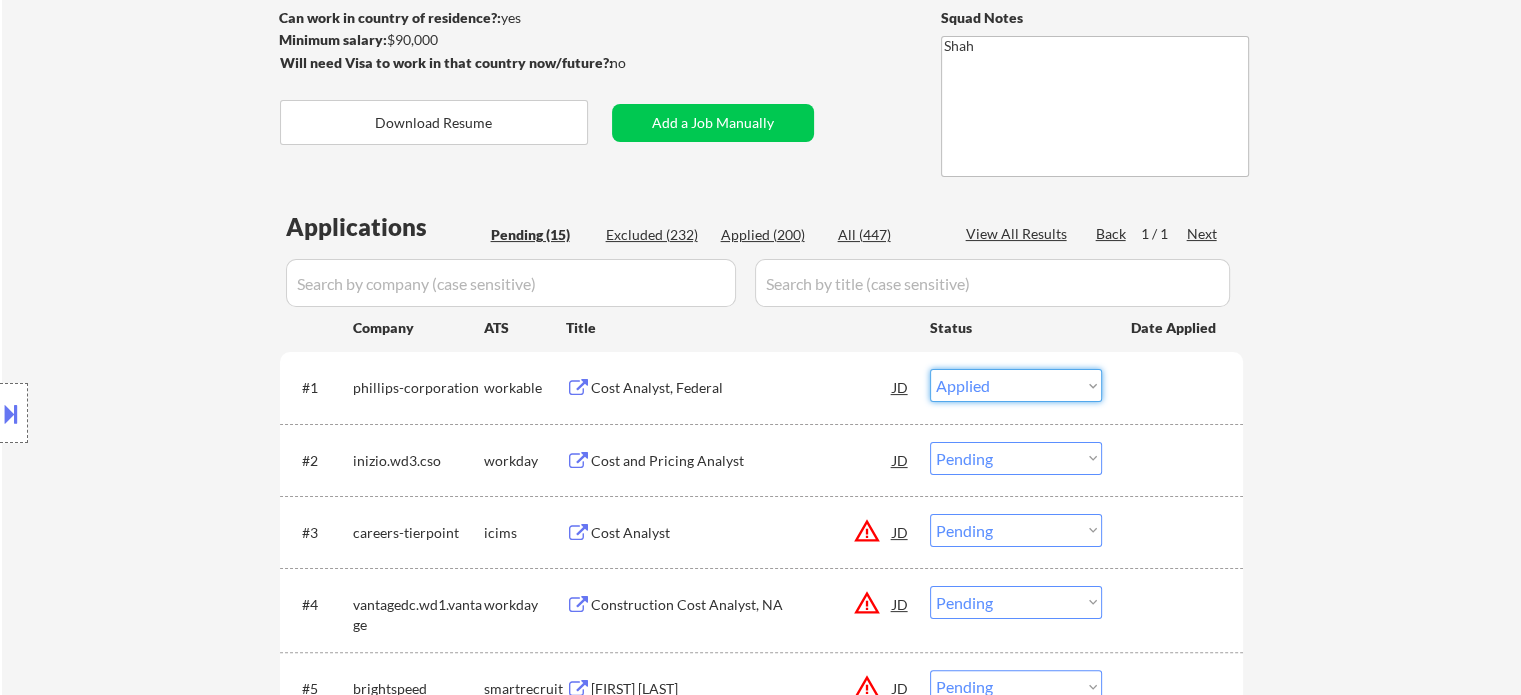 click on "Choose an option... Pending Applied Excluded (Questions) Excluded (Expired) Excluded (Location) Excluded (Bad Match) Excluded (Blocklist) Excluded (Salary) Excluded (Other)" at bounding box center (1016, 385) 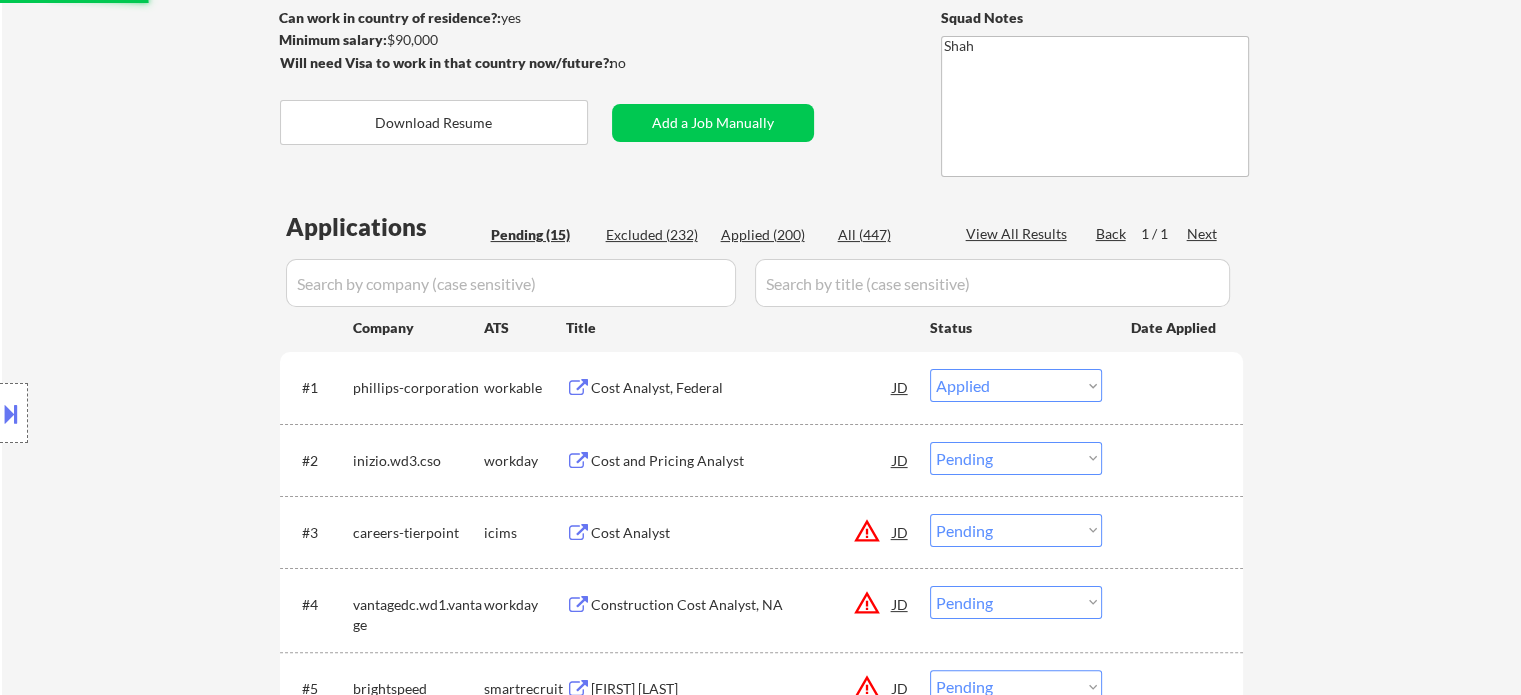 select on ""pending"" 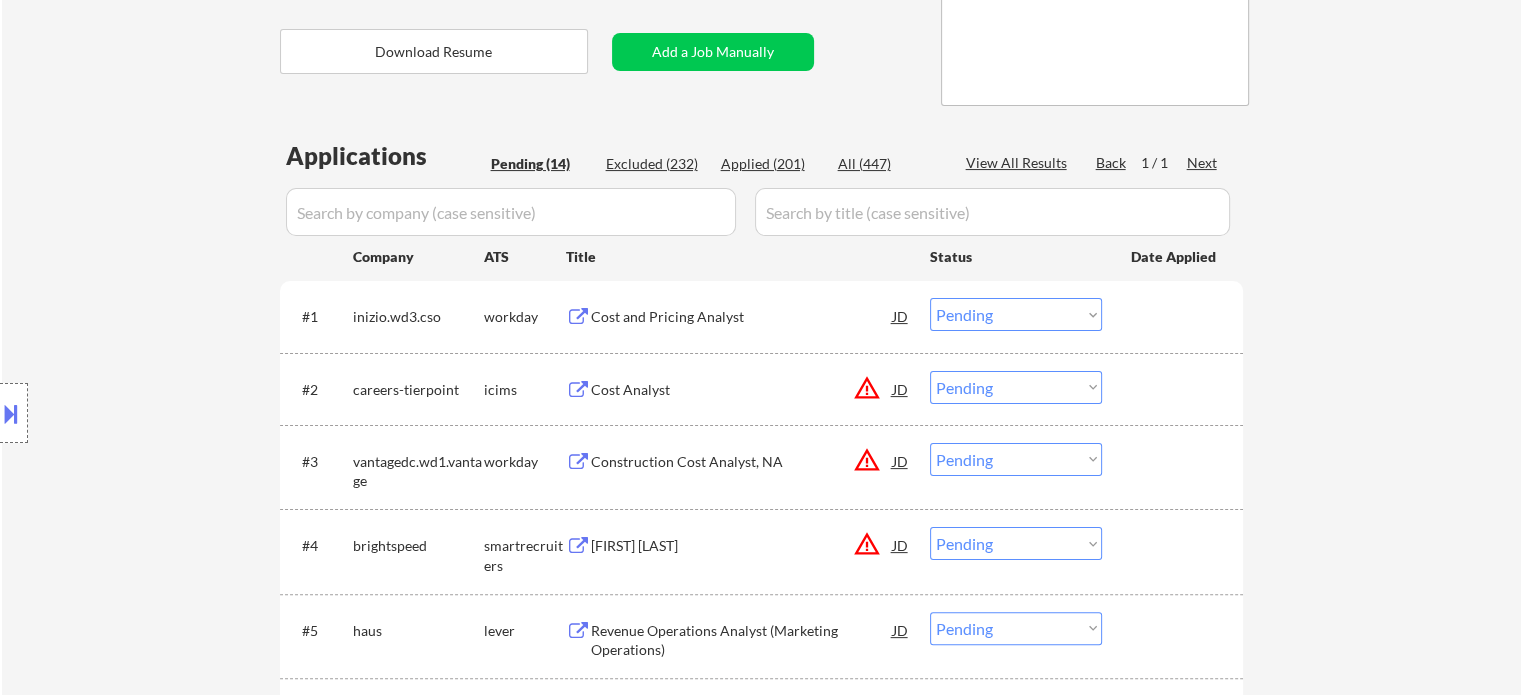 scroll, scrollTop: 408, scrollLeft: 0, axis: vertical 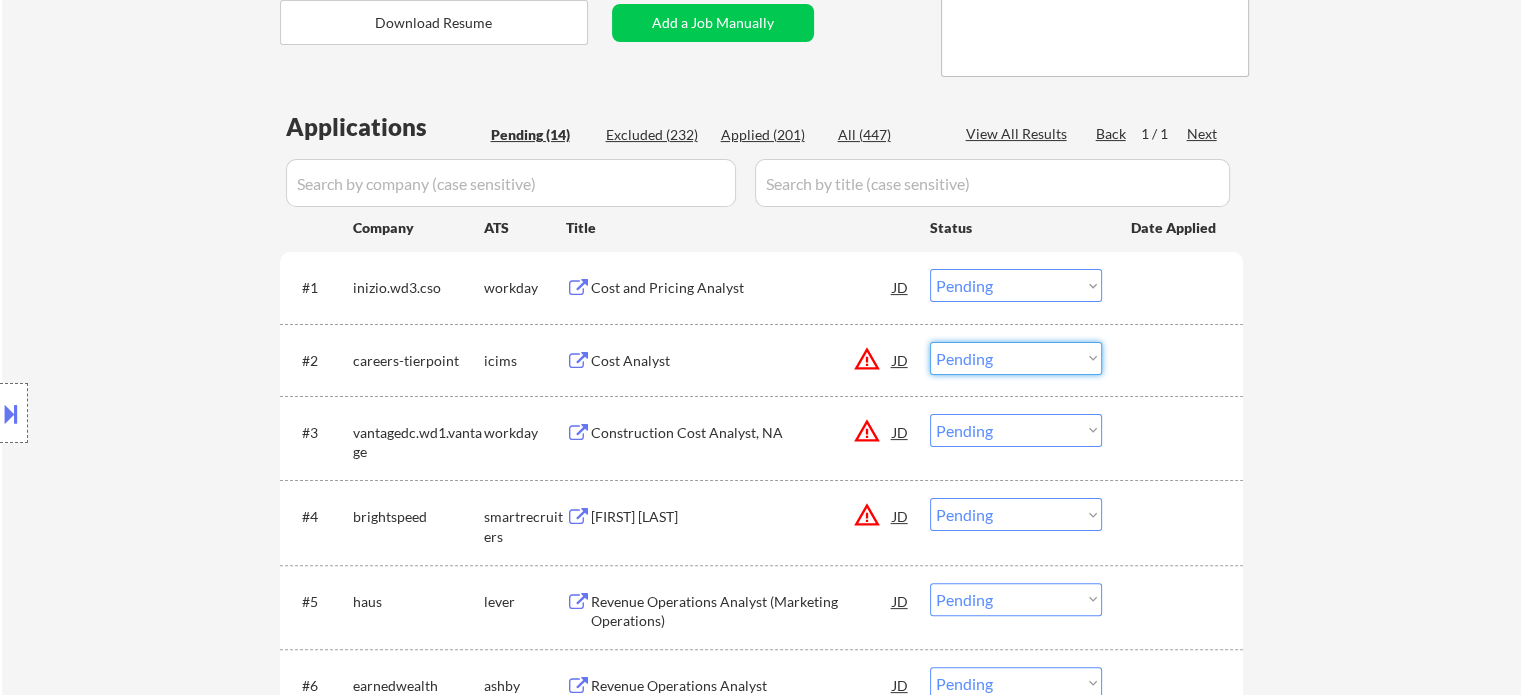 drag, startPoint x: 1016, startPoint y: 361, endPoint x: 1002, endPoint y: 364, distance: 14.3178215 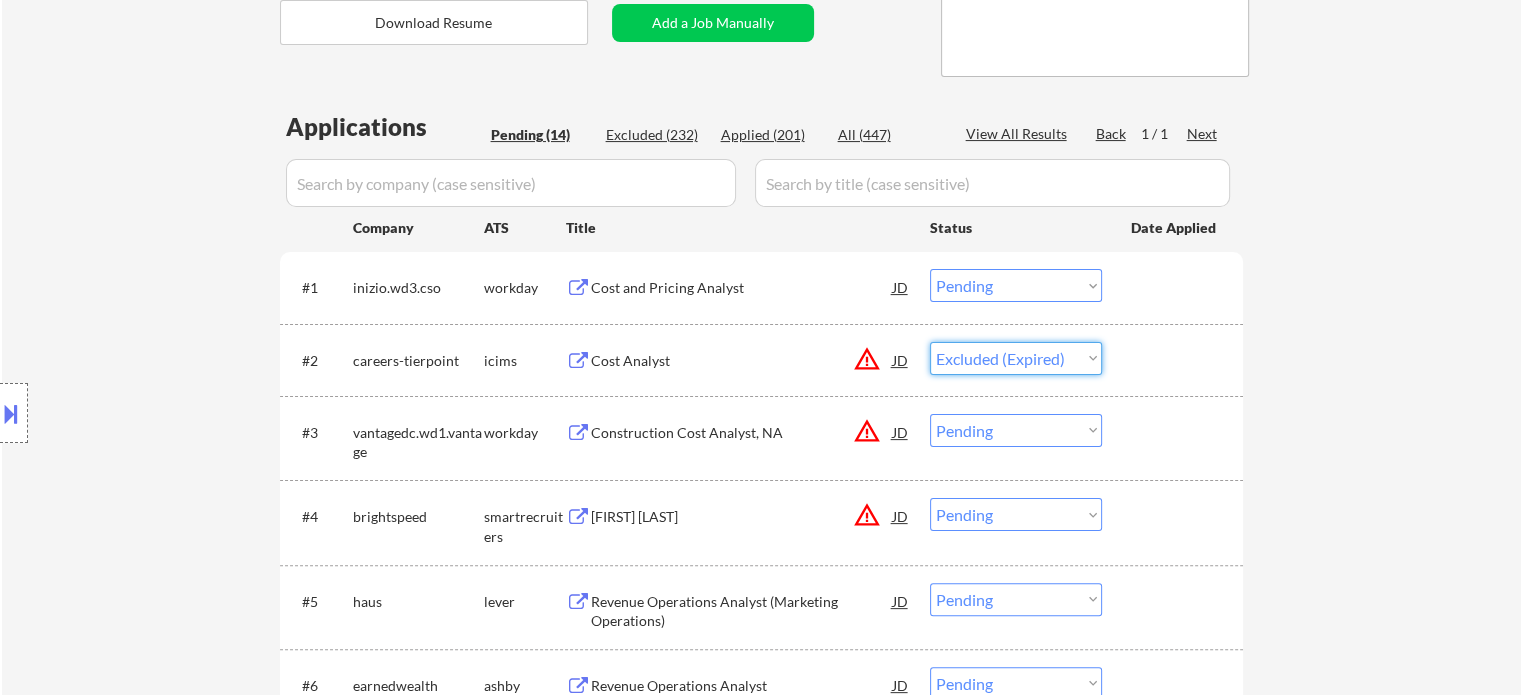 click on "Choose an option... Pending Applied Excluded (Questions) Excluded (Expired) Excluded (Location) Excluded (Bad Match) Excluded (Blocklist) Excluded (Salary) Excluded (Other)" at bounding box center (1016, 358) 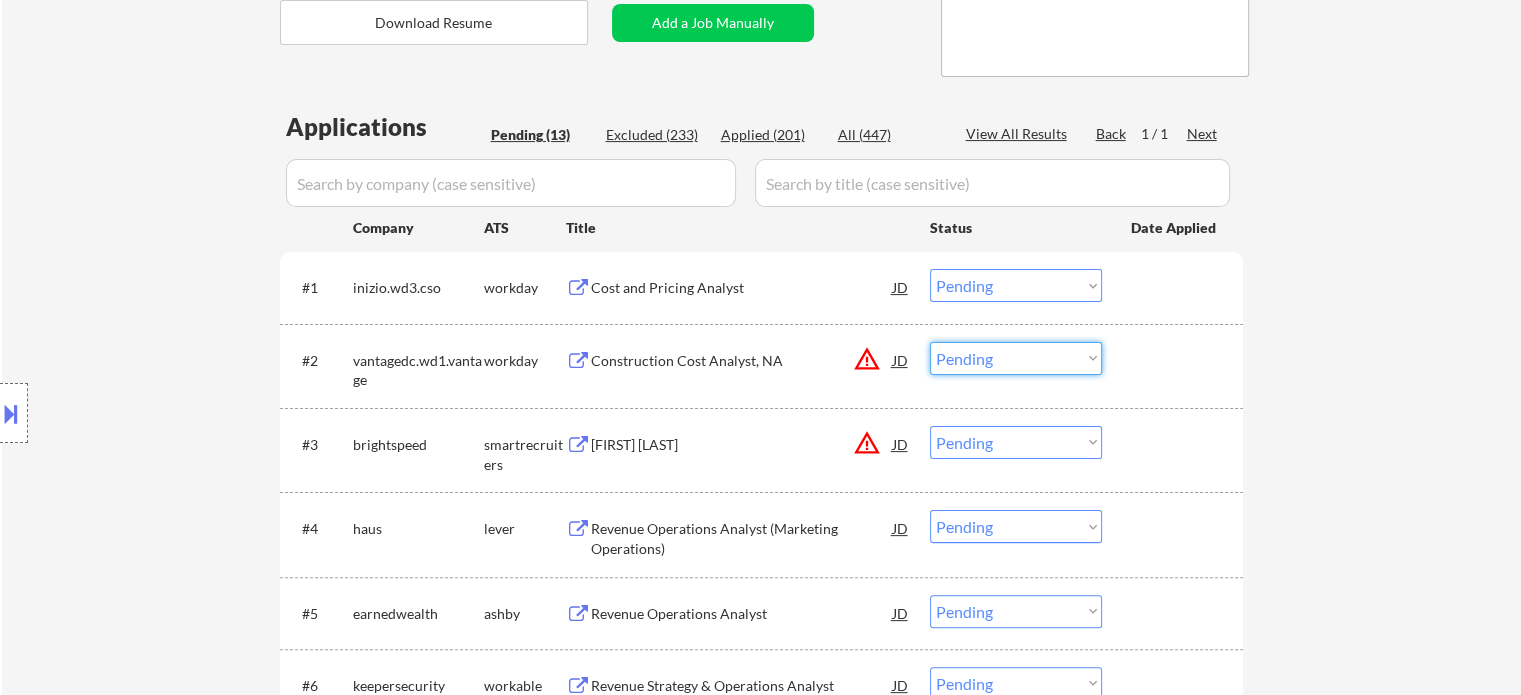 click on "Choose an option... Pending Applied Excluded (Questions) Excluded (Expired) Excluded (Location) Excluded (Bad Match) Excluded (Blocklist) Excluded (Salary) Excluded (Other)" at bounding box center (1016, 358) 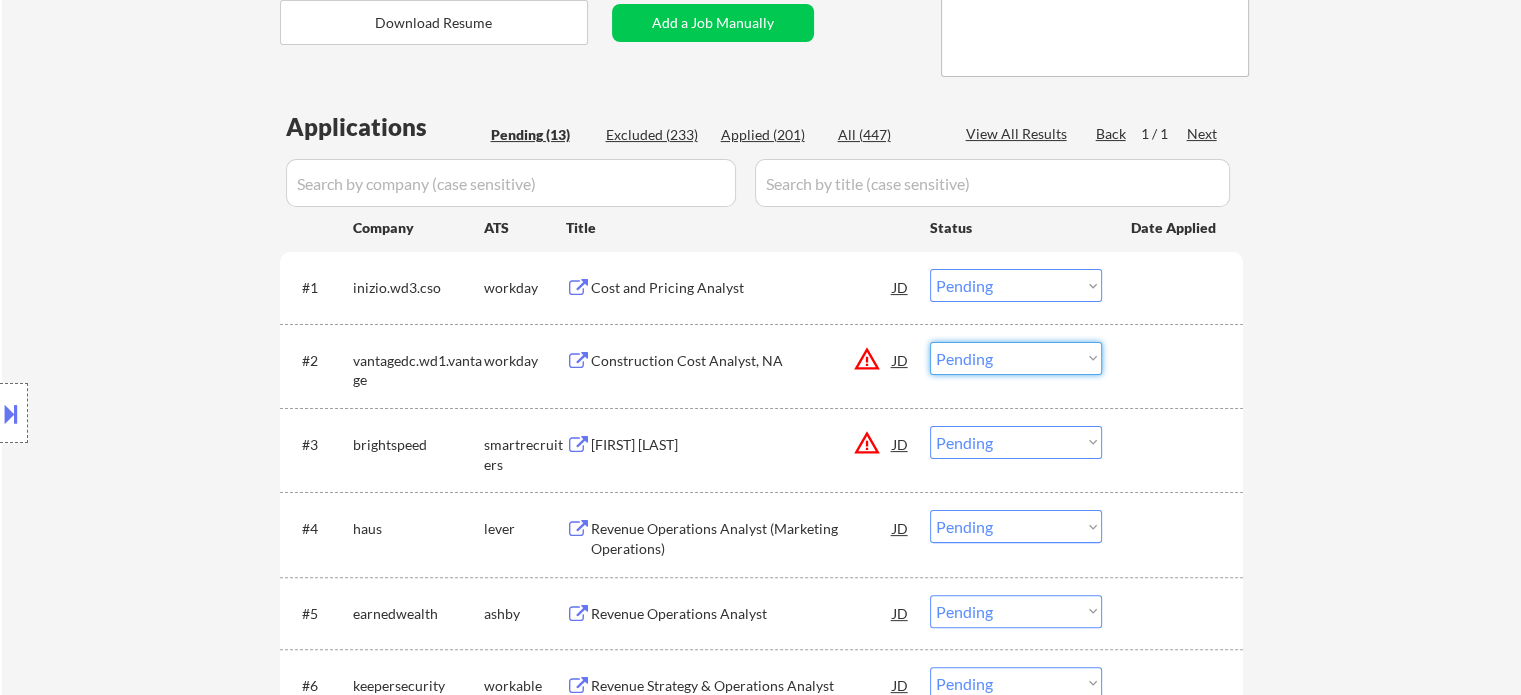 click on "Choose an option... Pending Applied Excluded (Questions) Excluded (Expired) Excluded (Location) Excluded (Bad Match) Excluded (Blocklist) Excluded (Salary) Excluded (Other)" at bounding box center (1016, 358) 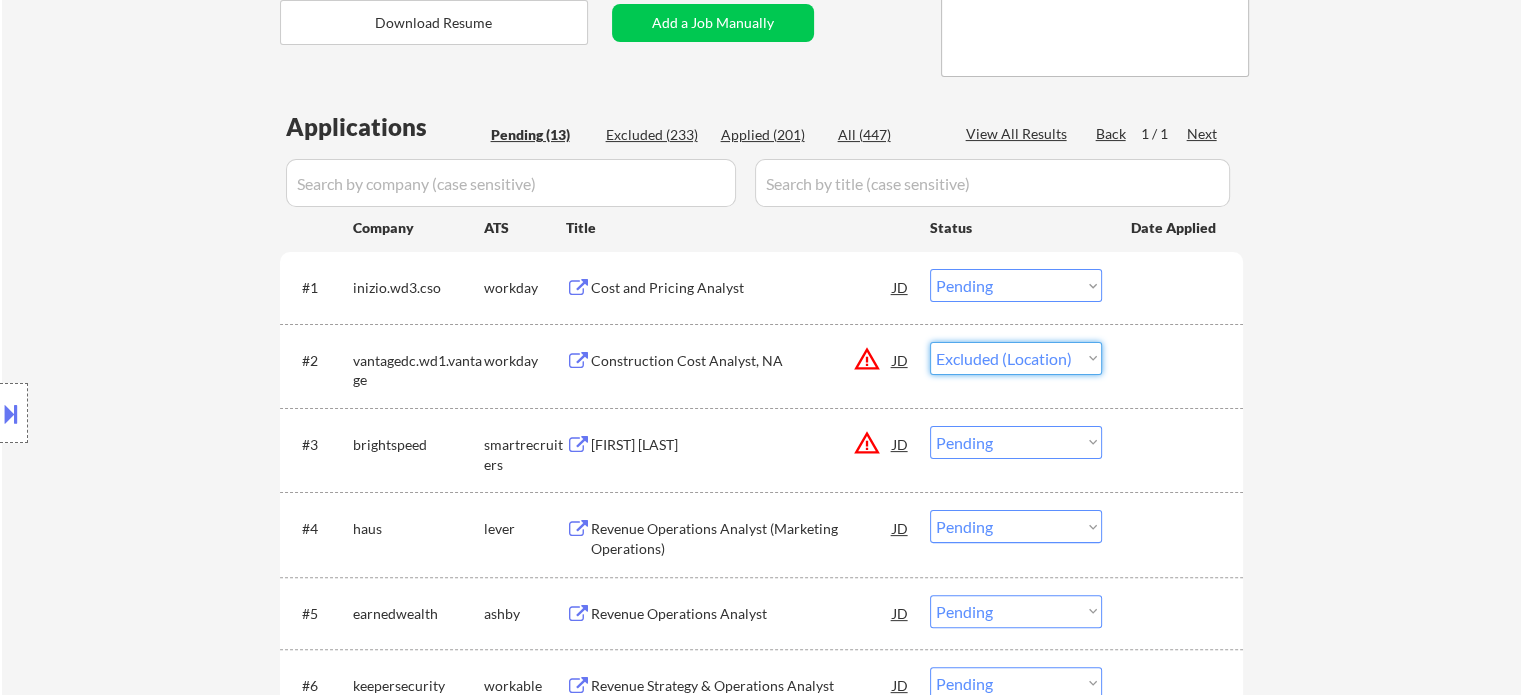 click on "Choose an option... Pending Applied Excluded (Questions) Excluded (Expired) Excluded (Location) Excluded (Bad Match) Excluded (Blocklist) Excluded (Salary) Excluded (Other)" at bounding box center (1016, 358) 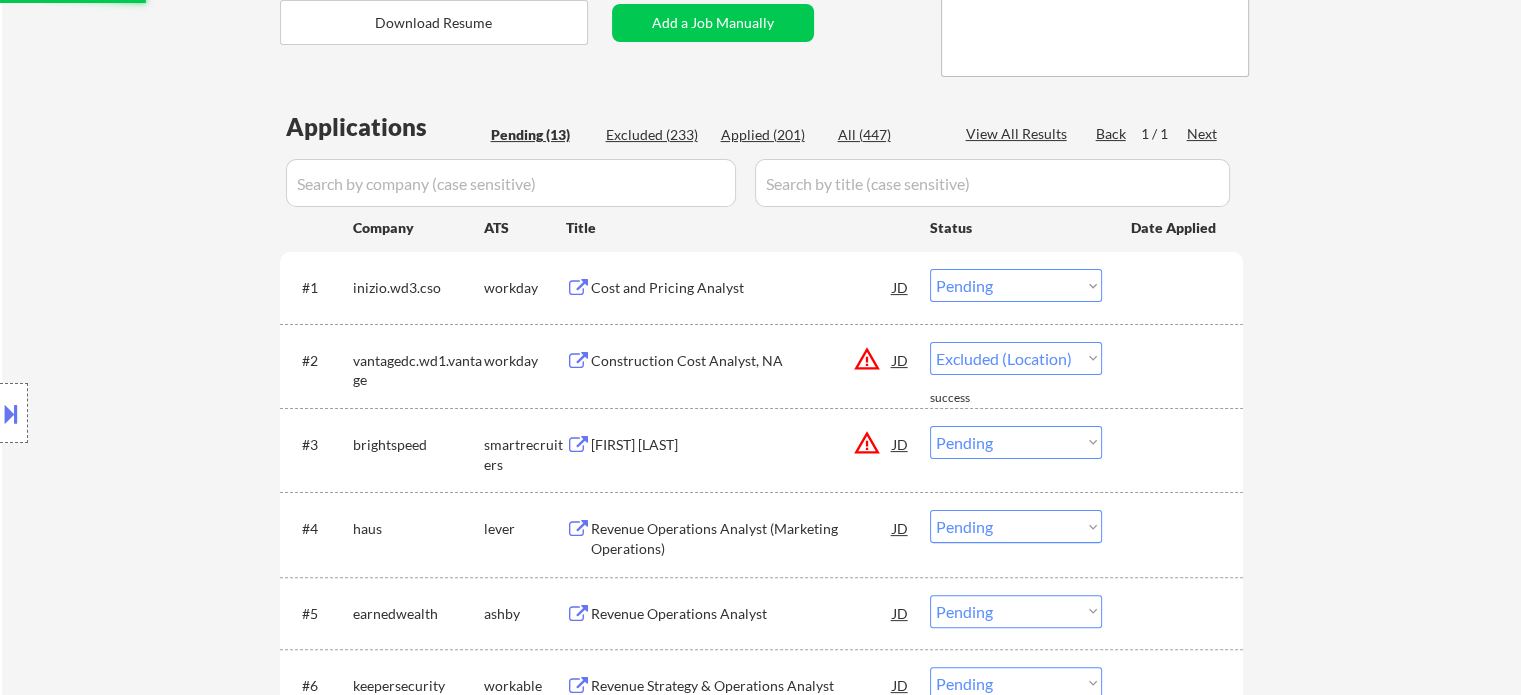 select on ""pending"" 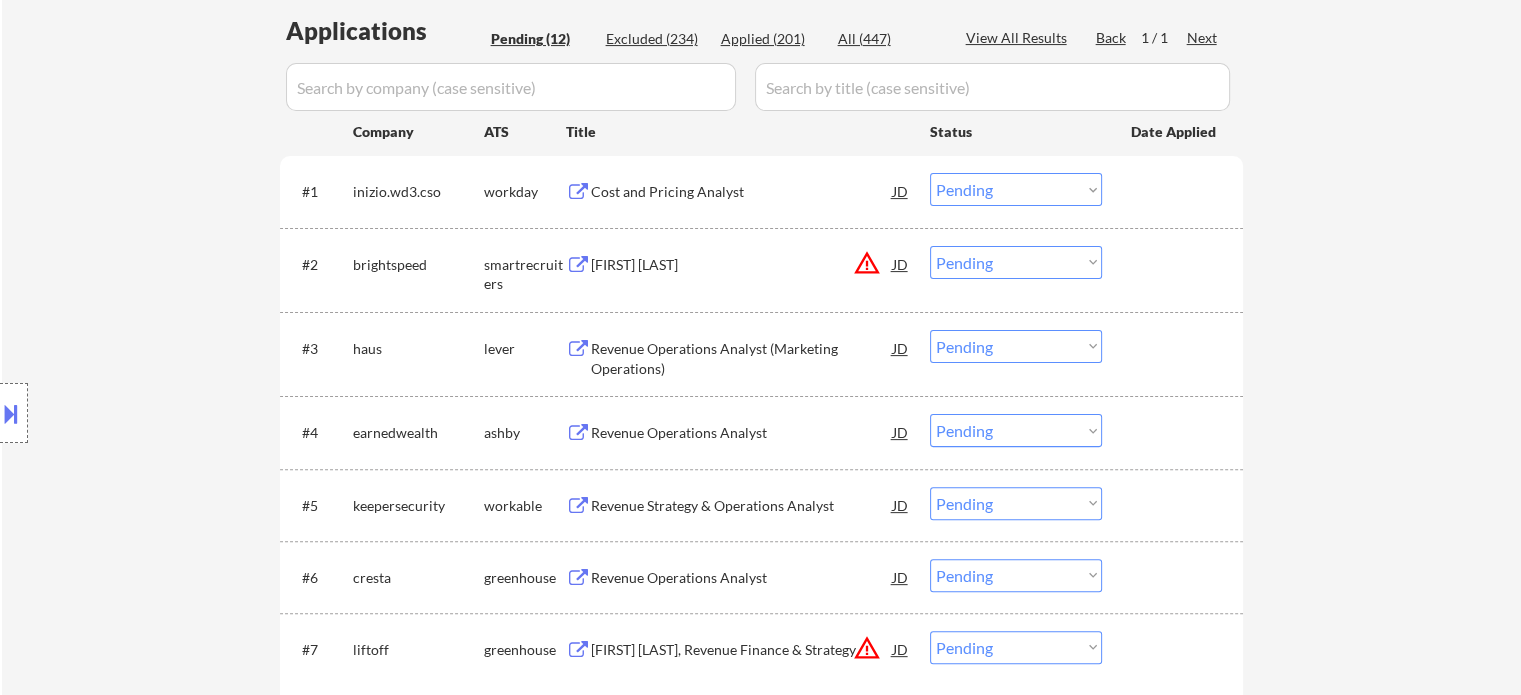 scroll, scrollTop: 608, scrollLeft: 0, axis: vertical 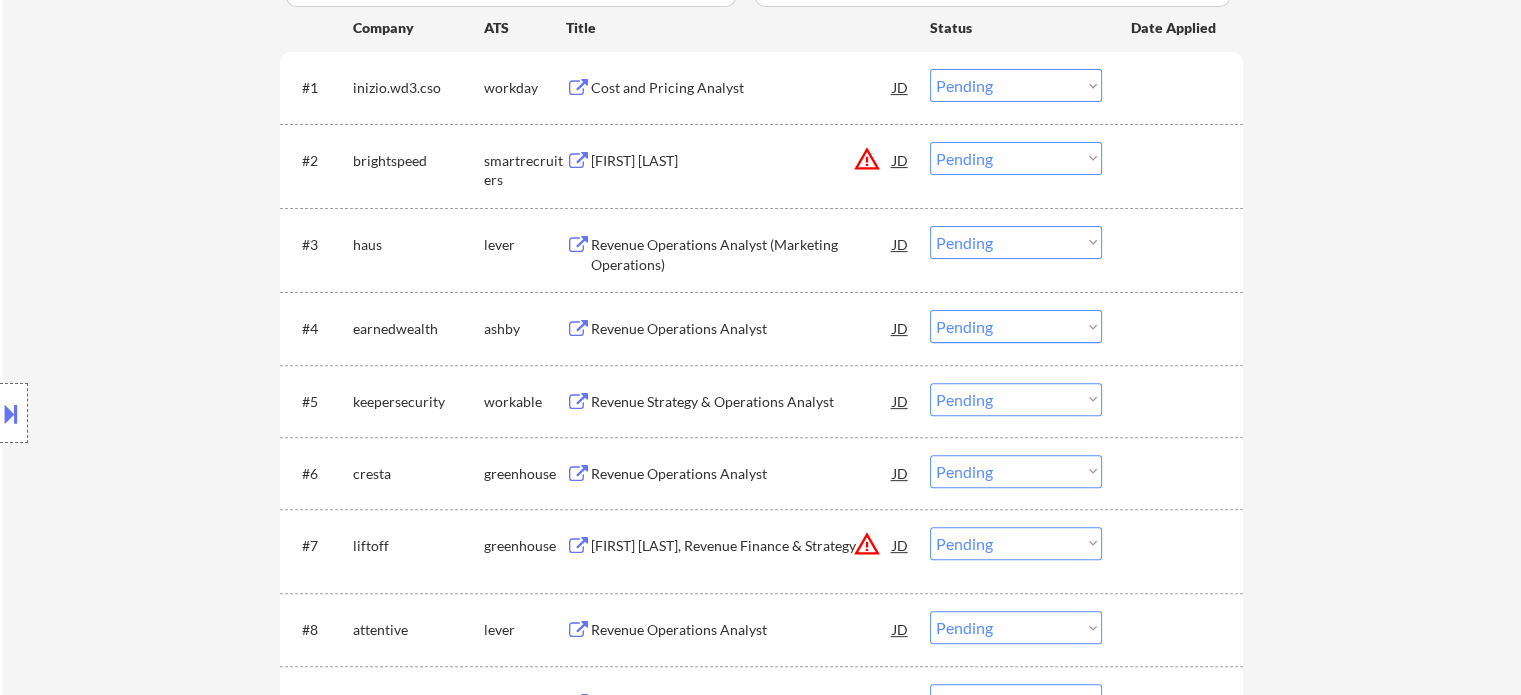 click on "Senior Financial Analyst" at bounding box center [742, 161] 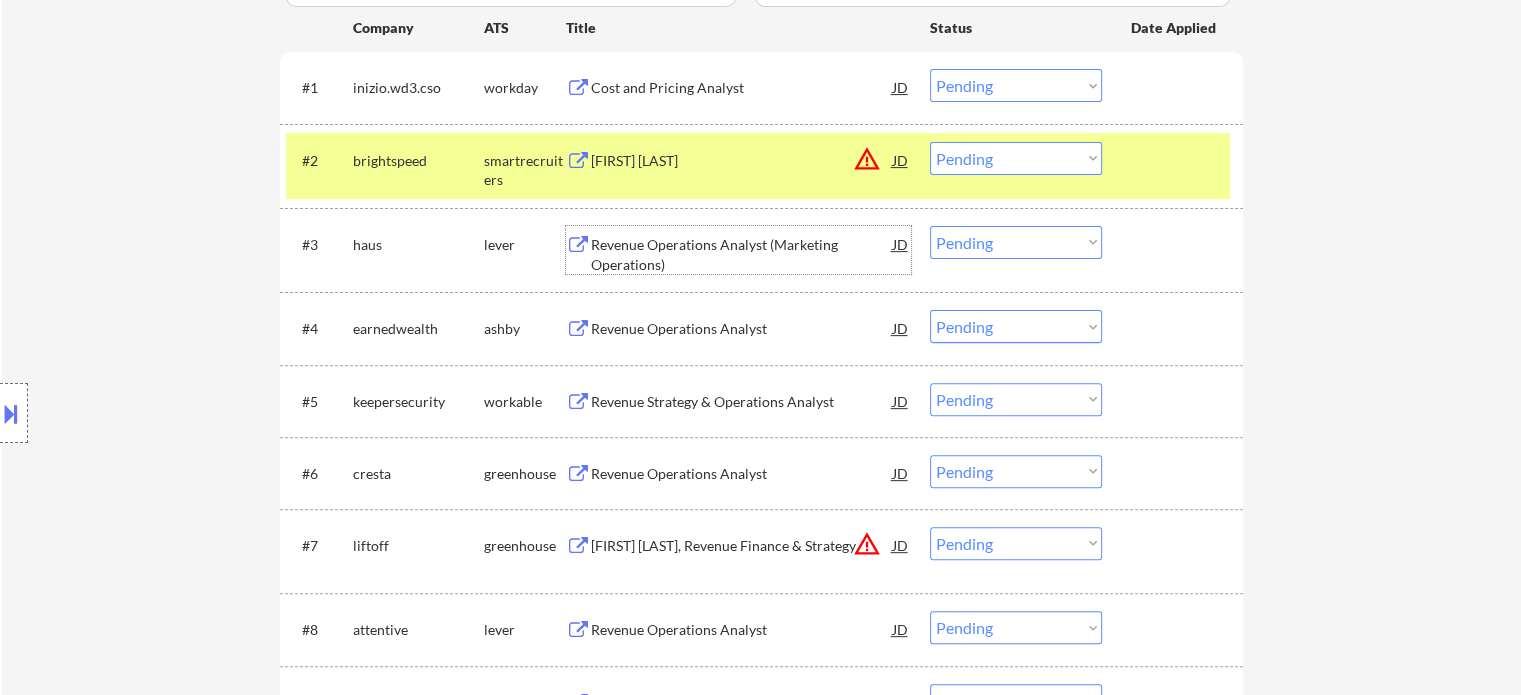 click on "Revenue Operations Analyst (Marketing Operations)" at bounding box center [742, 254] 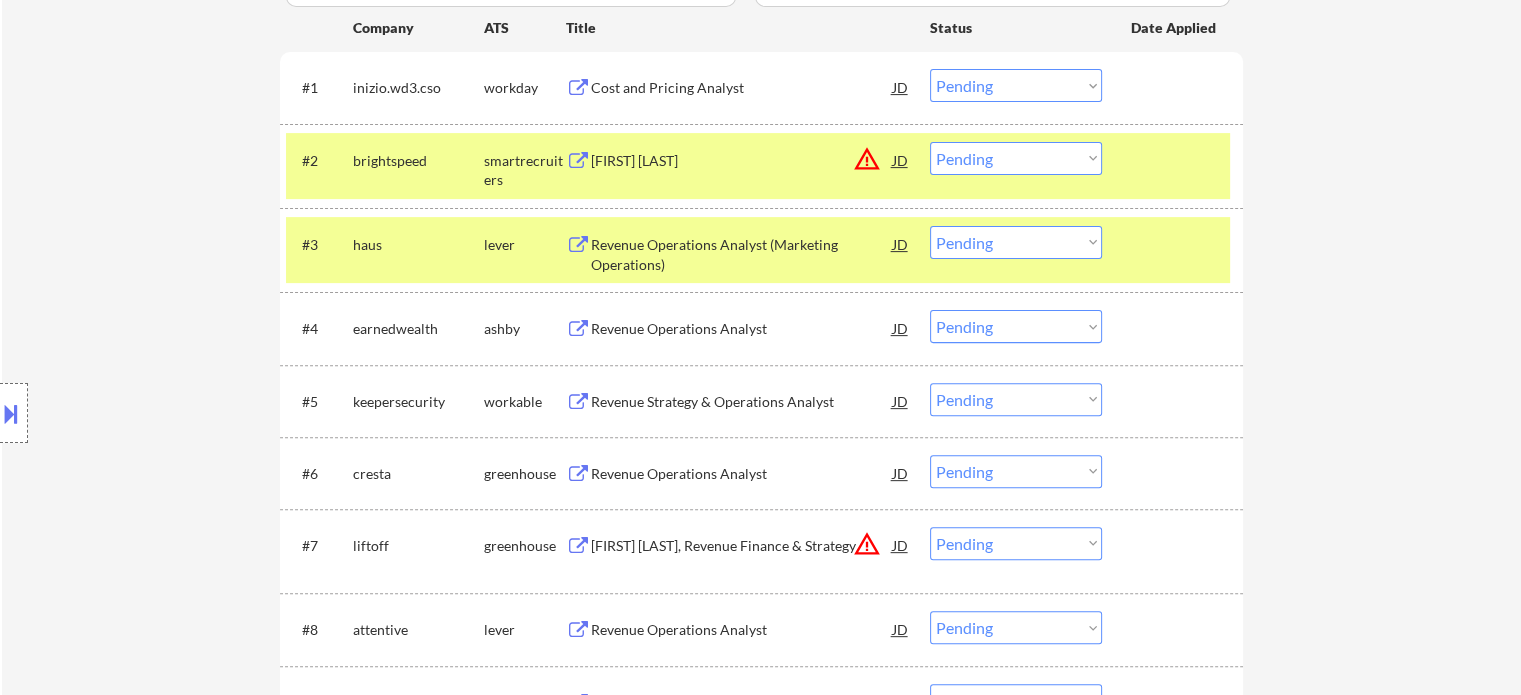 click on "Revenue Operations Analyst" at bounding box center [742, 329] 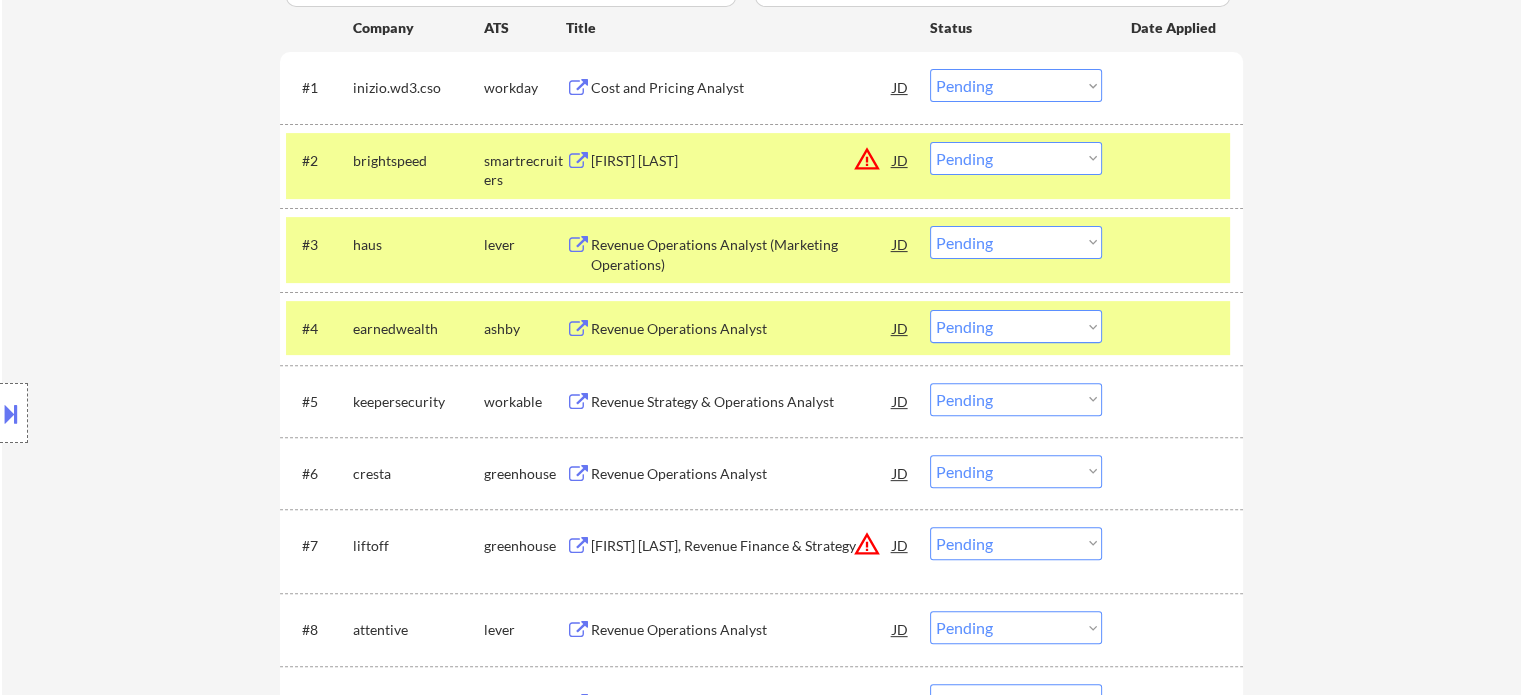 click on "Revenue Strategy & Operations Analyst" at bounding box center (742, 402) 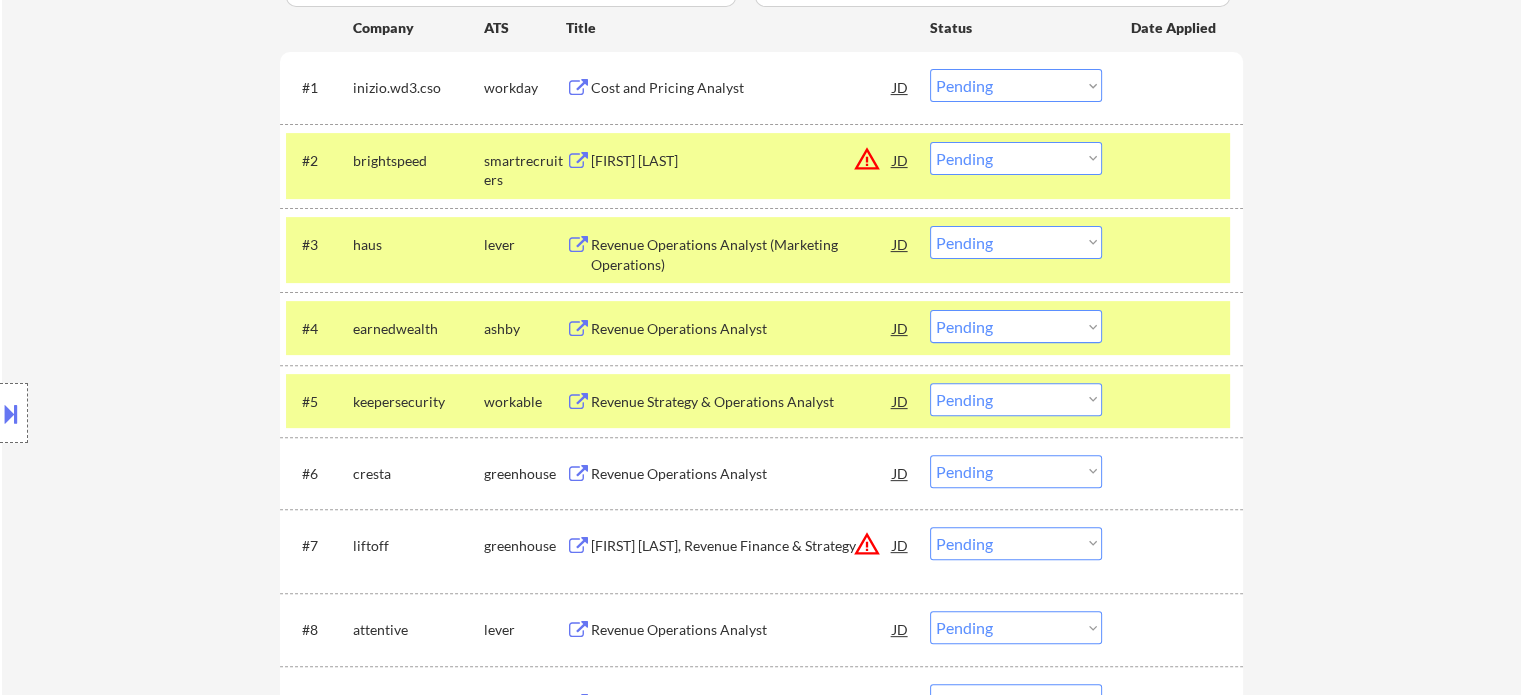 click on "Revenue Operations Analyst" at bounding box center [742, 474] 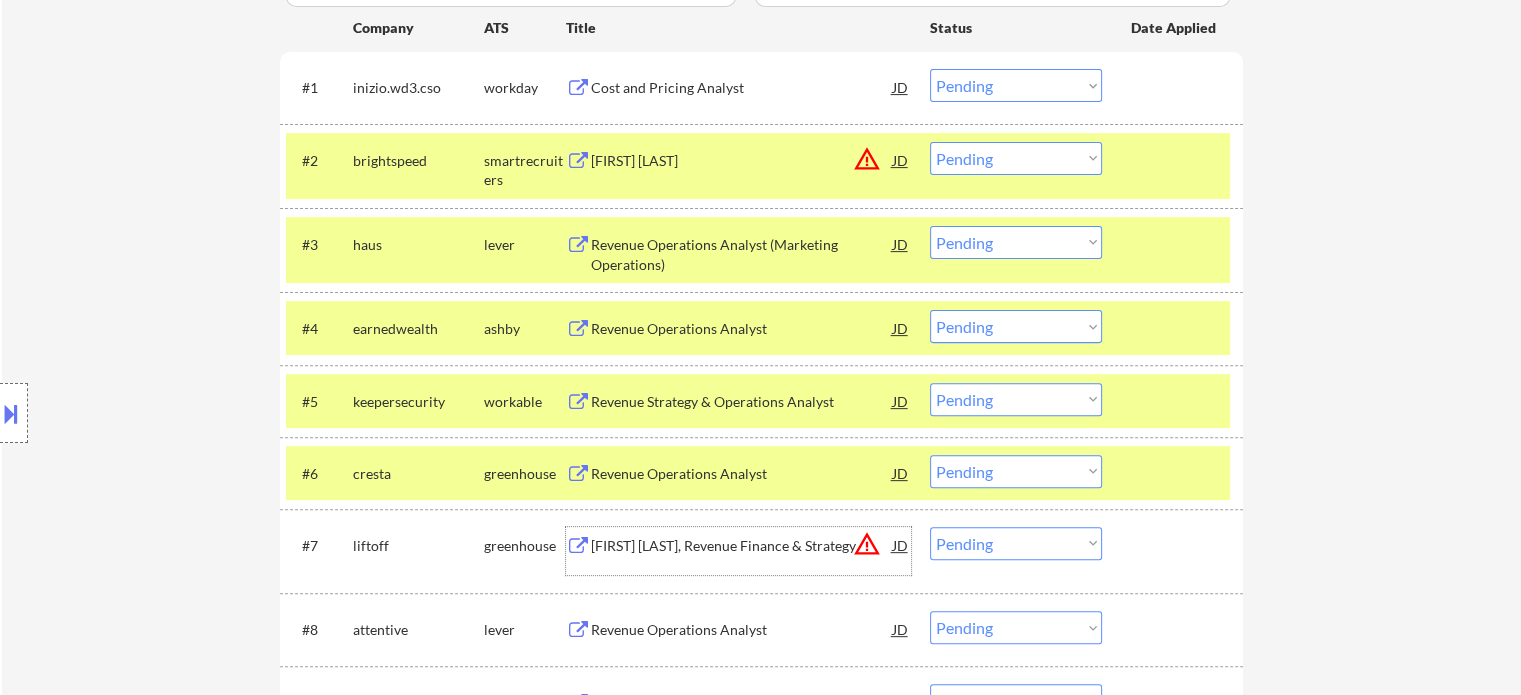 click on "Senior Financial Analyst, Revenue Finance & Strategy" at bounding box center [742, 546] 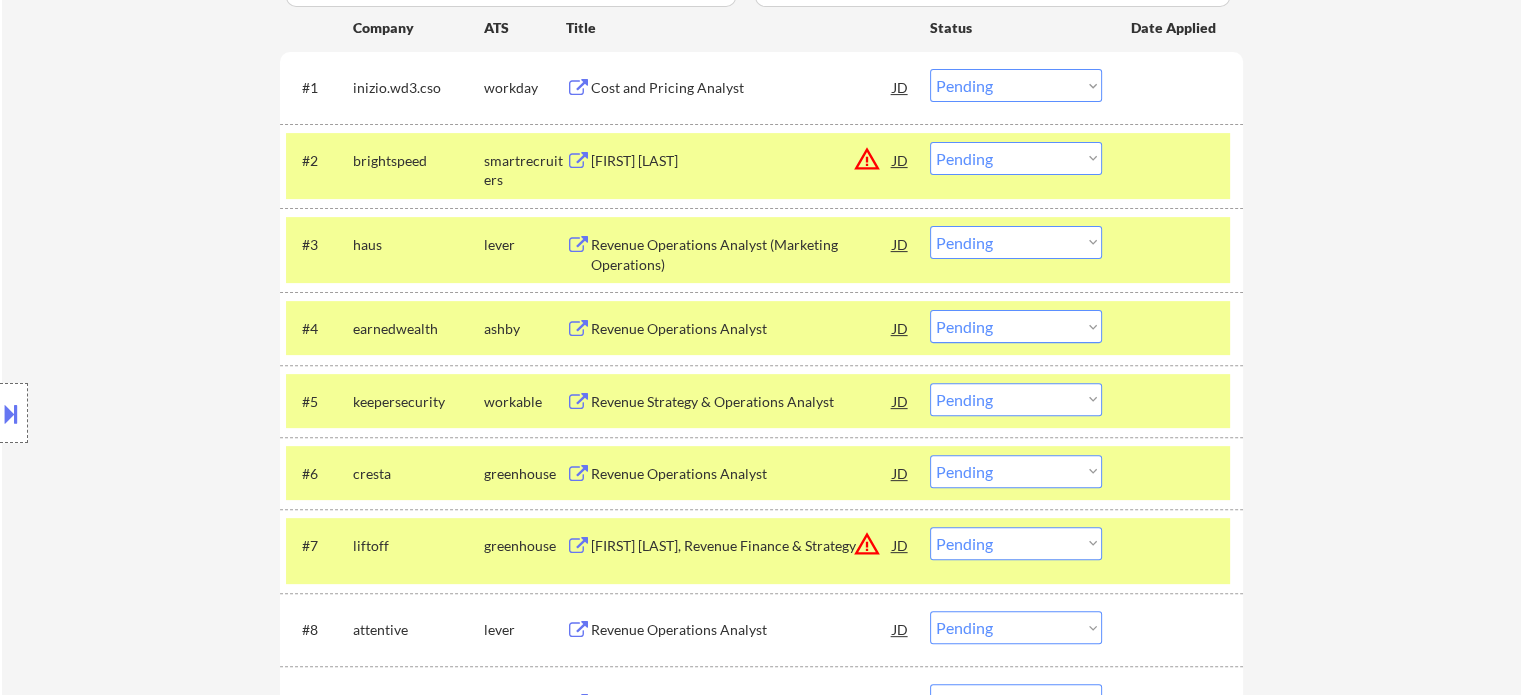 click on "Revenue Operations Analyst" at bounding box center (742, 630) 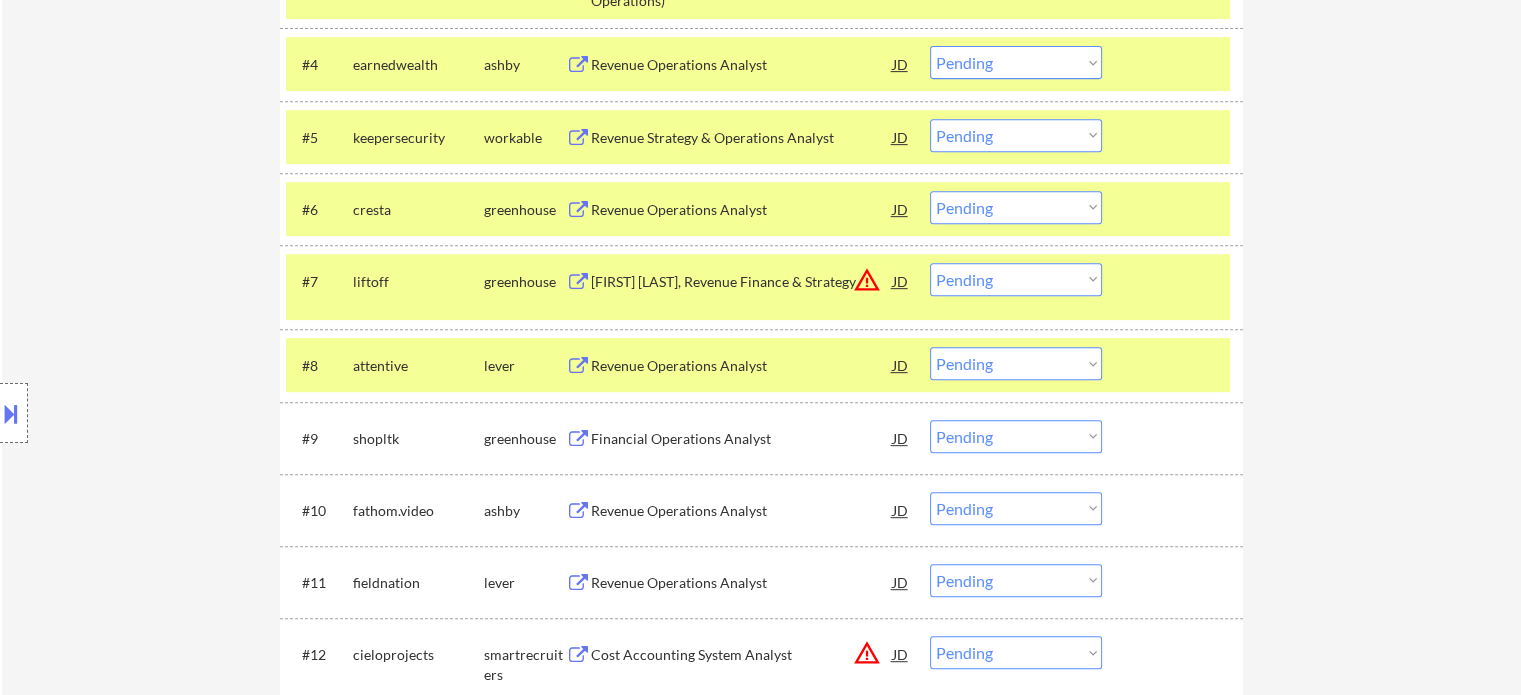 scroll, scrollTop: 908, scrollLeft: 0, axis: vertical 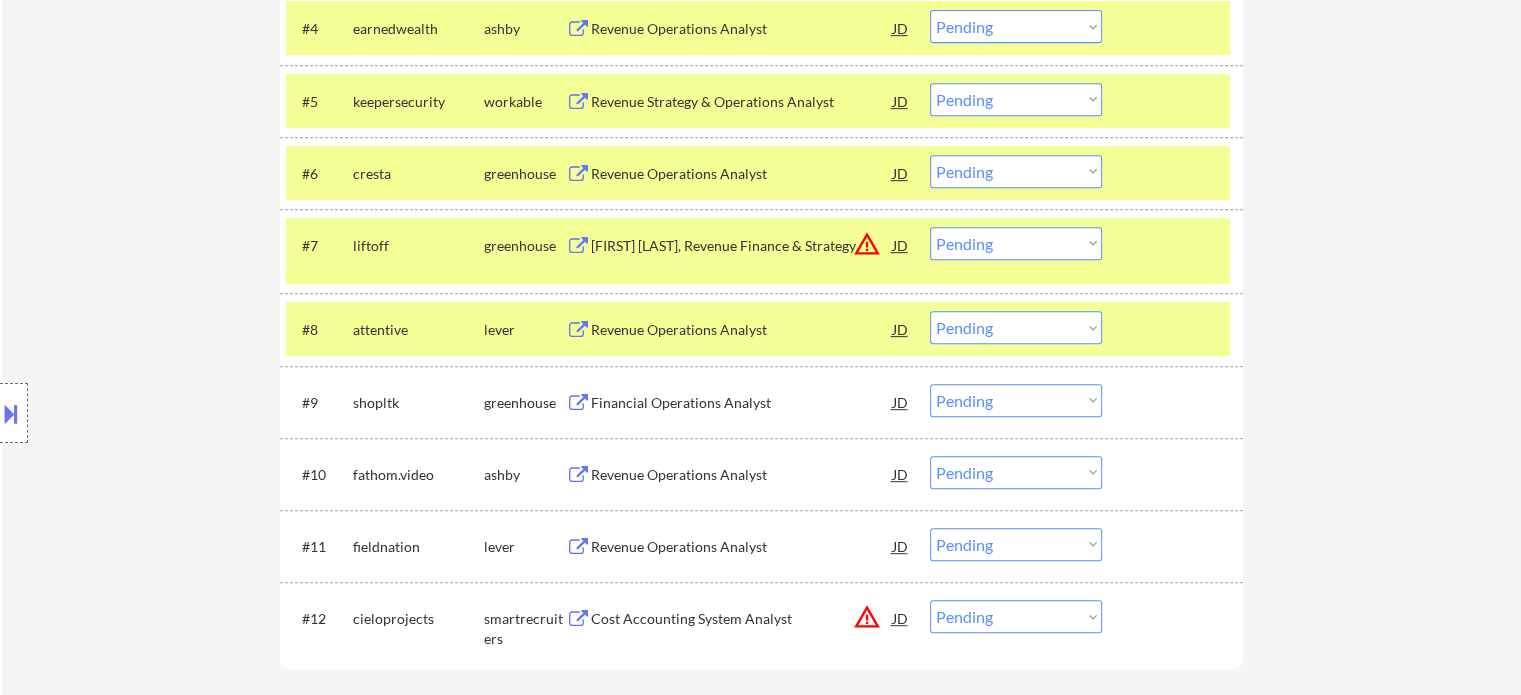 click on "Financial Operations Analyst" at bounding box center (742, 403) 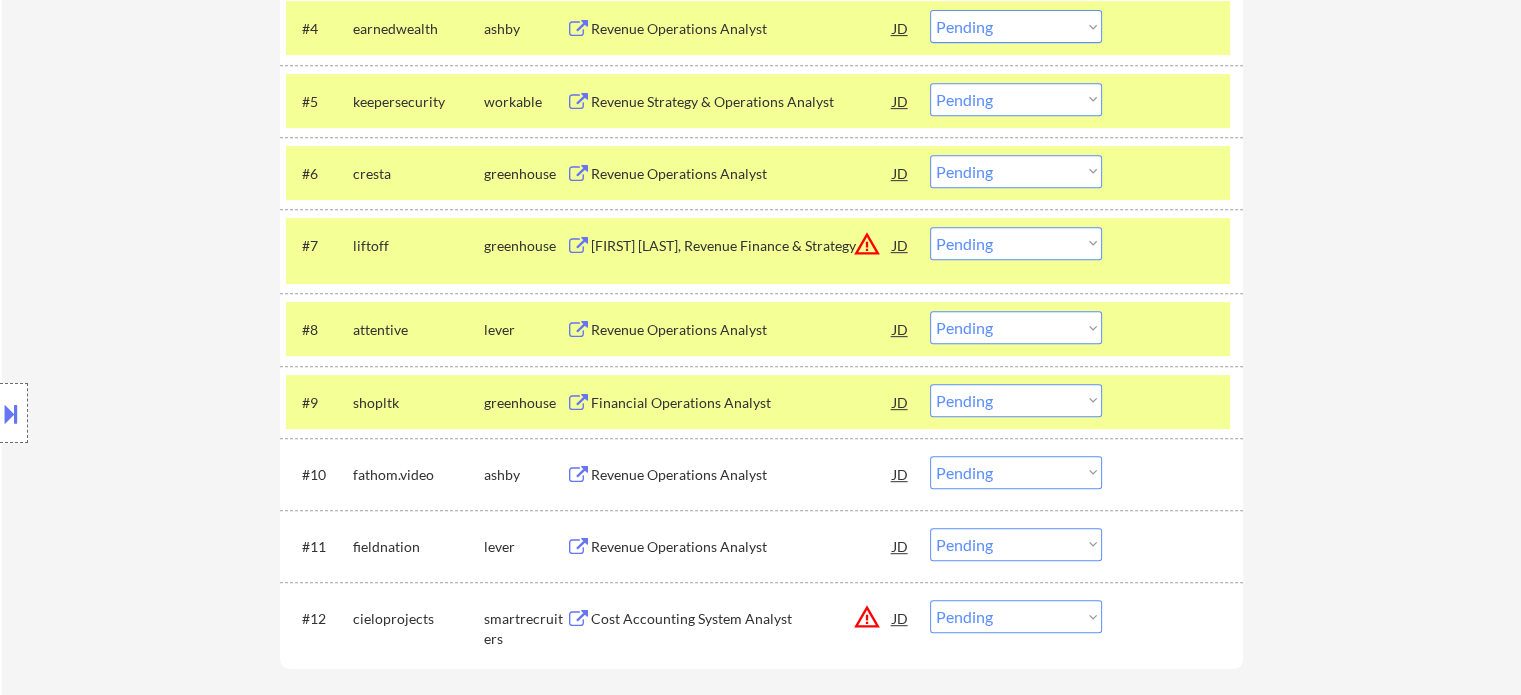 click on "Revenue Operations Analyst" at bounding box center (742, 475) 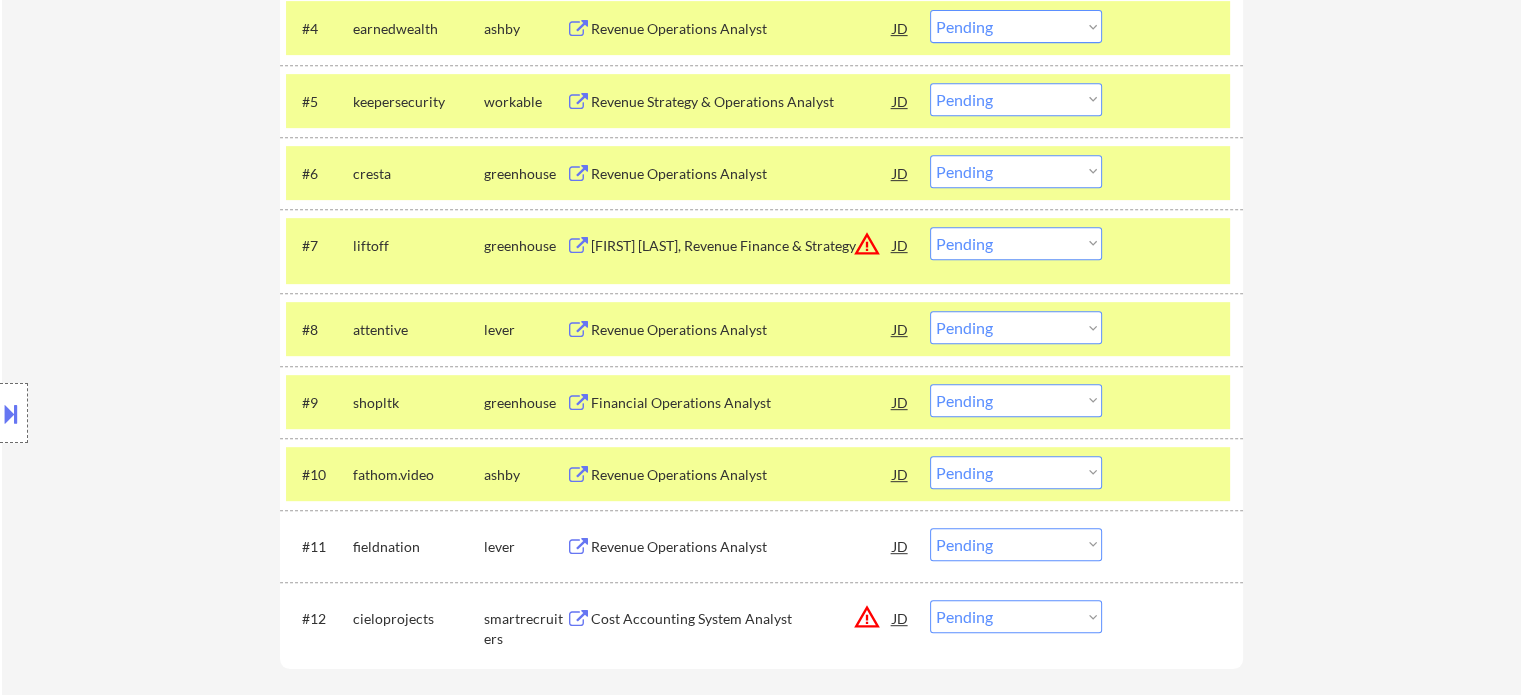 click on "Revenue Operations Analyst" at bounding box center [742, 547] 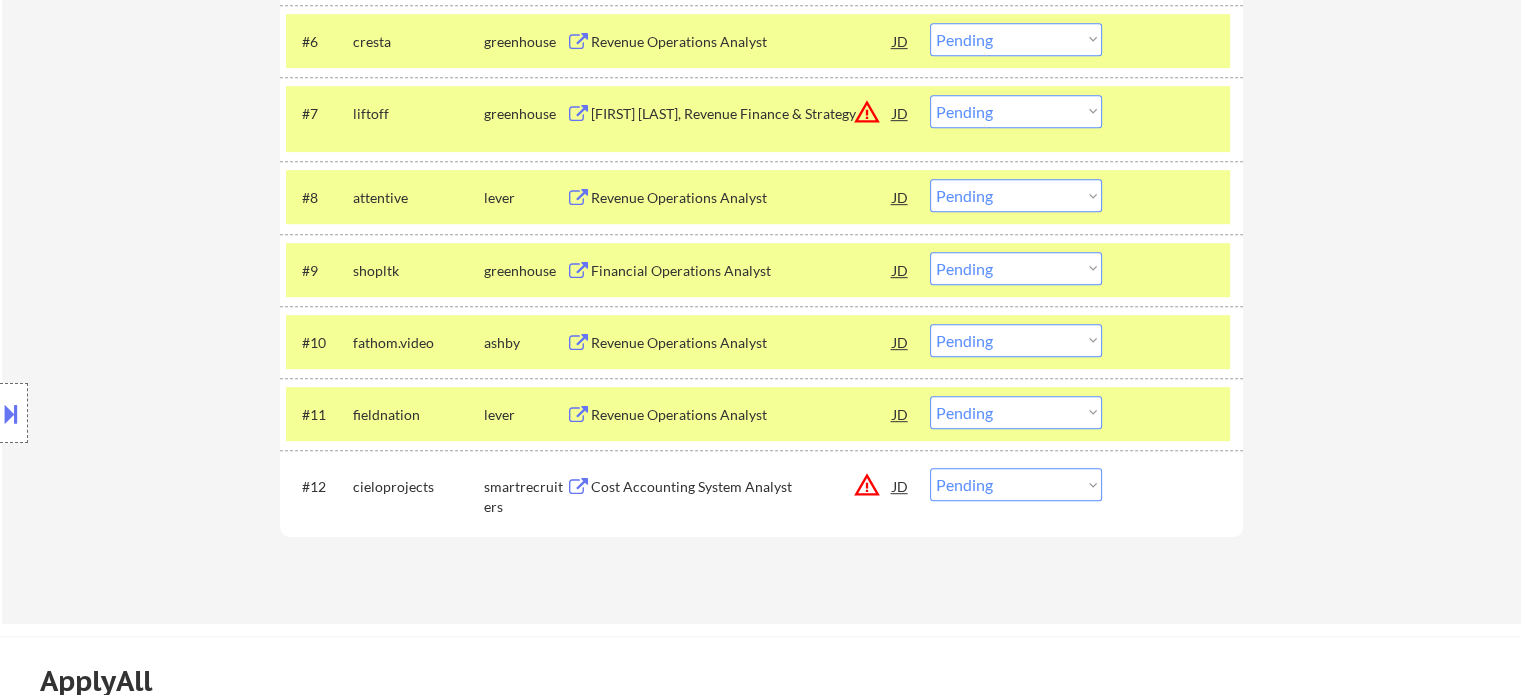 scroll, scrollTop: 1108, scrollLeft: 0, axis: vertical 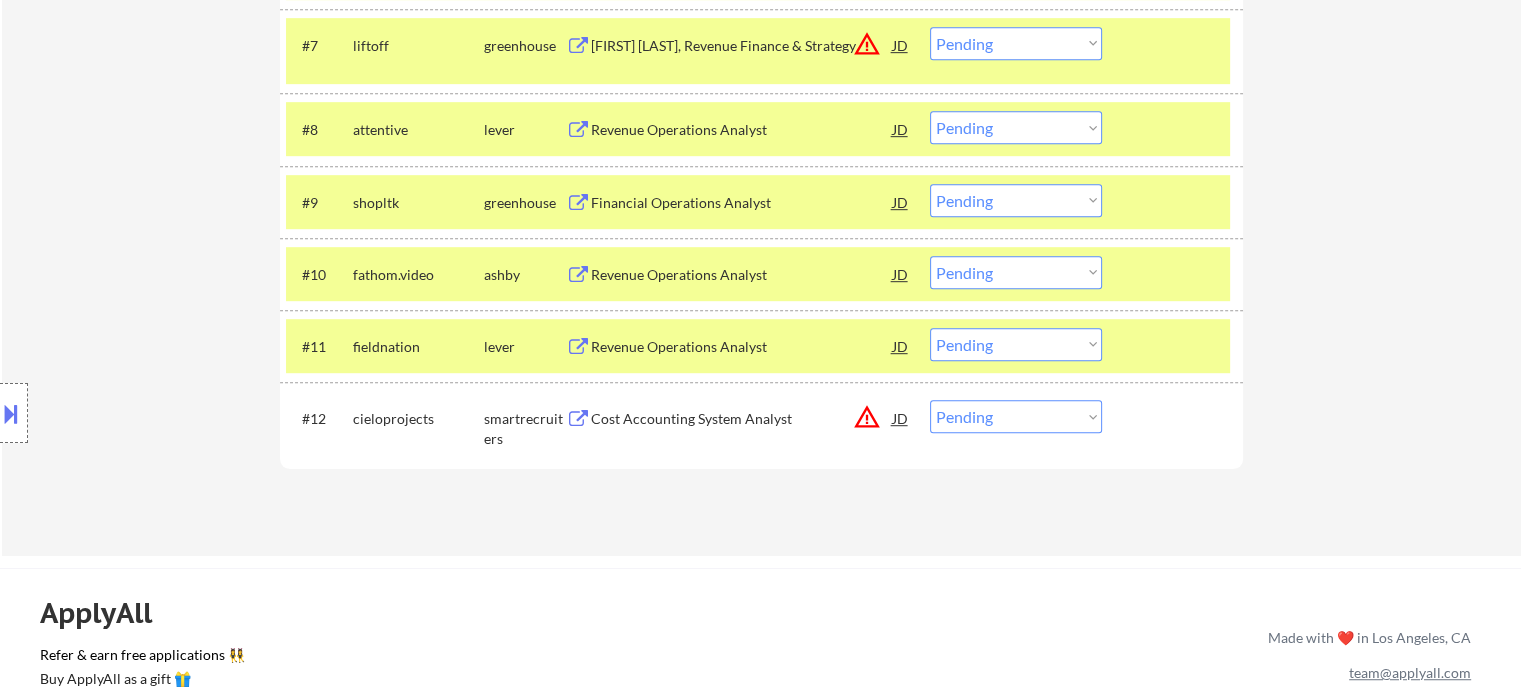 click on "Cost Accounting System Analyst" at bounding box center (742, 419) 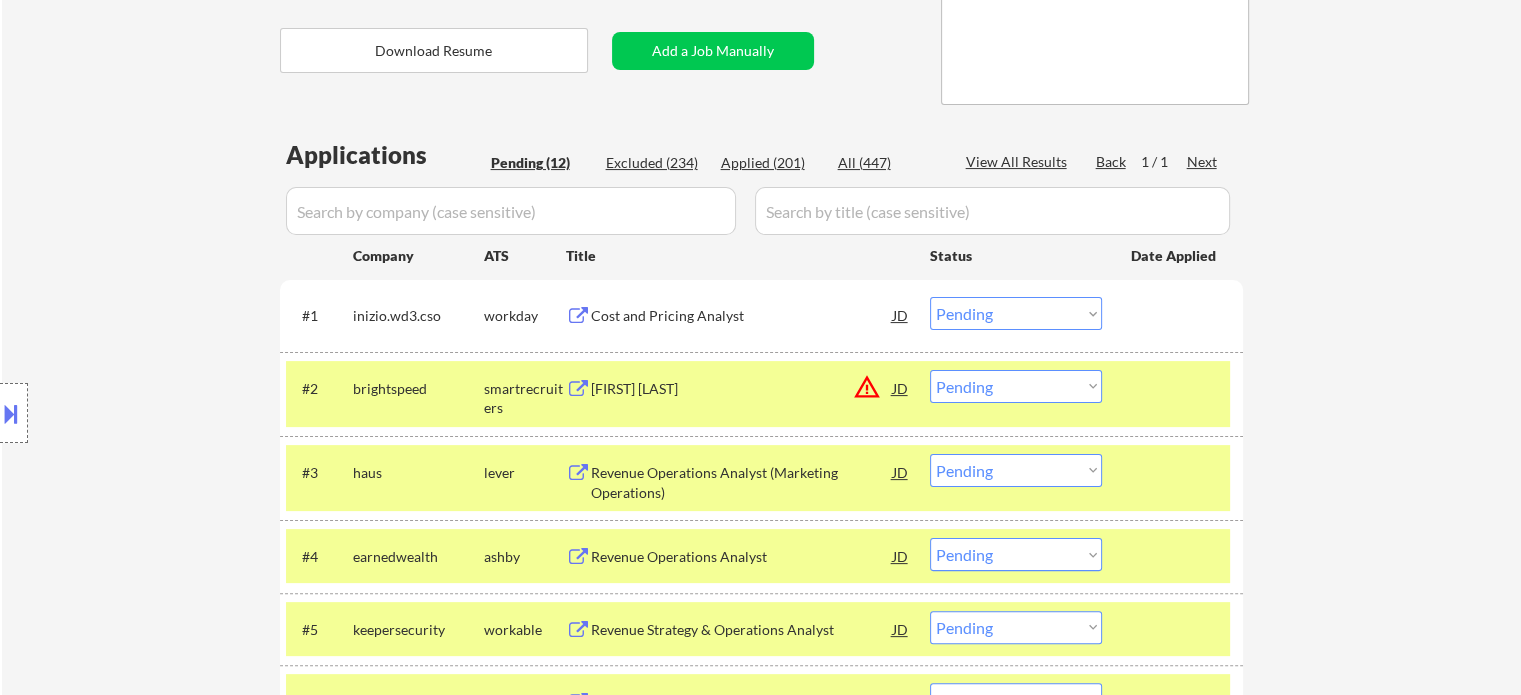 scroll, scrollTop: 400, scrollLeft: 0, axis: vertical 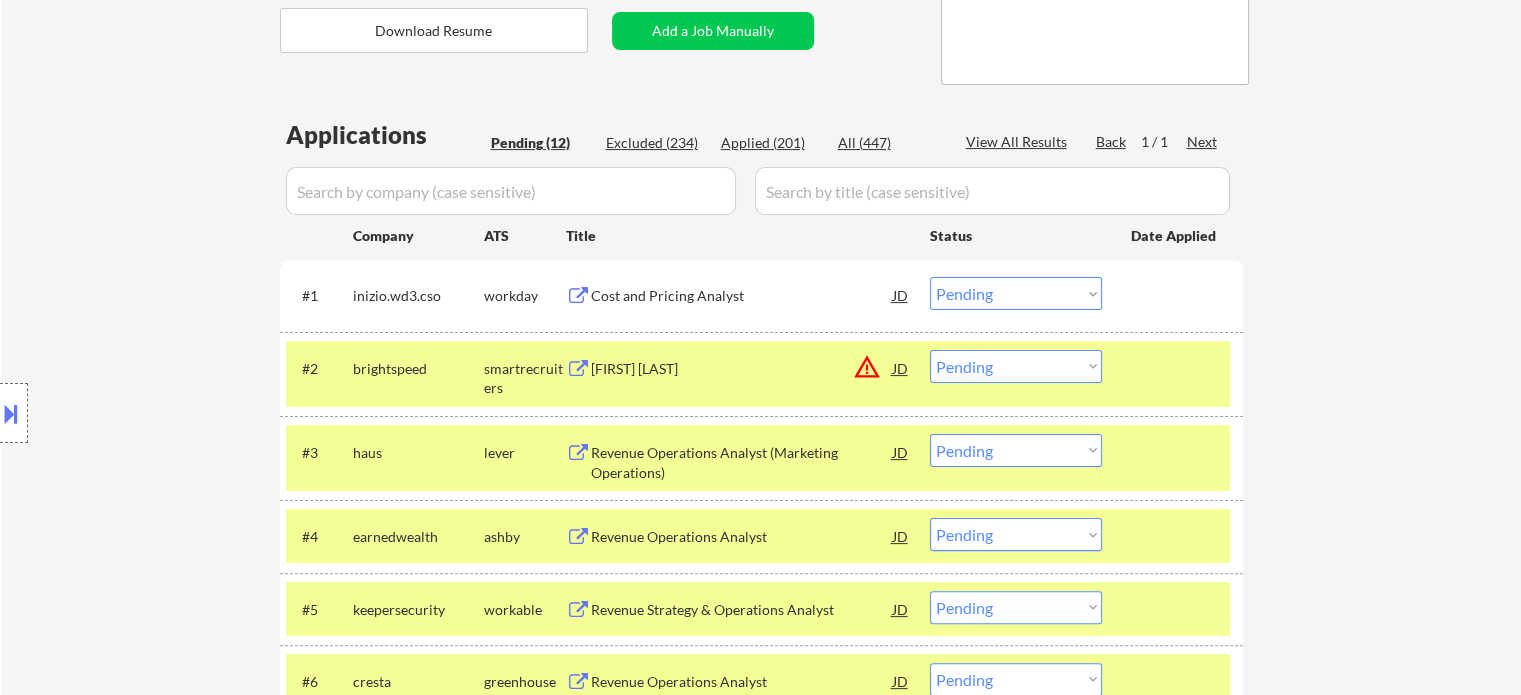 click on "Choose an option... Pending Applied Excluded (Questions) Excluded (Expired) Excluded (Location) Excluded (Bad Match) Excluded (Blocklist) Excluded (Salary) Excluded (Other)" at bounding box center (1016, 293) 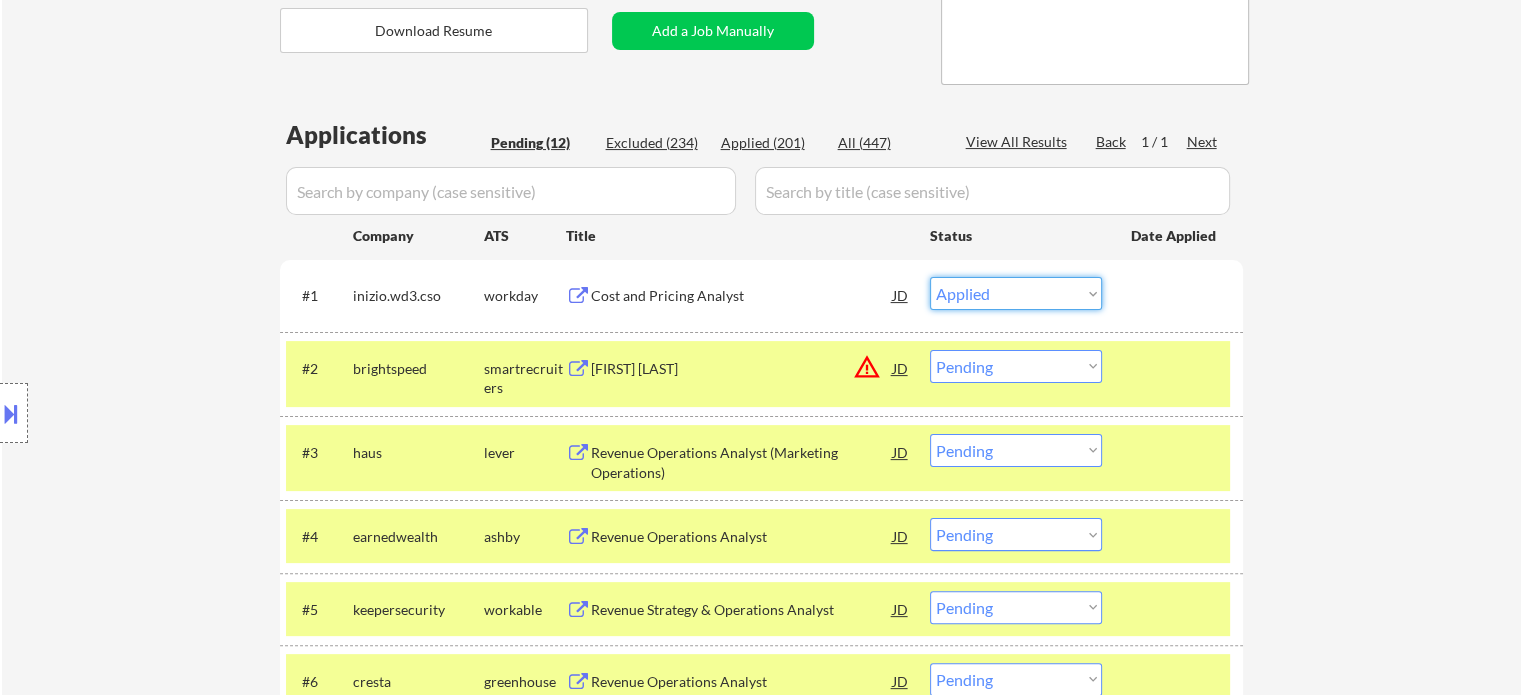 click on "Choose an option... Pending Applied Excluded (Questions) Excluded (Expired) Excluded (Location) Excluded (Bad Match) Excluded (Blocklist) Excluded (Salary) Excluded (Other)" at bounding box center (1016, 293) 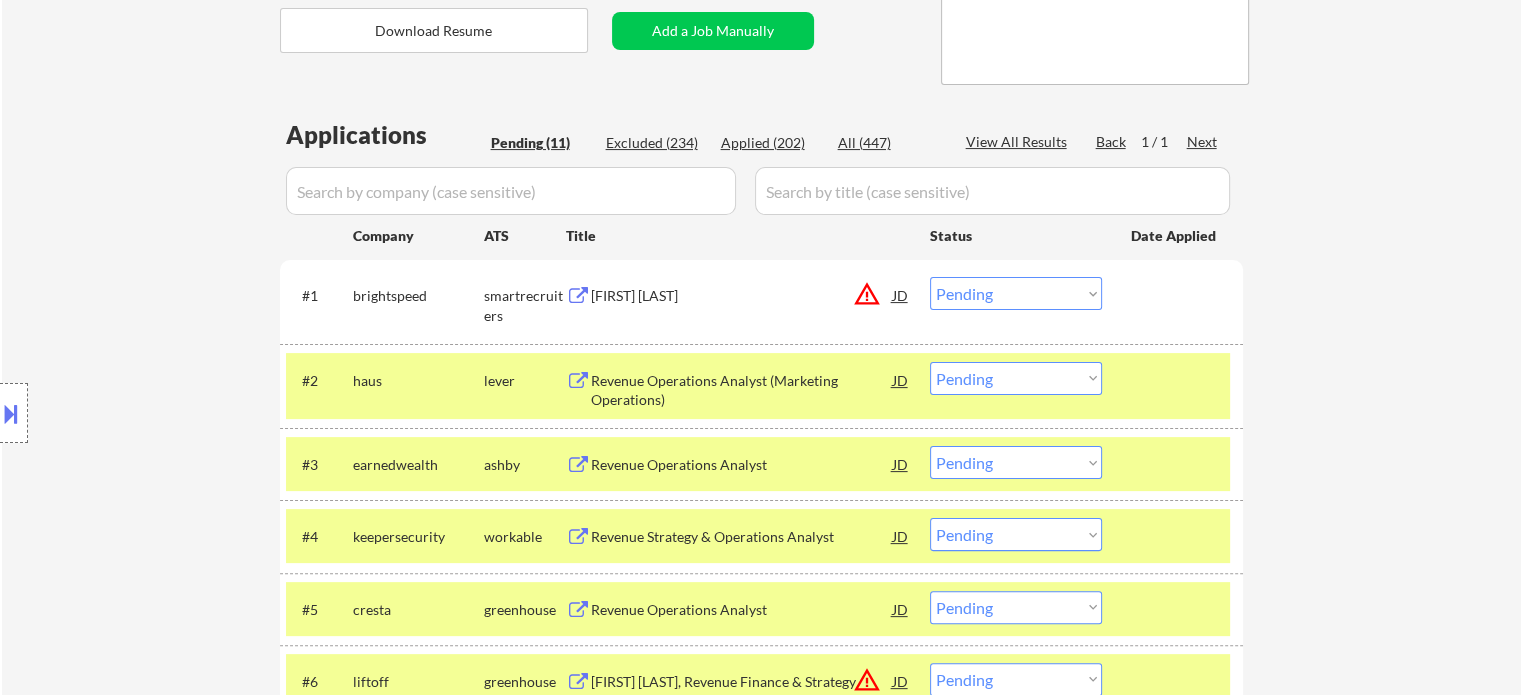 click on "Choose an option... Pending Applied Excluded (Questions) Excluded (Expired) Excluded (Location) Excluded (Bad Match) Excluded (Blocklist) Excluded (Salary) Excluded (Other)" at bounding box center [1016, 293] 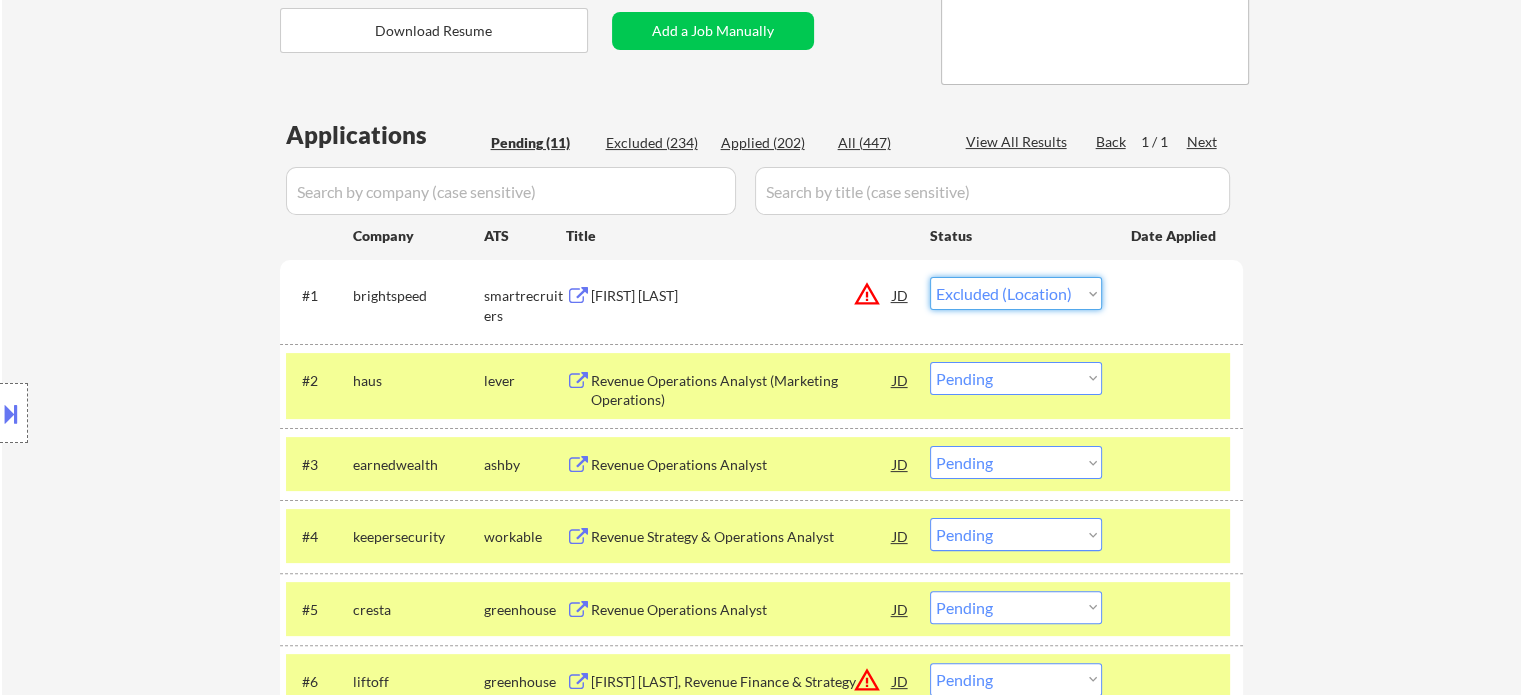 click on "Choose an option... Pending Applied Excluded (Questions) Excluded (Expired) Excluded (Location) Excluded (Bad Match) Excluded (Blocklist) Excluded (Salary) Excluded (Other)" at bounding box center [1016, 293] 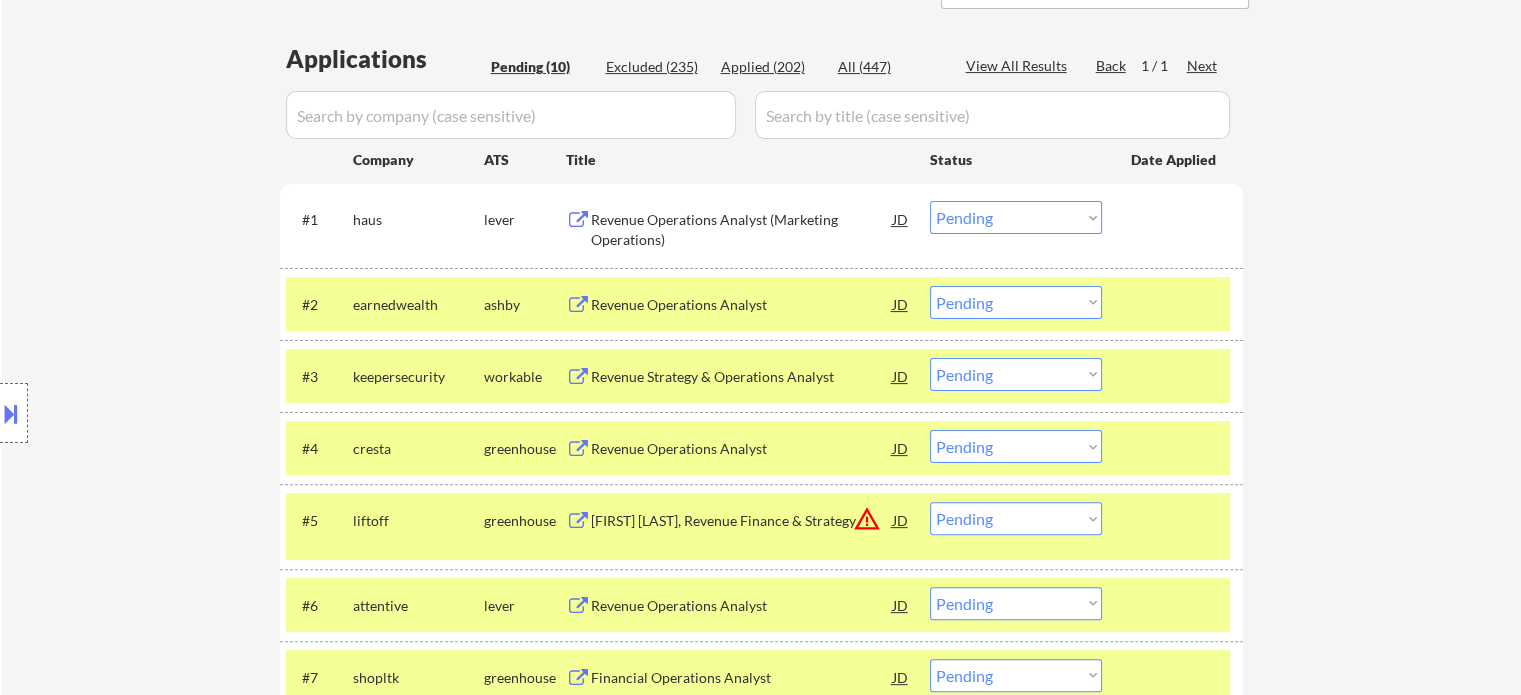 scroll, scrollTop: 600, scrollLeft: 0, axis: vertical 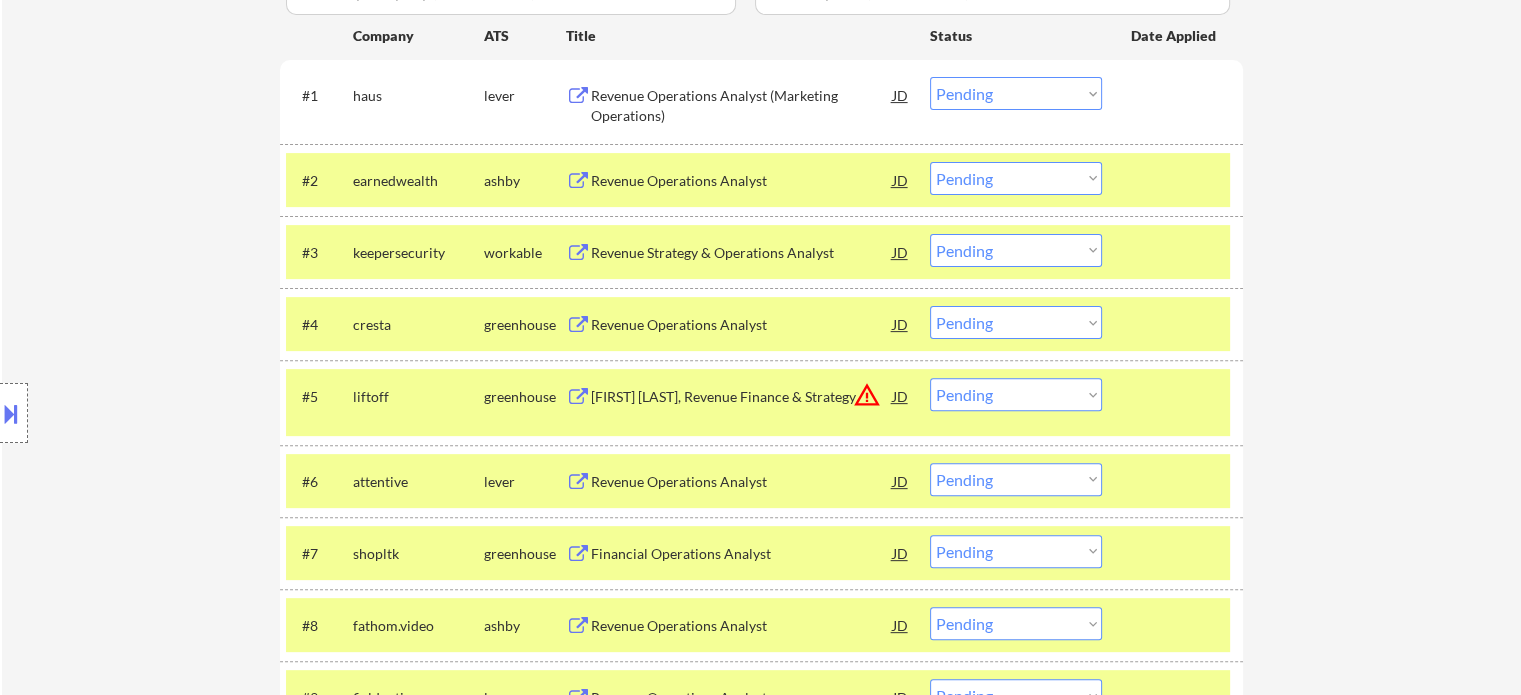 click on "Revenue Operations Analyst (Marketing Operations)" at bounding box center (742, 105) 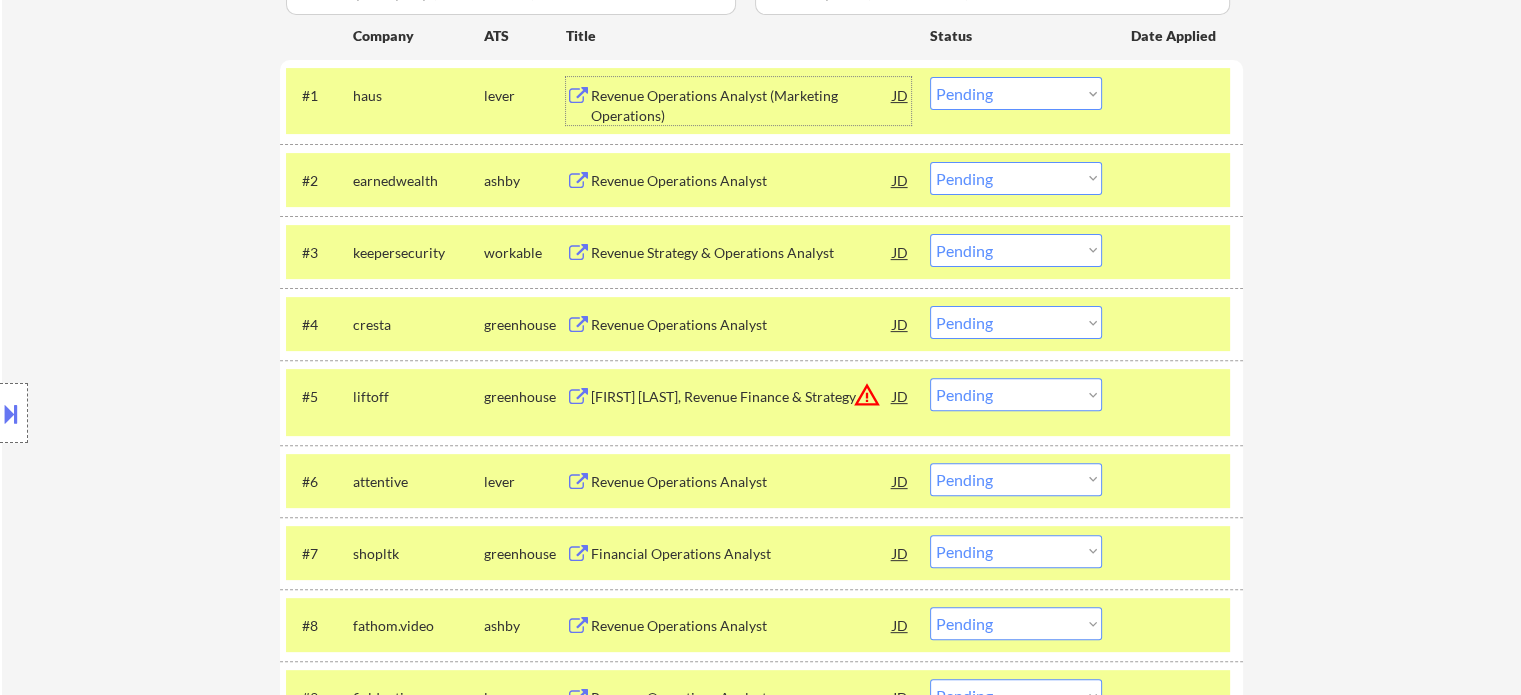 click on "Choose an option... Pending Applied Excluded (Questions) Excluded (Expired) Excluded (Location) Excluded (Bad Match) Excluded (Blocklist) Excluded (Salary) Excluded (Other)" at bounding box center [1016, 93] 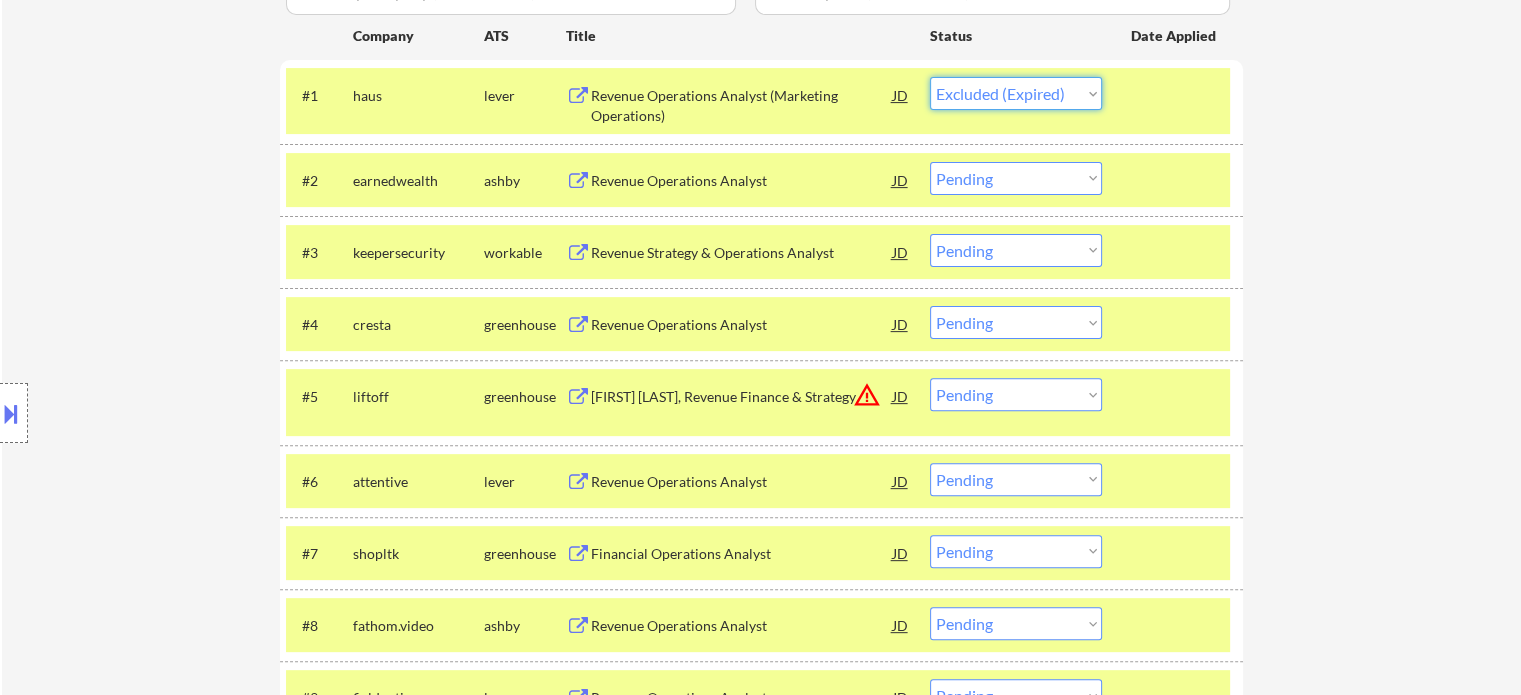 click on "Choose an option... Pending Applied Excluded (Questions) Excluded (Expired) Excluded (Location) Excluded (Bad Match) Excluded (Blocklist) Excluded (Salary) Excluded (Other)" at bounding box center [1016, 93] 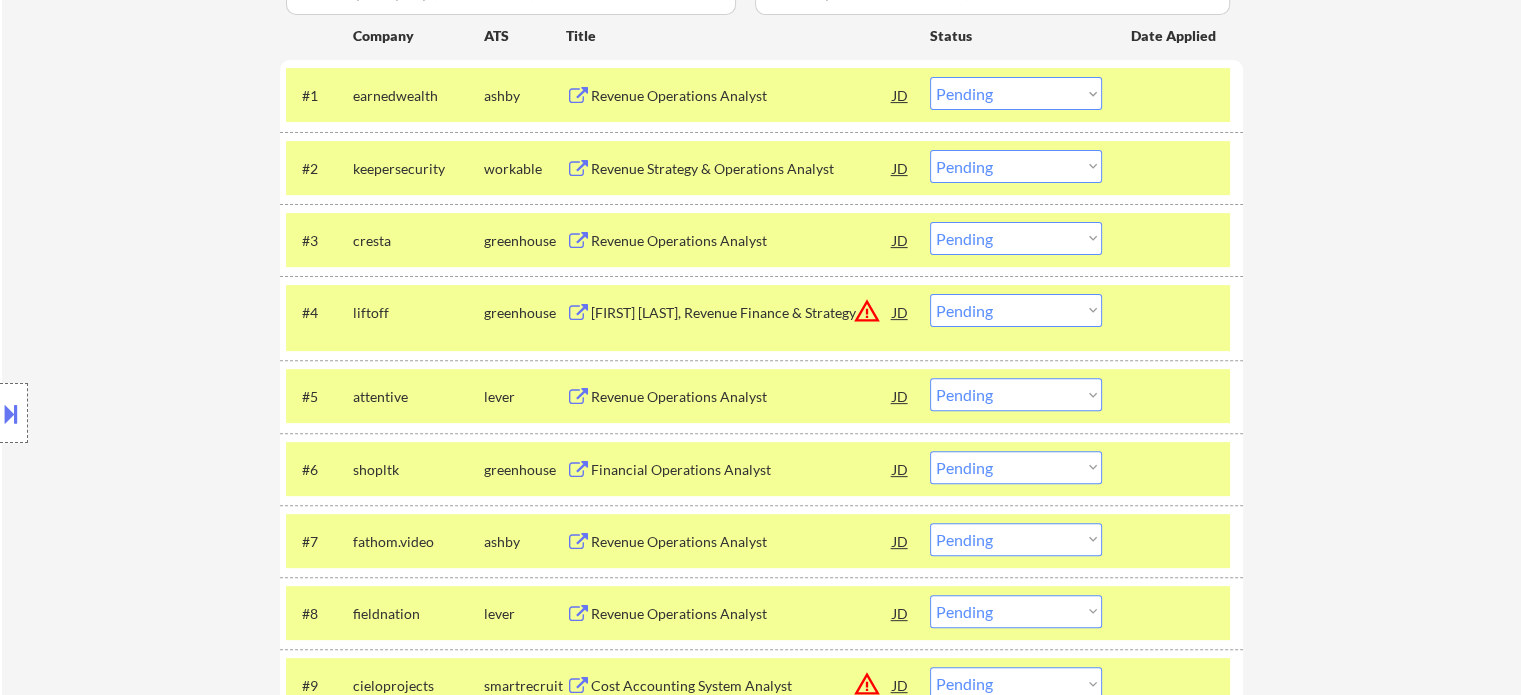 click on "Revenue Operations Analyst" at bounding box center [742, 96] 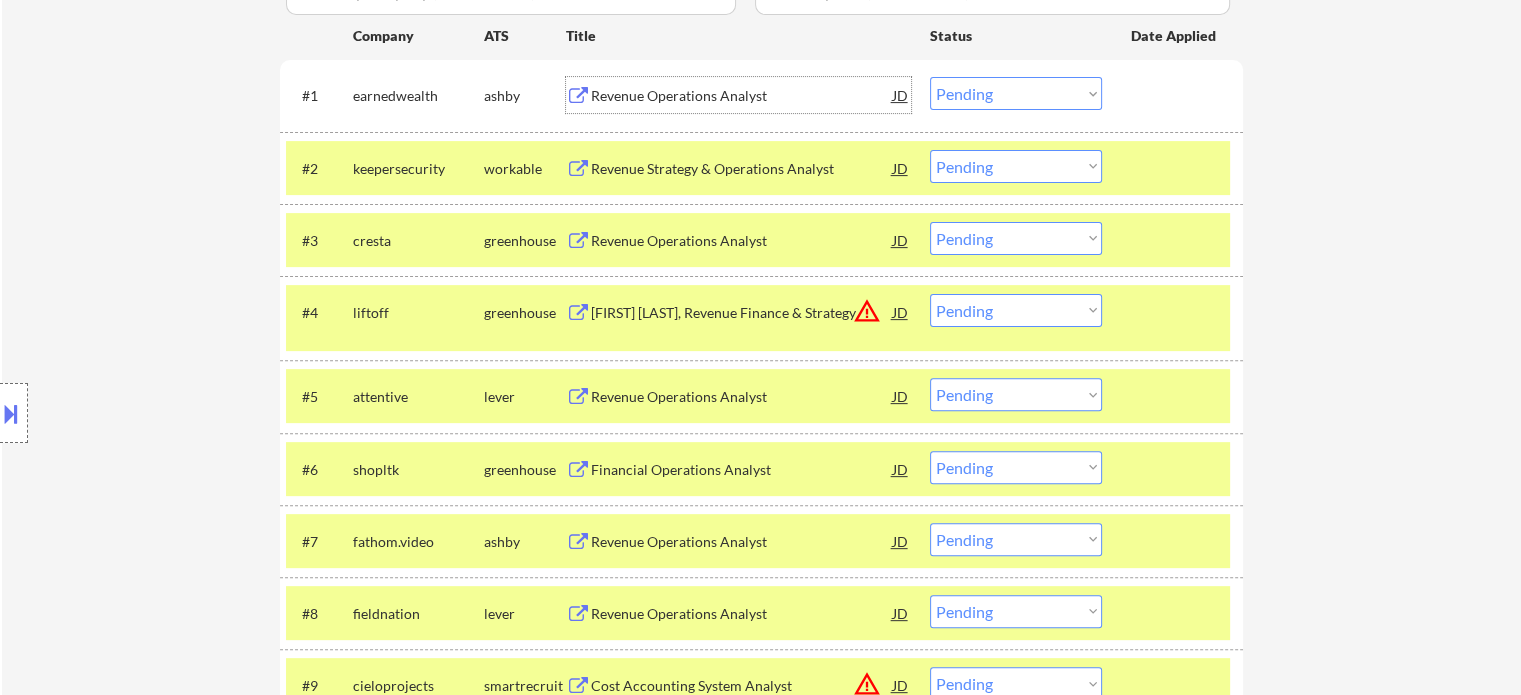 click on "Choose an option... Pending Applied Excluded (Questions) Excluded (Expired) Excluded (Location) Excluded (Bad Match) Excluded (Blocklist) Excluded (Salary) Excluded (Other)" at bounding box center [1016, 93] 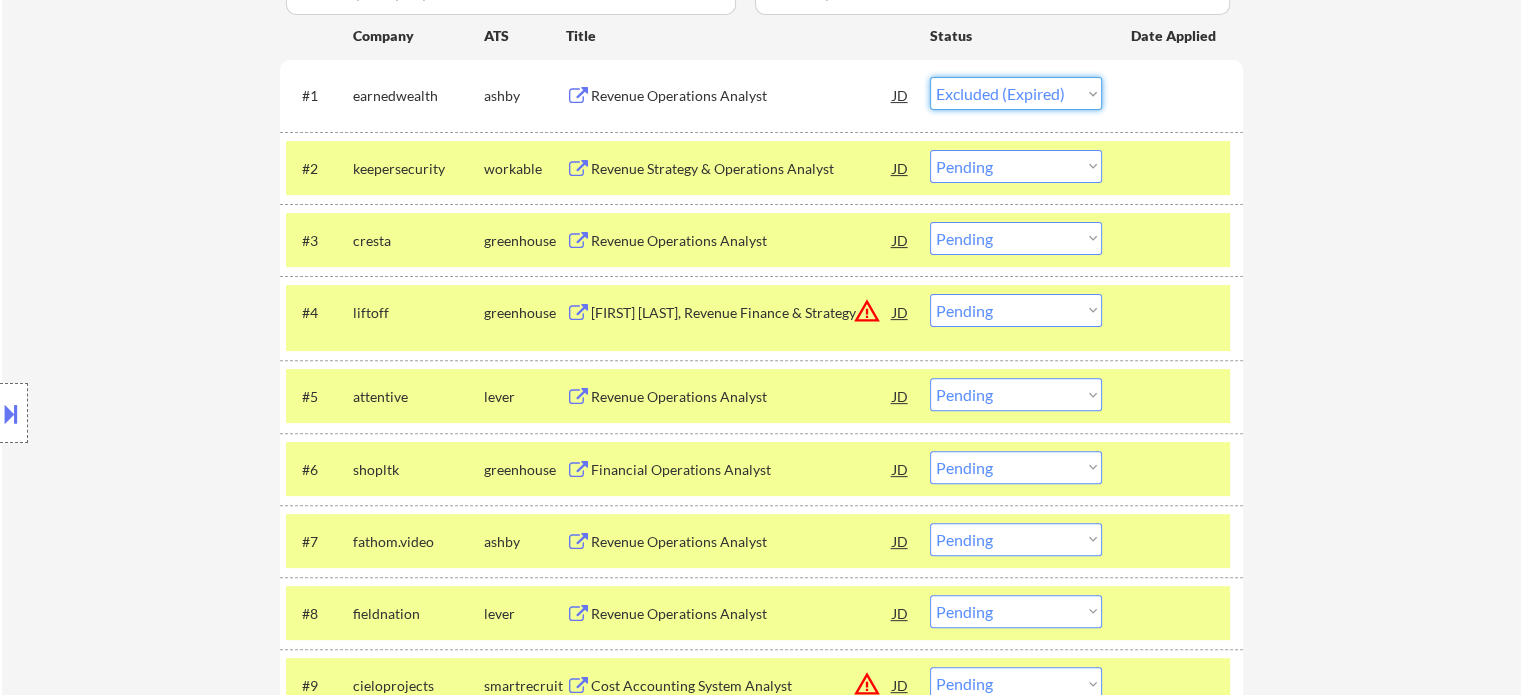 click on "Choose an option... Pending Applied Excluded (Questions) Excluded (Expired) Excluded (Location) Excluded (Bad Match) Excluded (Blocklist) Excluded (Salary) Excluded (Other)" at bounding box center (1016, 93) 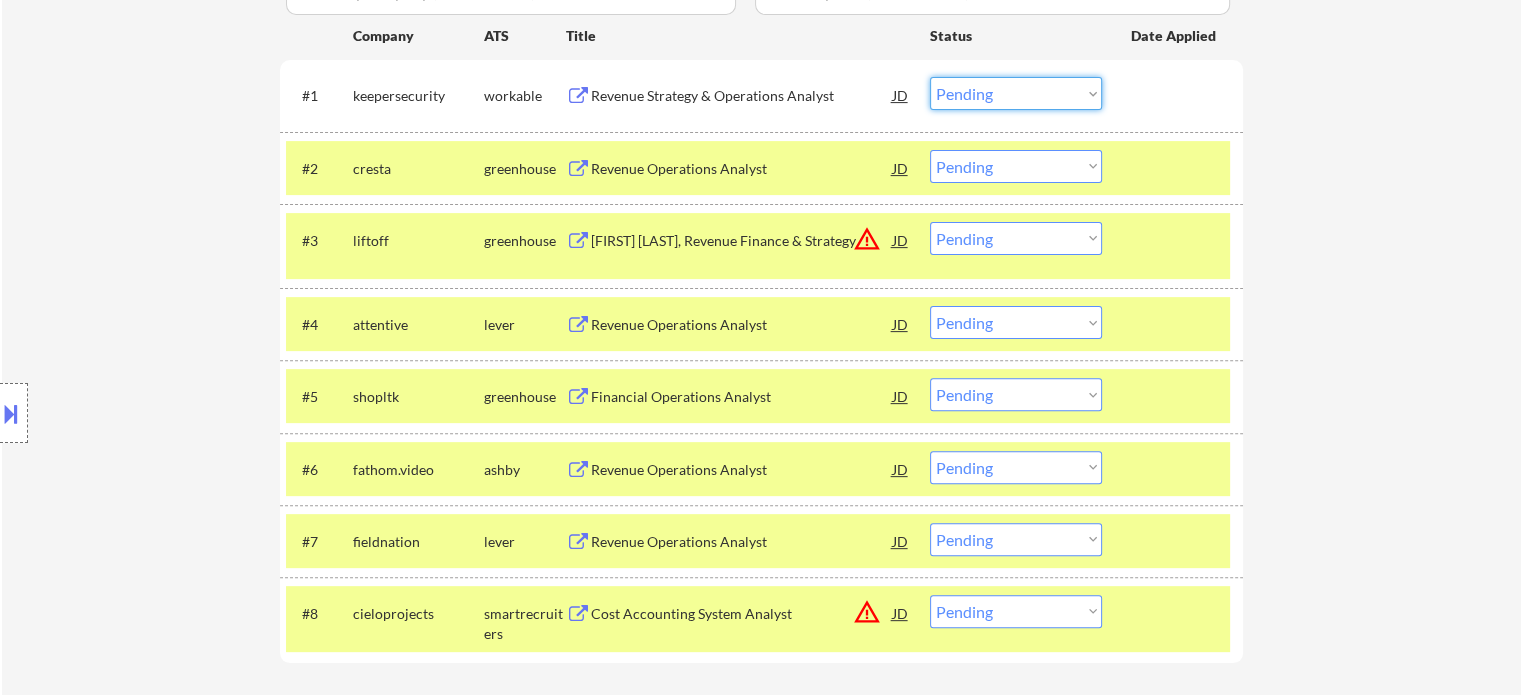 drag, startPoint x: 1024, startPoint y: 93, endPoint x: 986, endPoint y: 100, distance: 38.63936 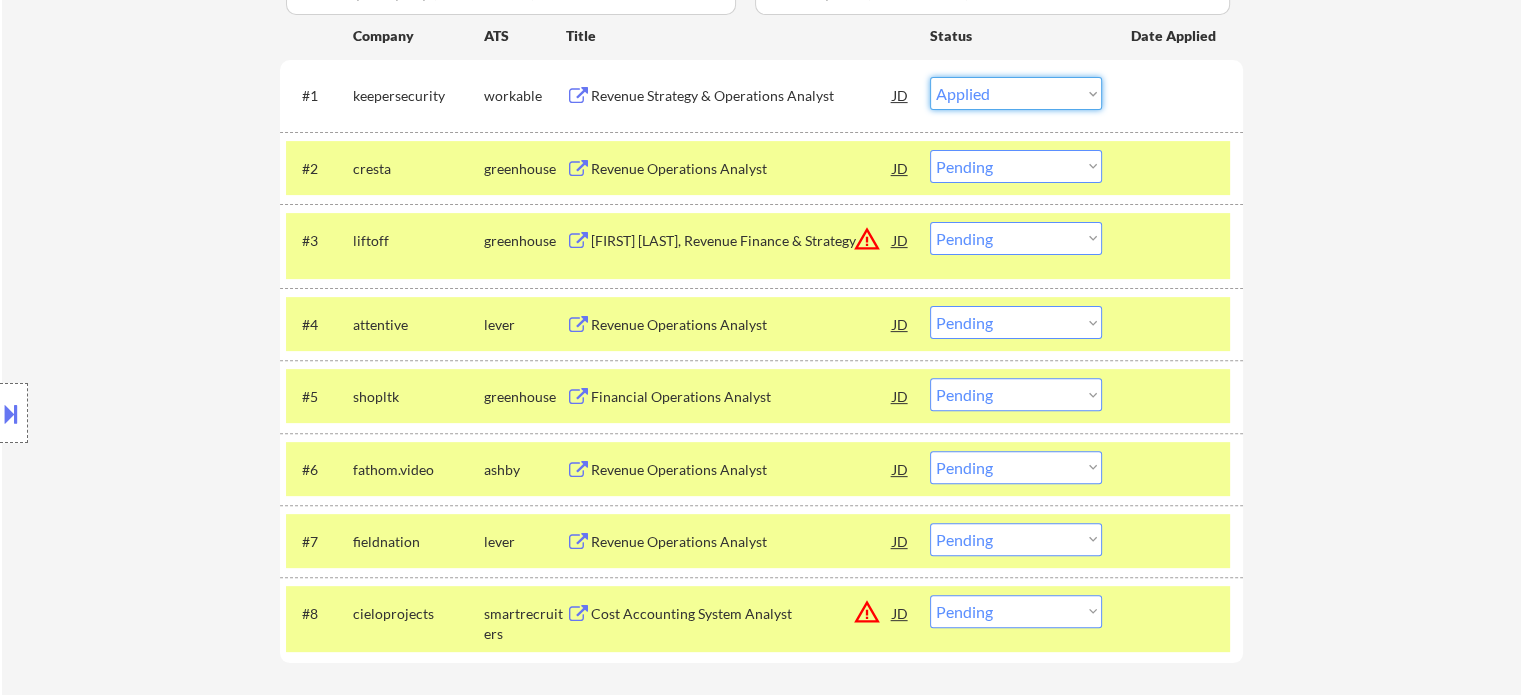 click on "Choose an option... Pending Applied Excluded (Questions) Excluded (Expired) Excluded (Location) Excluded (Bad Match) Excluded (Blocklist) Excluded (Salary) Excluded (Other)" at bounding box center [1016, 93] 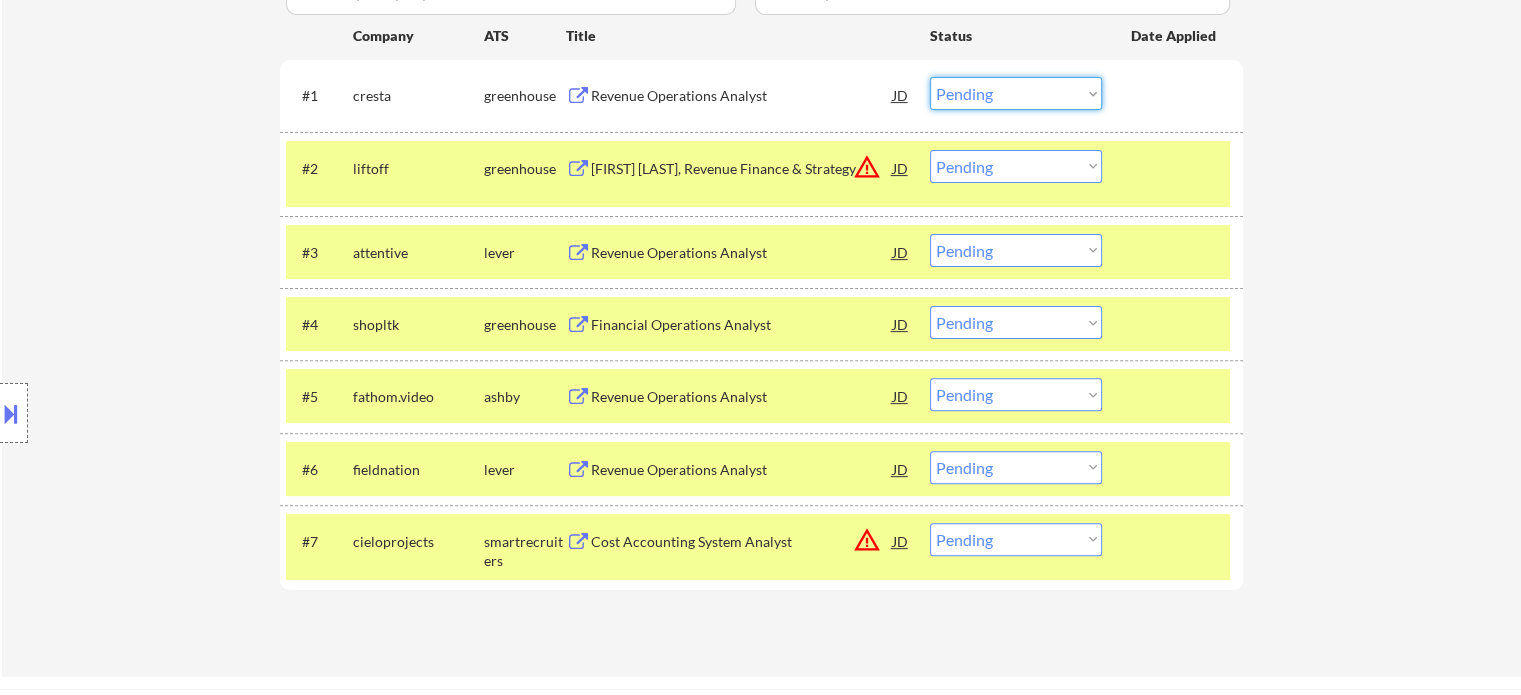 click on "Choose an option... Pending Applied Excluded (Questions) Excluded (Expired) Excluded (Location) Excluded (Bad Match) Excluded (Blocklist) Excluded (Salary) Excluded (Other)" at bounding box center (1016, 93) 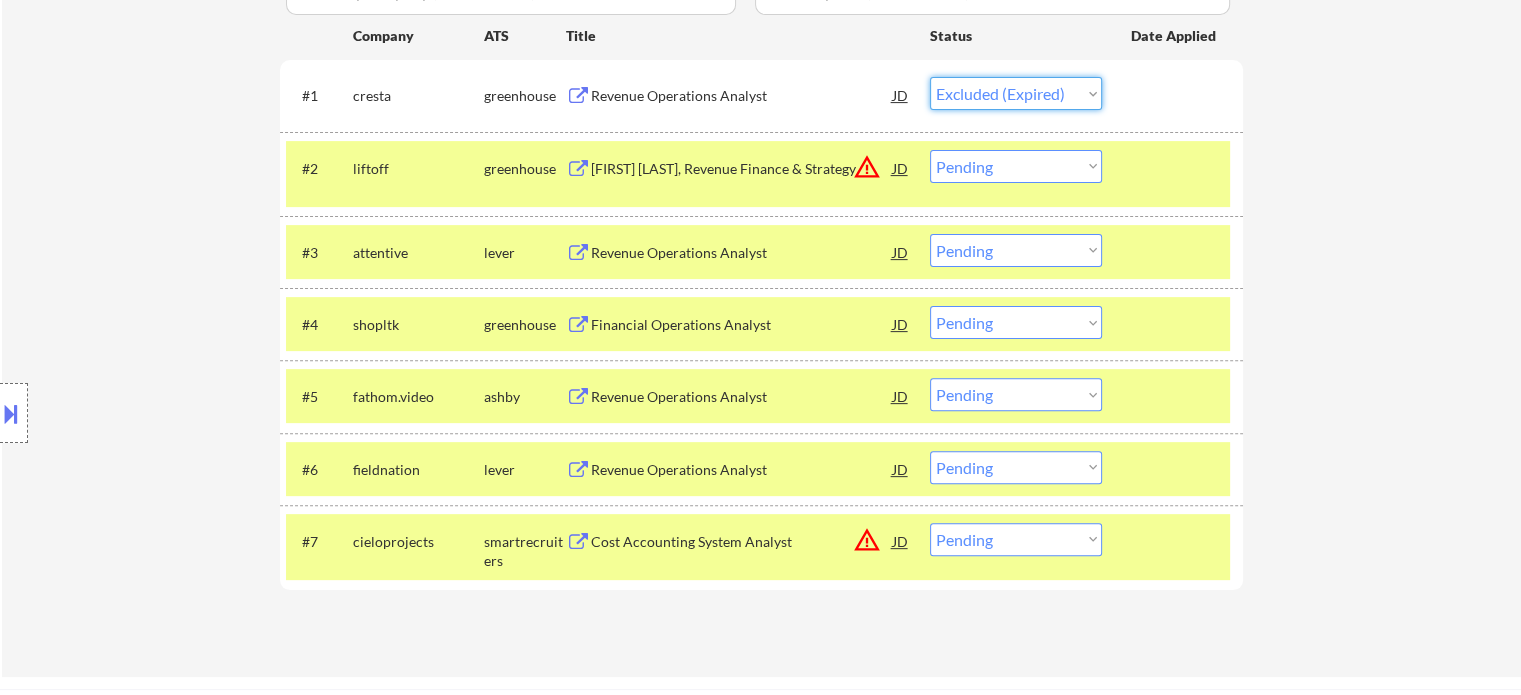click on "Choose an option... Pending Applied Excluded (Questions) Excluded (Expired) Excluded (Location) Excluded (Bad Match) Excluded (Blocklist) Excluded (Salary) Excluded (Other)" at bounding box center [1016, 93] 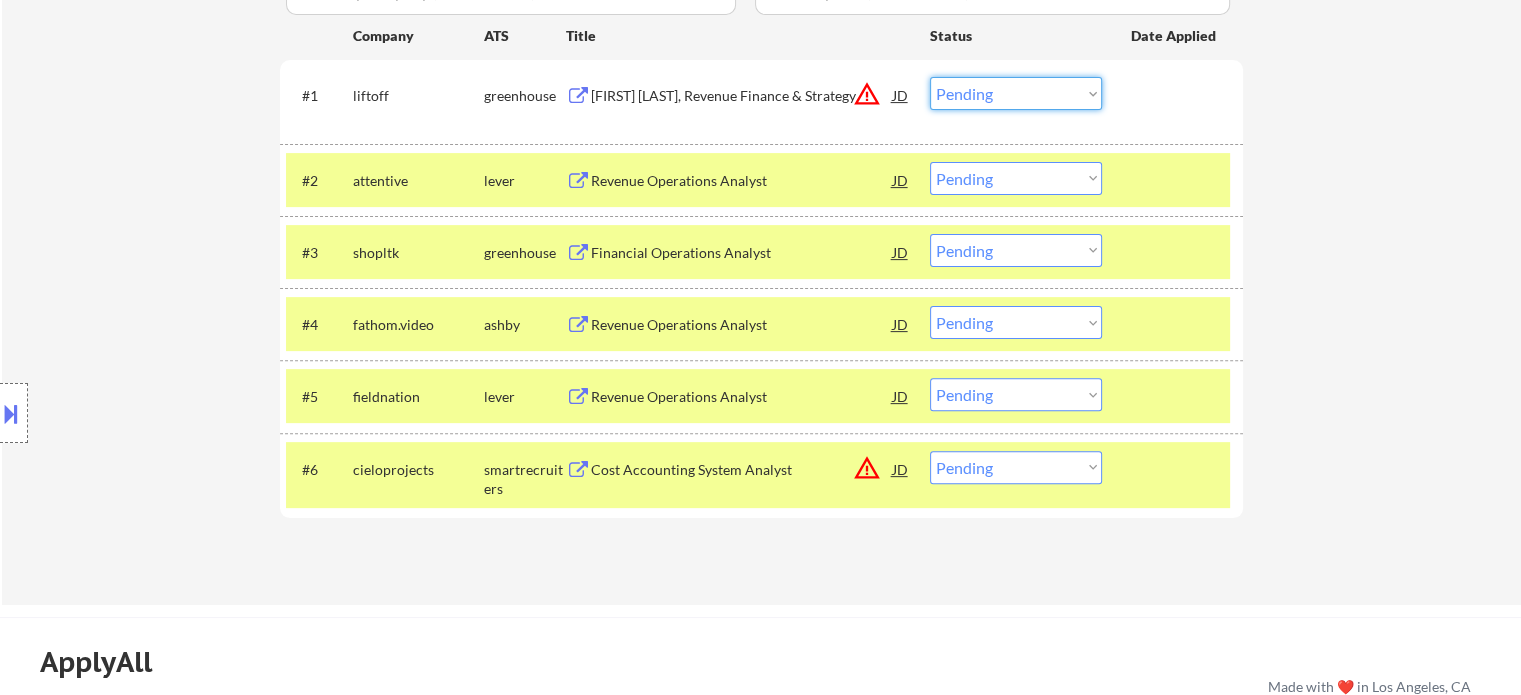 click on "Choose an option... Pending Applied Excluded (Questions) Excluded (Expired) Excluded (Location) Excluded (Bad Match) Excluded (Blocklist) Excluded (Salary) Excluded (Other)" at bounding box center [1016, 93] 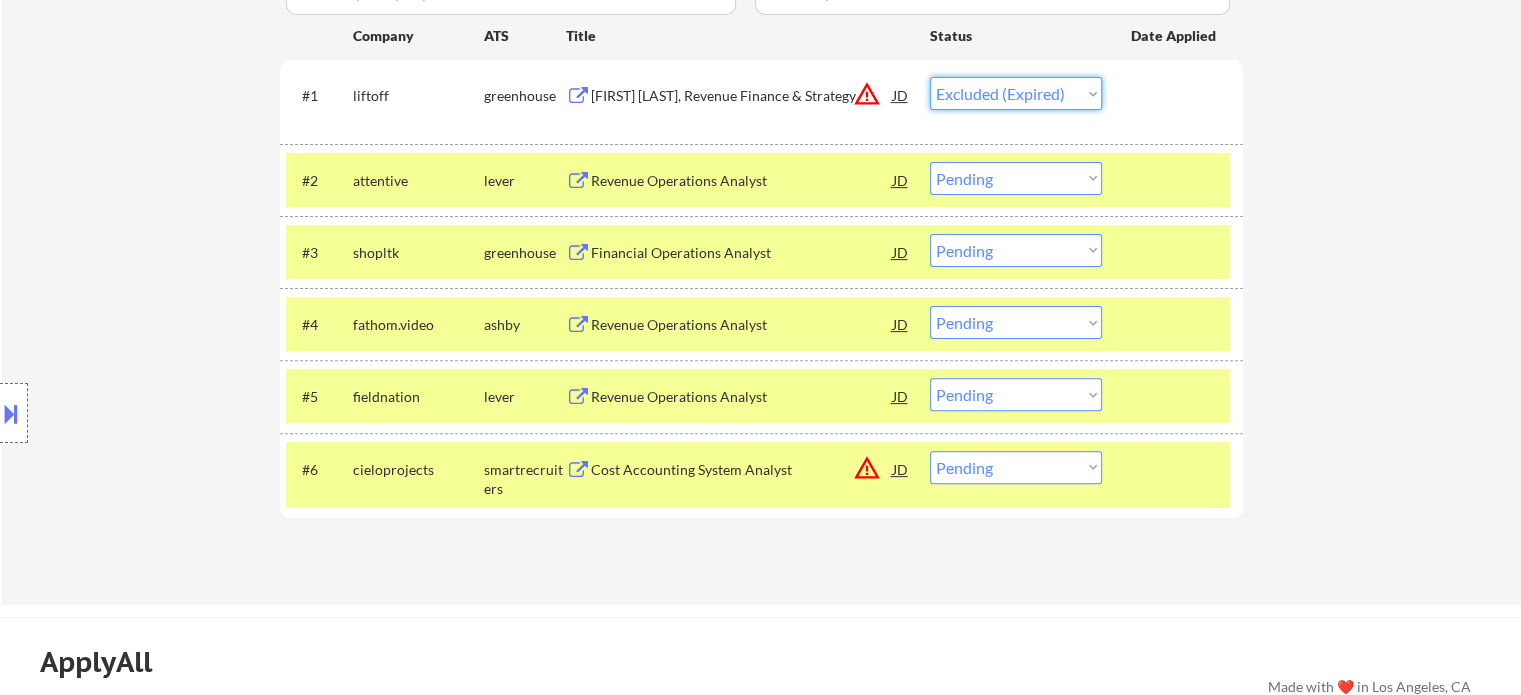 click on "Choose an option... Pending Applied Excluded (Questions) Excluded (Expired) Excluded (Location) Excluded (Bad Match) Excluded (Blocklist) Excluded (Salary) Excluded (Other)" at bounding box center (1016, 93) 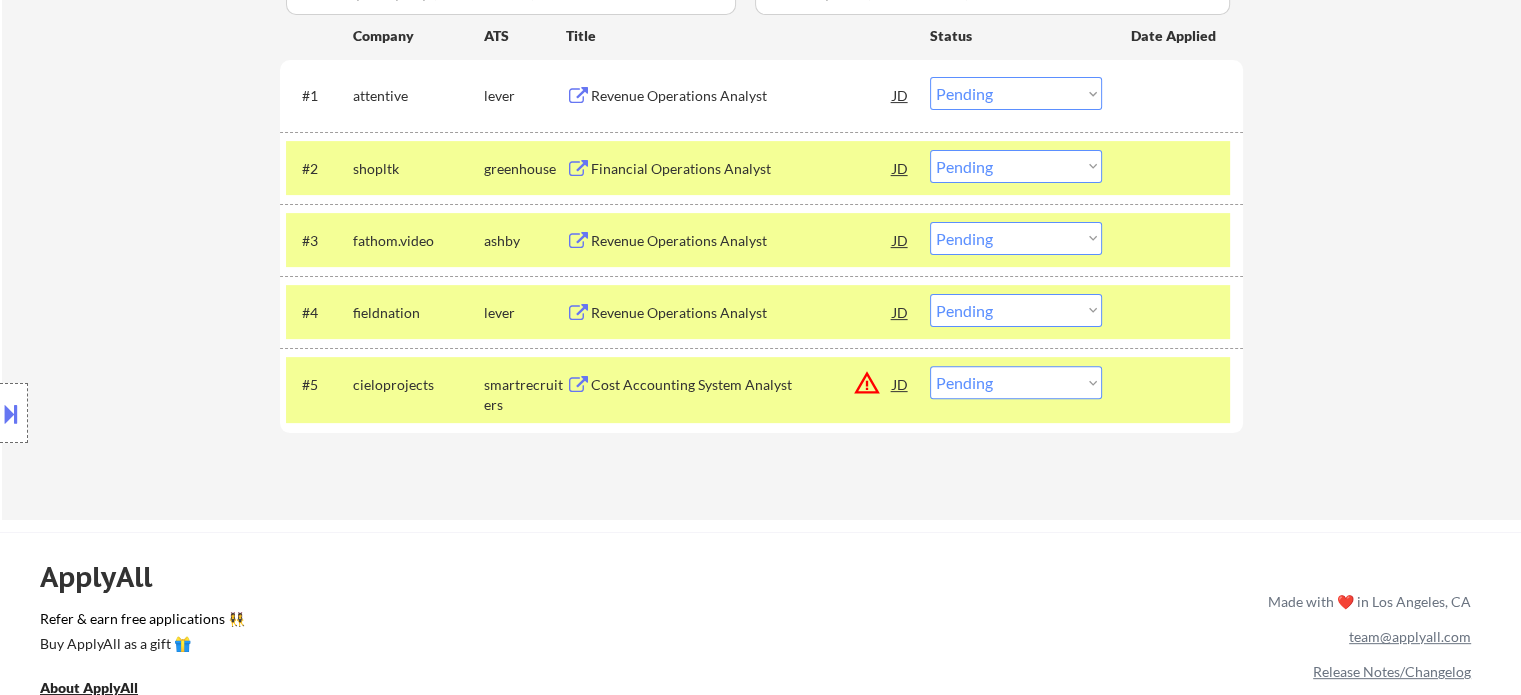 drag, startPoint x: 1097, startPoint y: 92, endPoint x: 1082, endPoint y: 101, distance: 17.492855 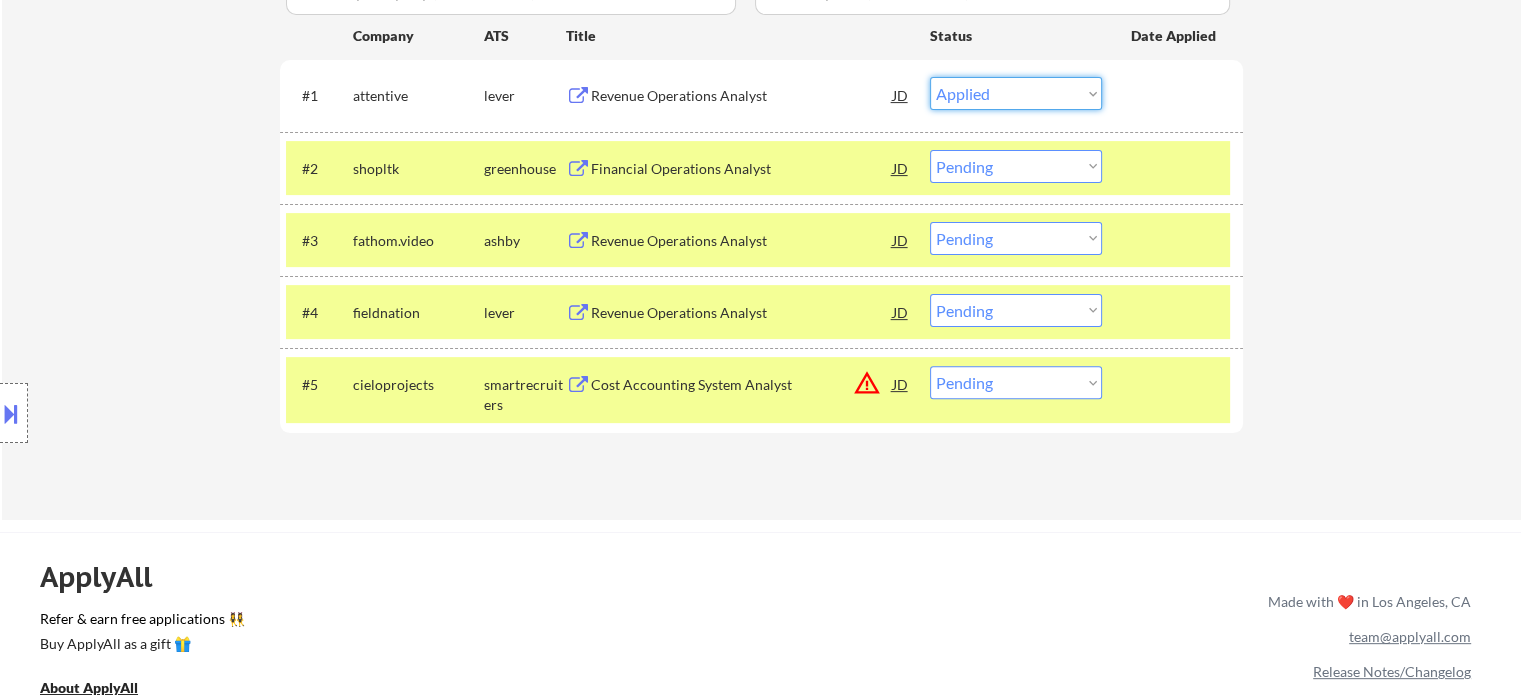 click on "Choose an option... Pending Applied Excluded (Questions) Excluded (Expired) Excluded (Location) Excluded (Bad Match) Excluded (Blocklist) Excluded (Salary) Excluded (Other)" at bounding box center (1016, 93) 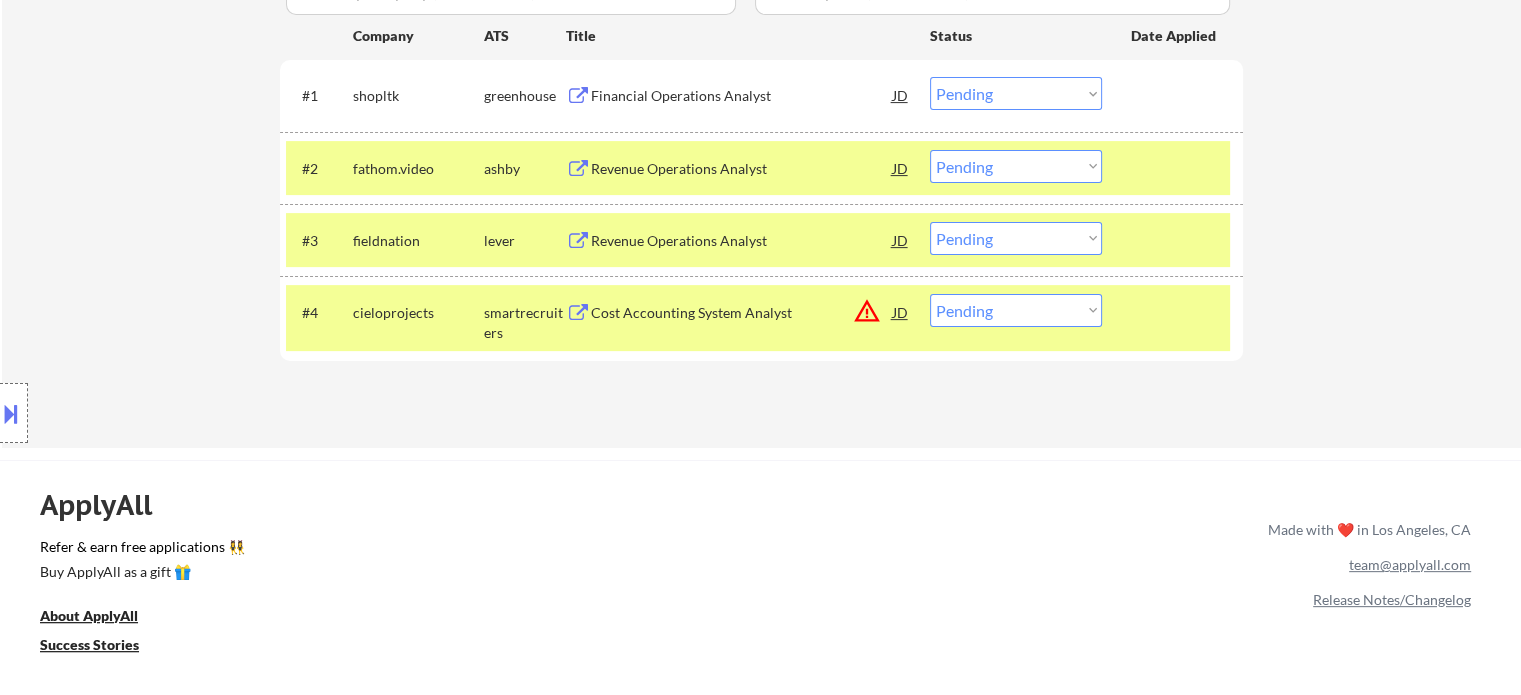 click on "Choose an option... Pending Applied Excluded (Questions) Excluded (Expired) Excluded (Location) Excluded (Bad Match) Excluded (Blocklist) Excluded (Salary) Excluded (Other)" at bounding box center (1016, 93) 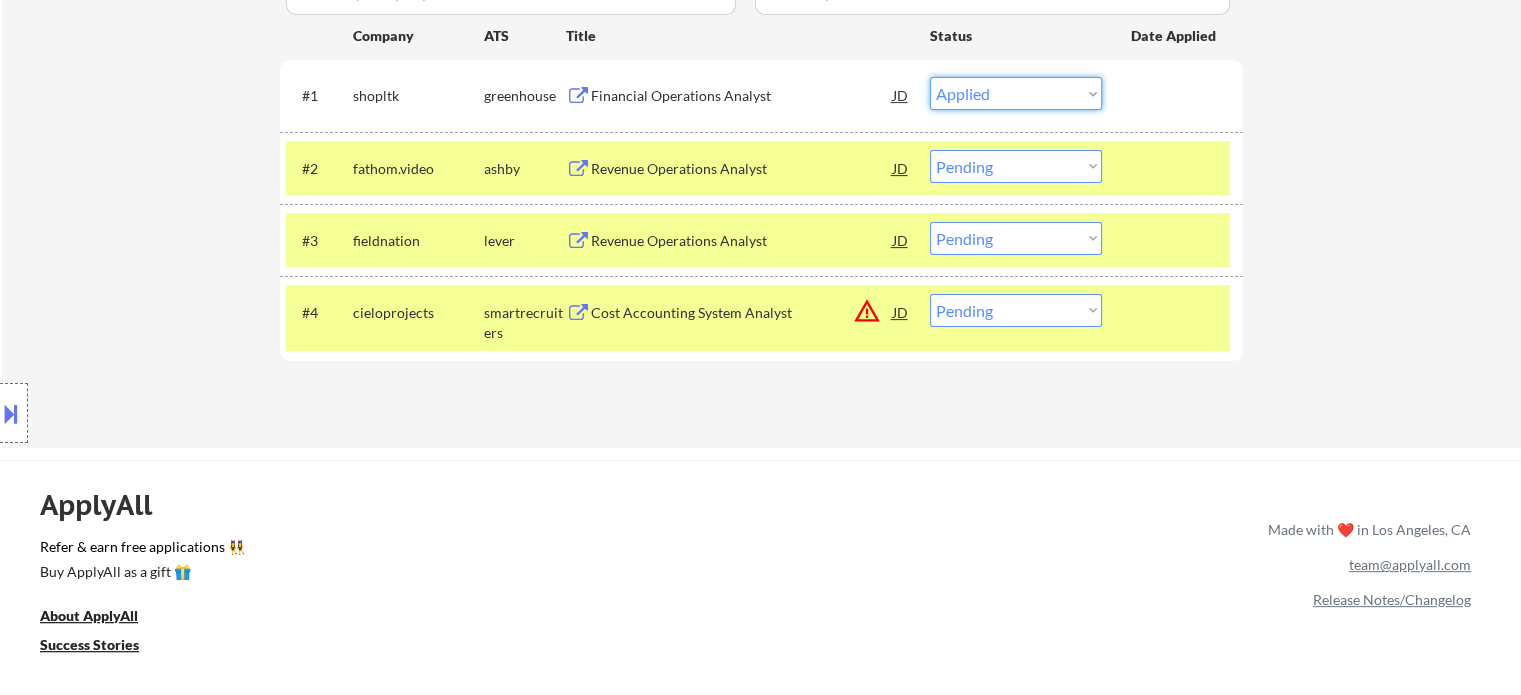 click on "Choose an option... Pending Applied Excluded (Questions) Excluded (Expired) Excluded (Location) Excluded (Bad Match) Excluded (Blocklist) Excluded (Salary) Excluded (Other)" at bounding box center (1016, 93) 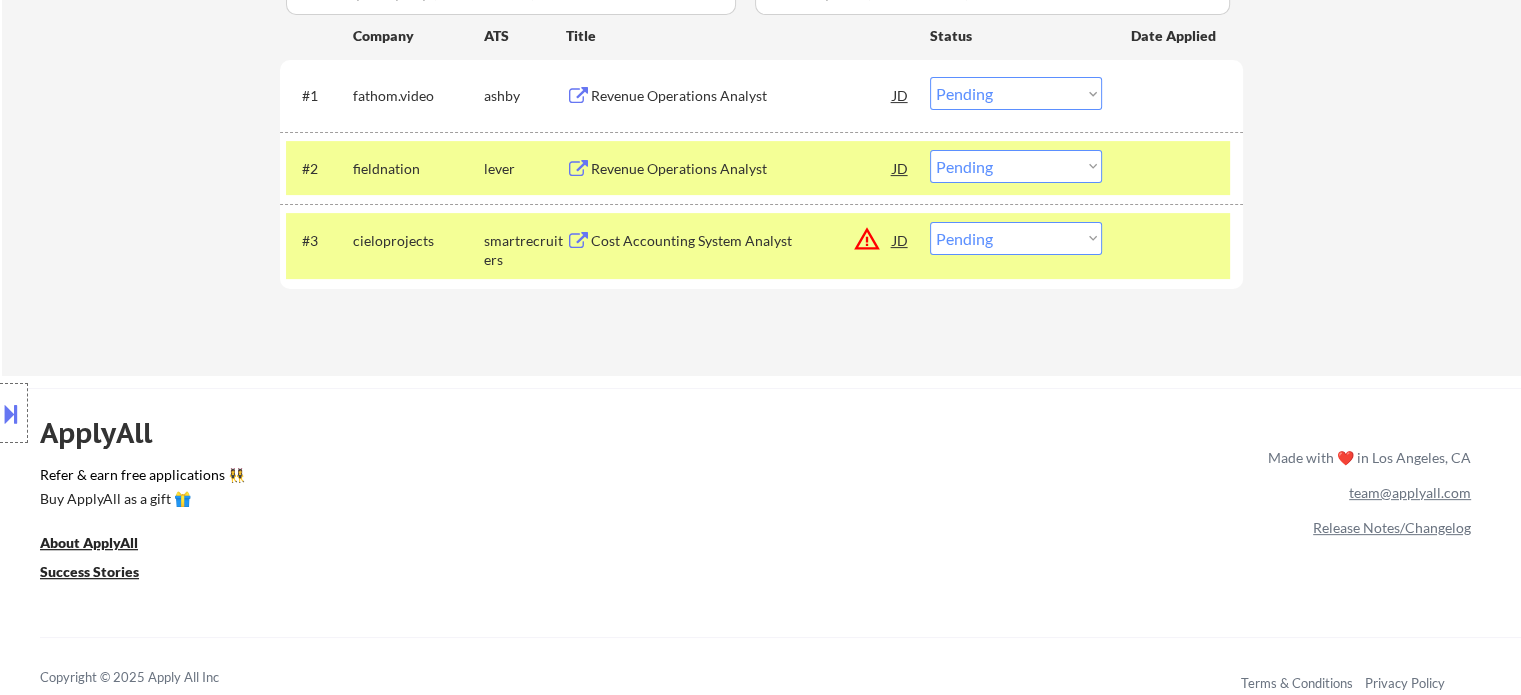 click on "Choose an option... Pending Applied Excluded (Questions) Excluded (Expired) Excluded (Location) Excluded (Bad Match) Excluded (Blocklist) Excluded (Salary) Excluded (Other)" at bounding box center (1016, 93) 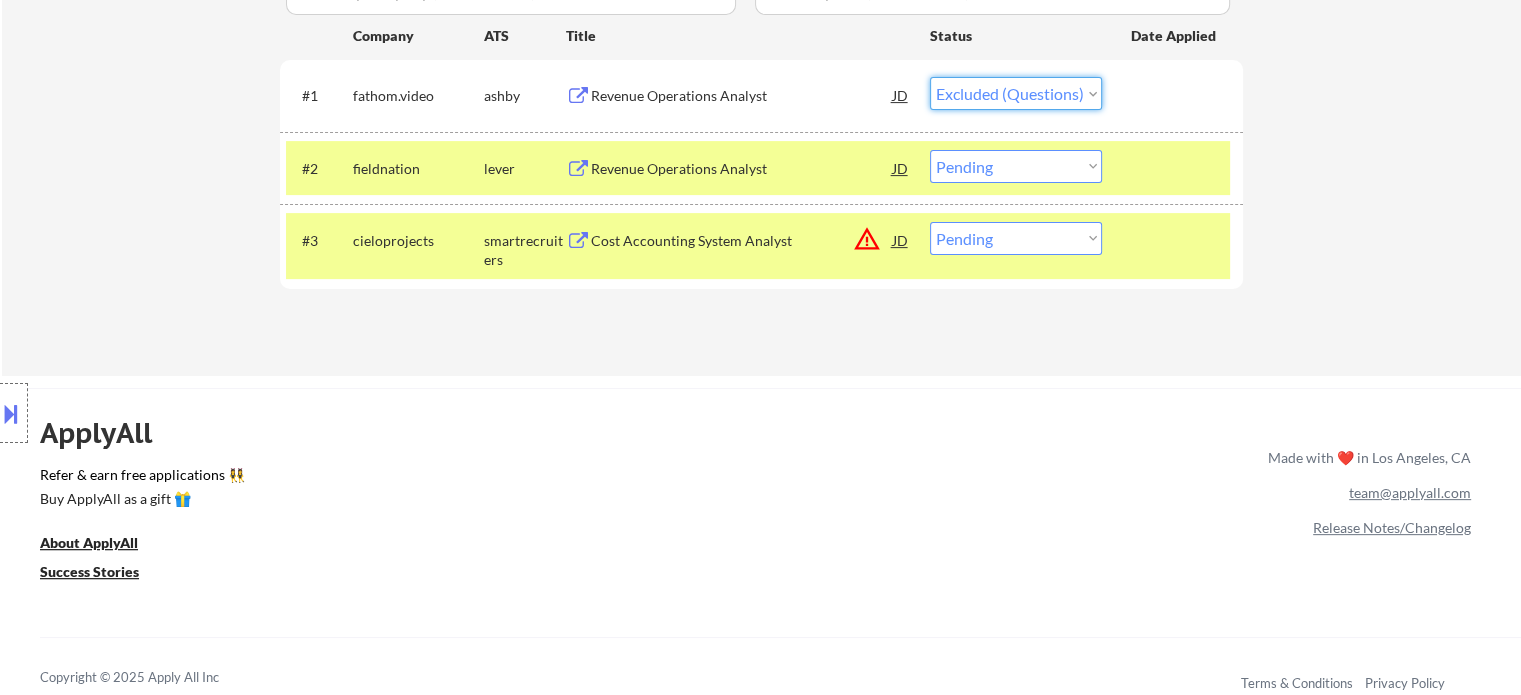 click on "Choose an option... Pending Applied Excluded (Questions) Excluded (Expired) Excluded (Location) Excluded (Bad Match) Excluded (Blocklist) Excluded (Salary) Excluded (Other)" at bounding box center (1016, 93) 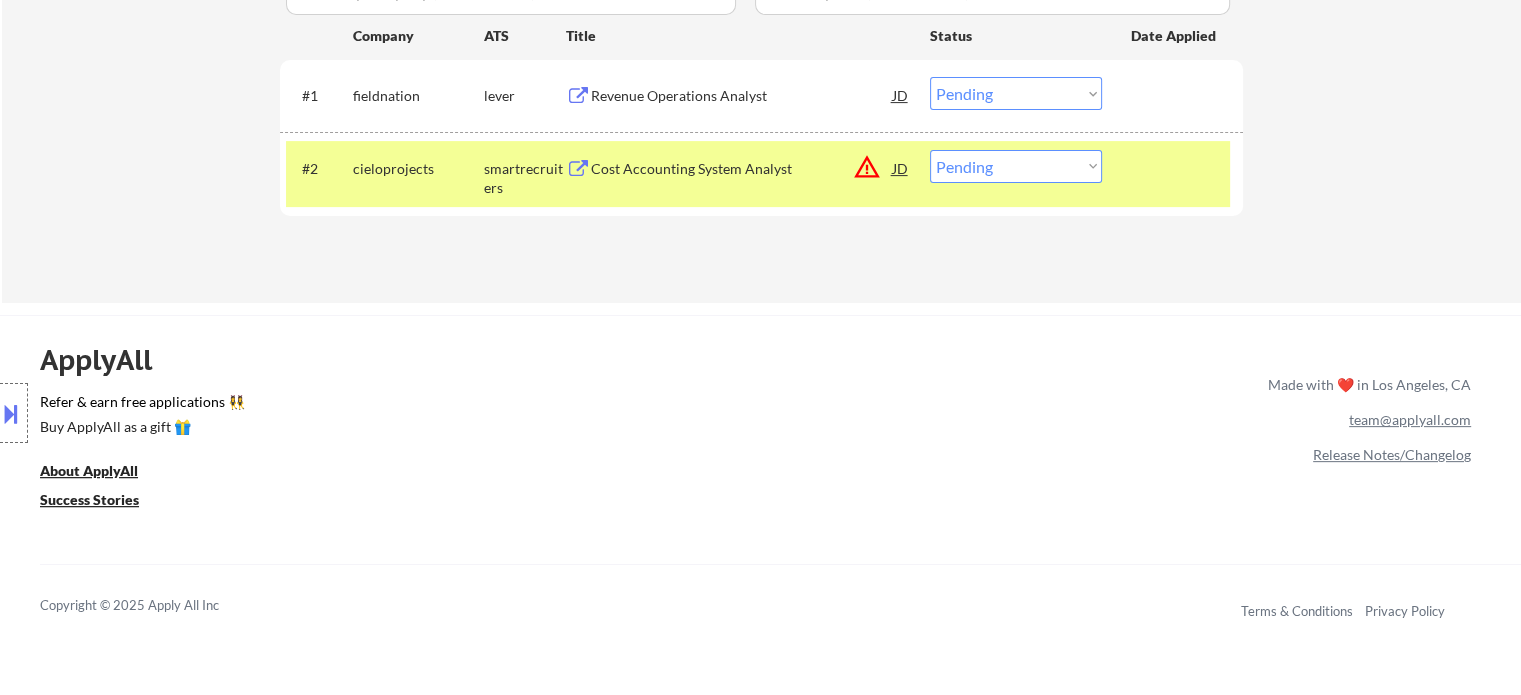 click on "Choose an option... Pending Applied Excluded (Questions) Excluded (Expired) Excluded (Location) Excluded (Bad Match) Excluded (Blocklist) Excluded (Salary) Excluded (Other)" at bounding box center [1016, 93] 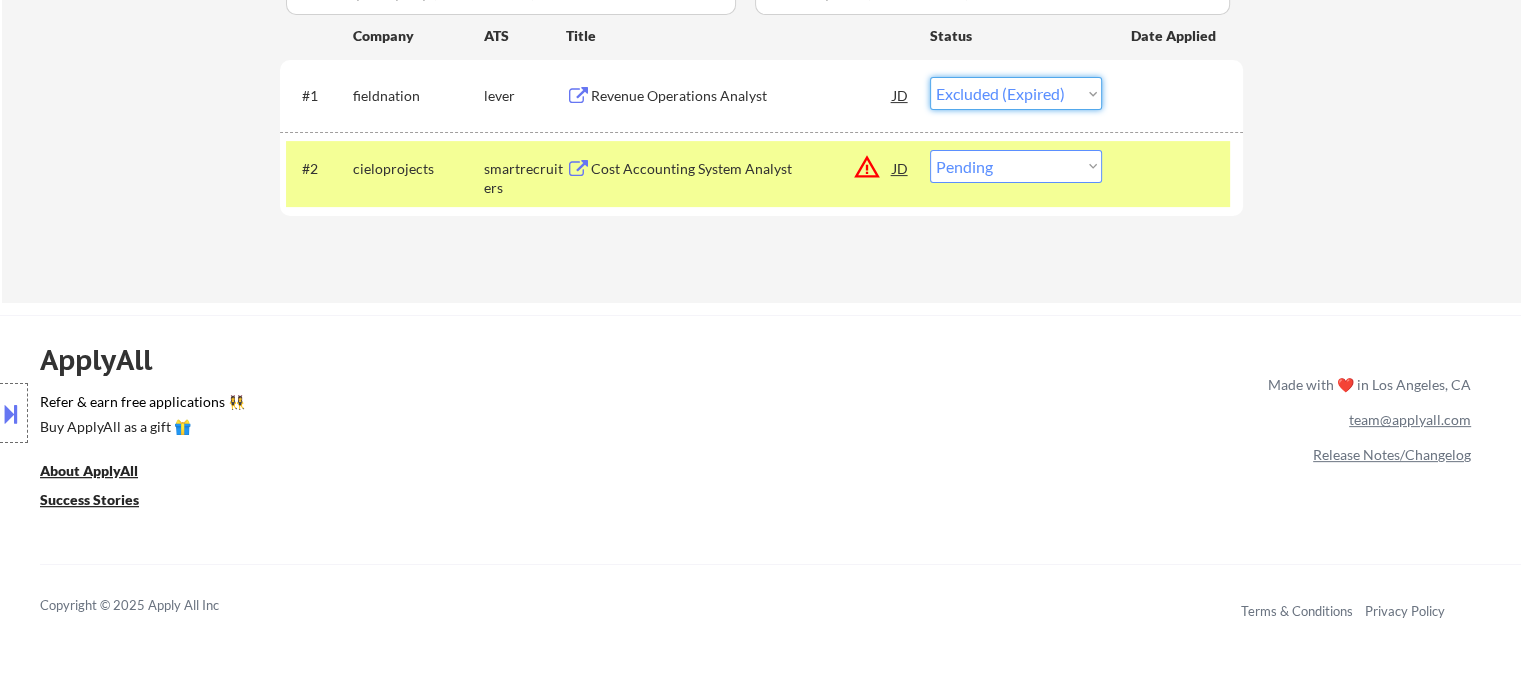 click on "Choose an option... Pending Applied Excluded (Questions) Excluded (Expired) Excluded (Location) Excluded (Bad Match) Excluded (Blocklist) Excluded (Salary) Excluded (Other)" at bounding box center (1016, 93) 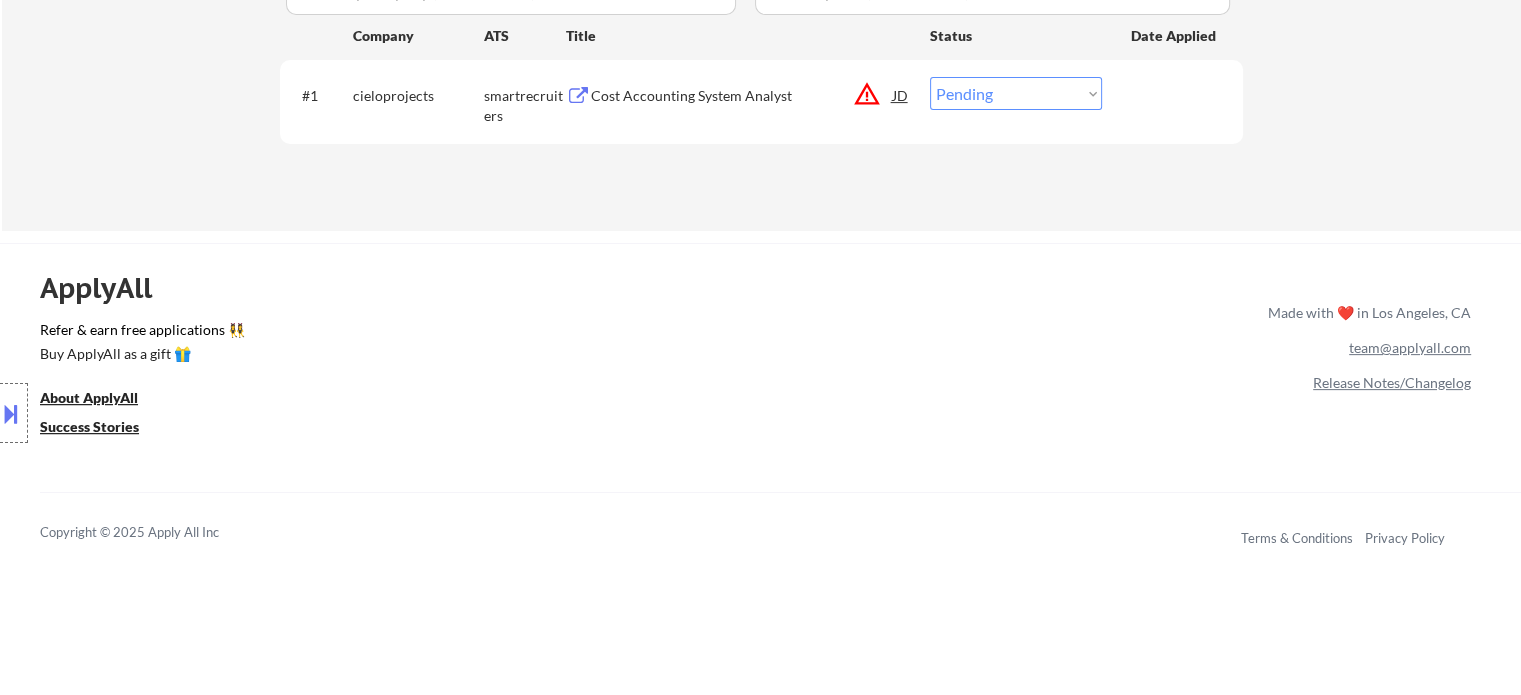 drag, startPoint x: 1011, startPoint y: 87, endPoint x: 1003, endPoint y: 108, distance: 22.472204 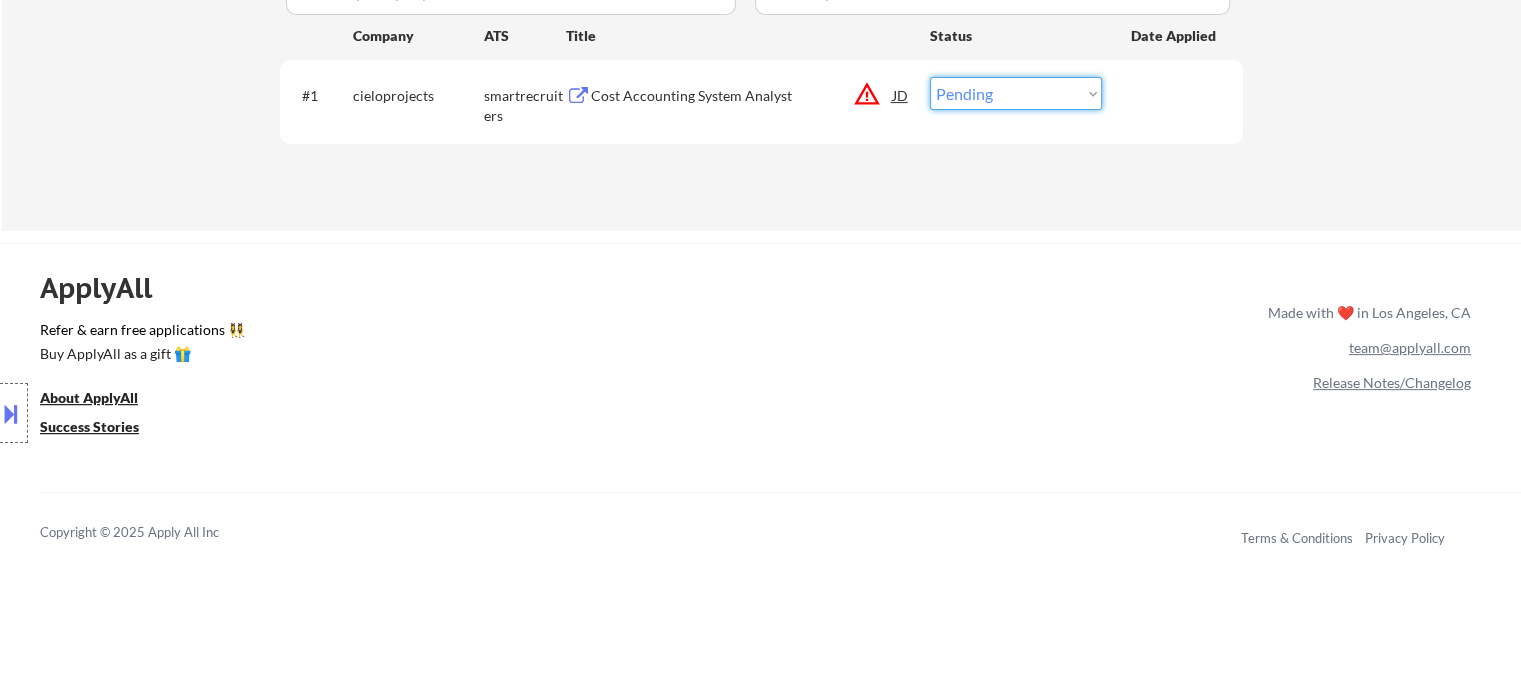 select on ""applied"" 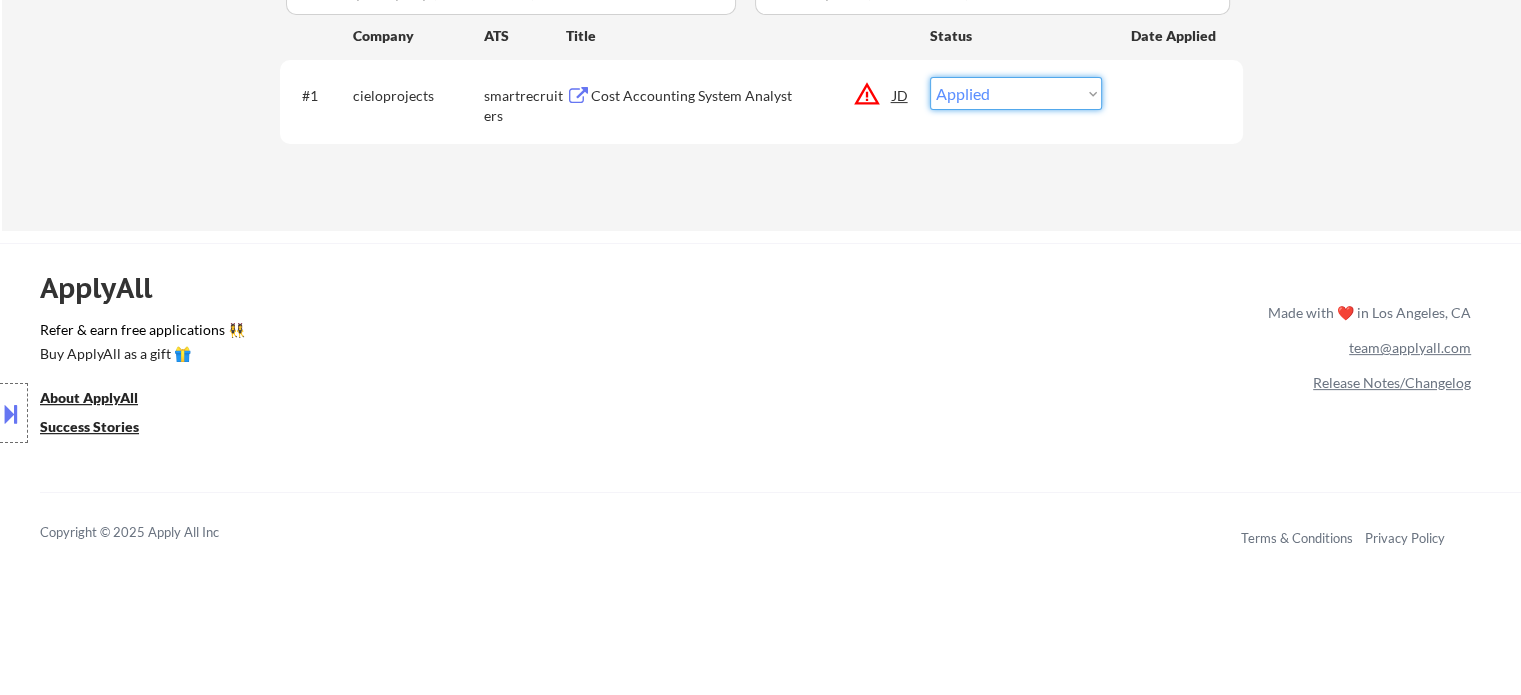 click on "Choose an option... Pending Applied Excluded (Questions) Excluded (Expired) Excluded (Location) Excluded (Bad Match) Excluded (Blocklist) Excluded (Salary) Excluded (Other)" at bounding box center (1016, 93) 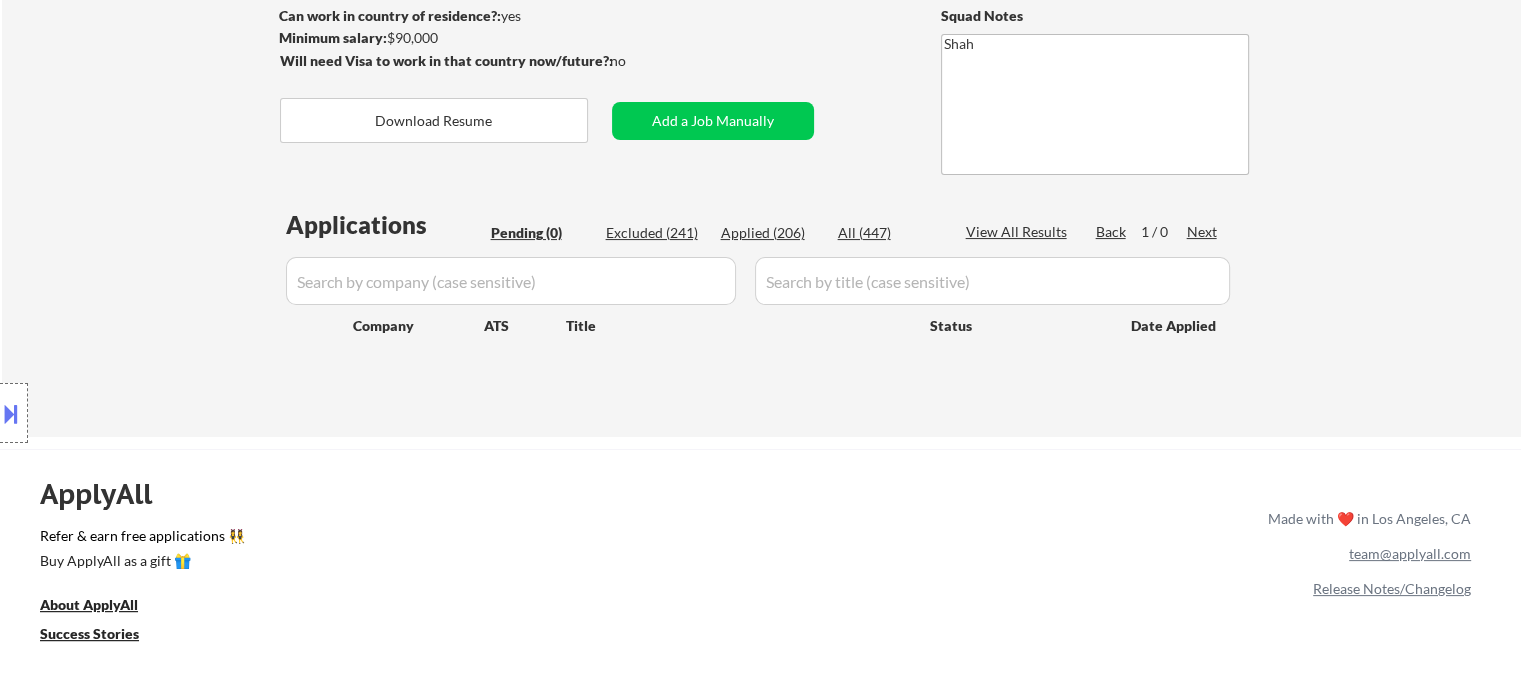 scroll, scrollTop: 200, scrollLeft: 0, axis: vertical 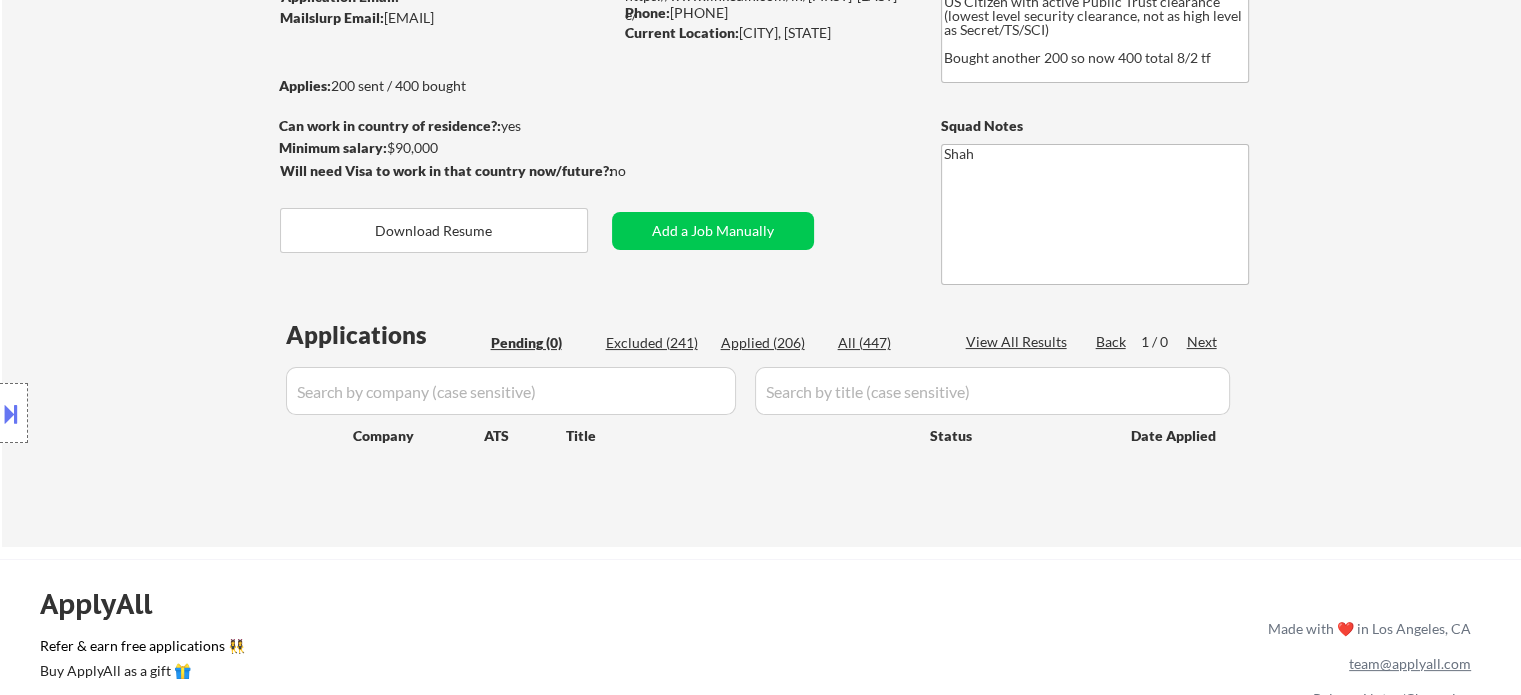 click on "Location Inclusions:" at bounding box center [179, 413] 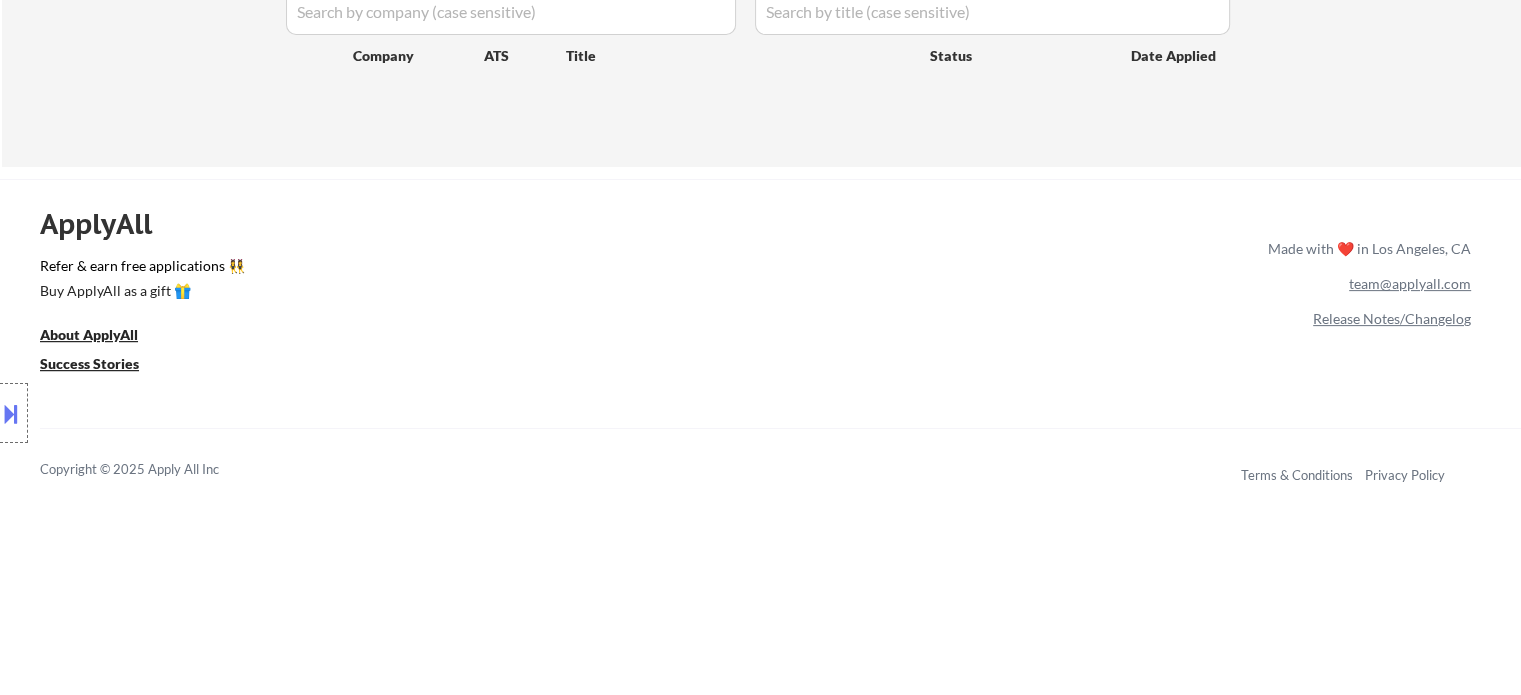 scroll, scrollTop: 200, scrollLeft: 0, axis: vertical 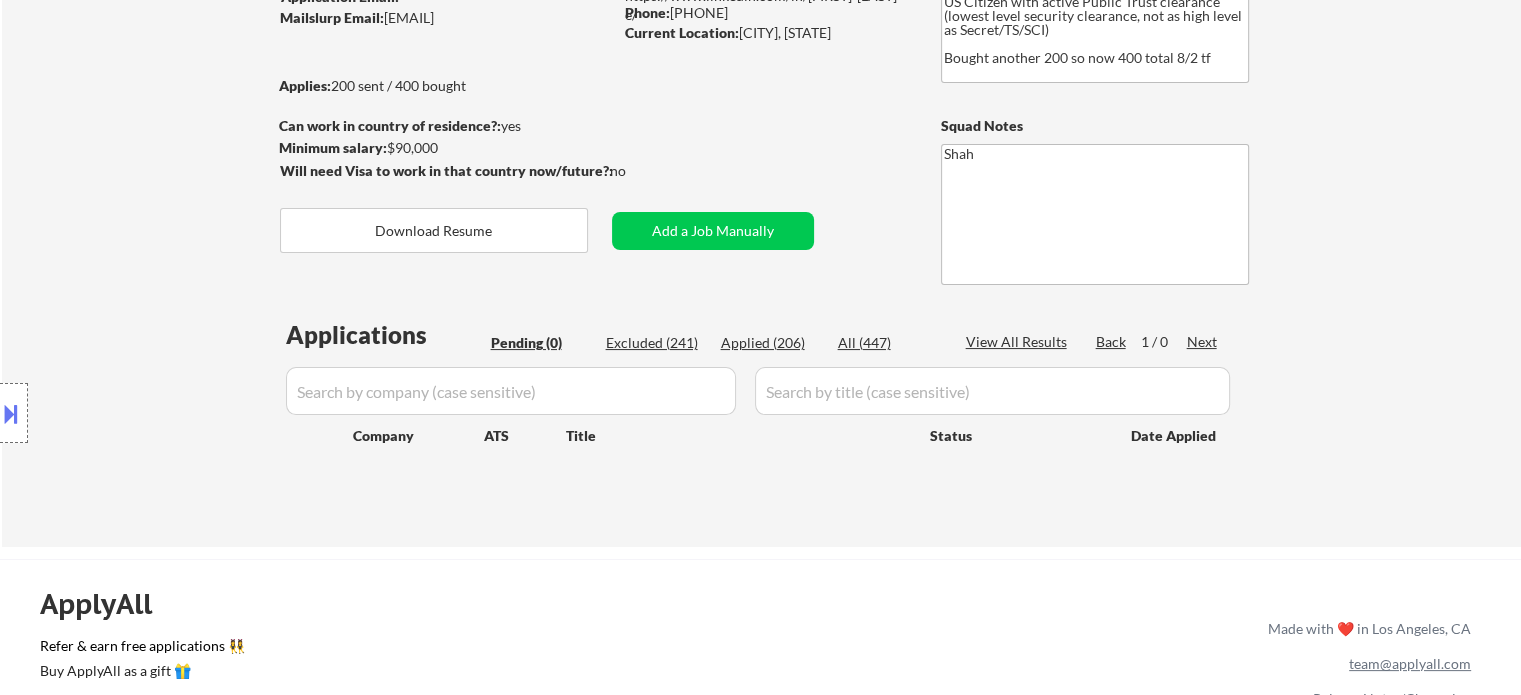click on "Location Inclusions:" at bounding box center (179, 413) 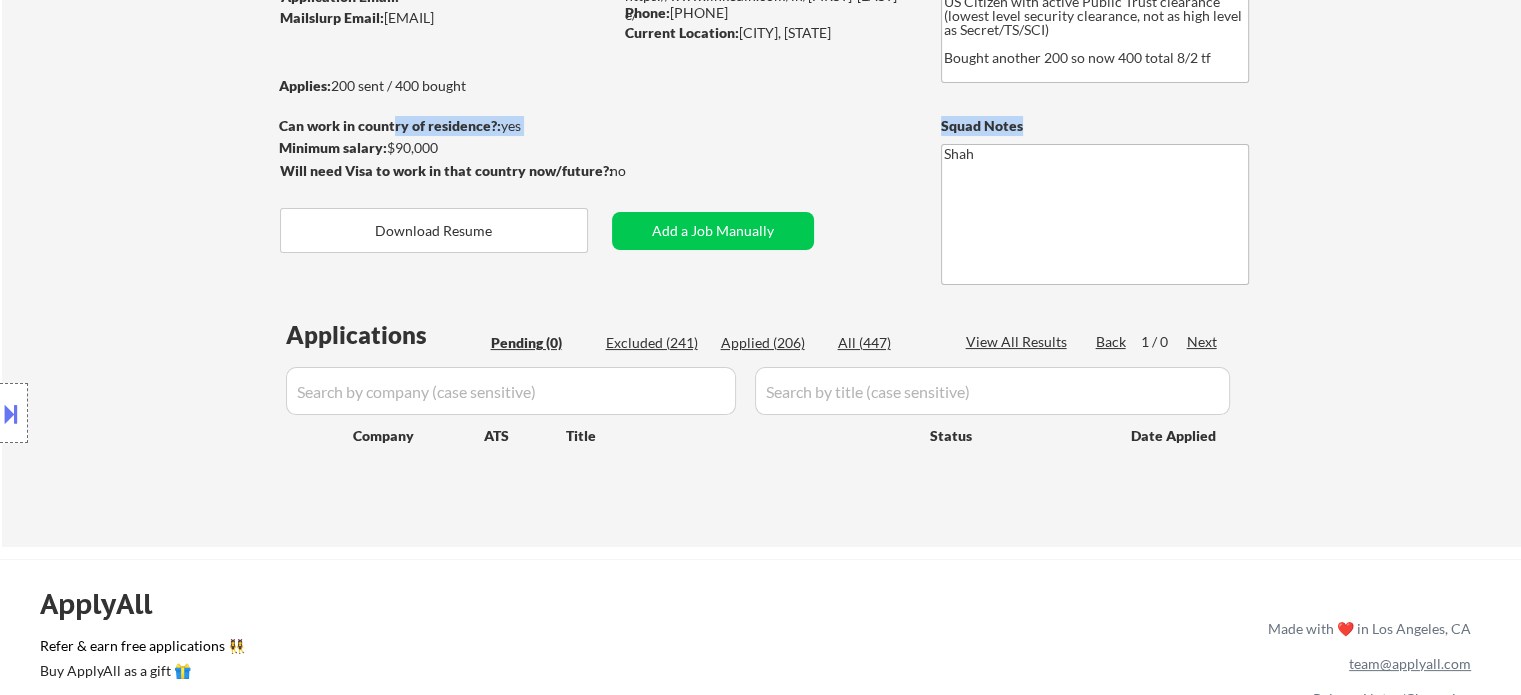 drag, startPoint x: 612, startPoint y: 157, endPoint x: 394, endPoint y: 135, distance: 219.10728 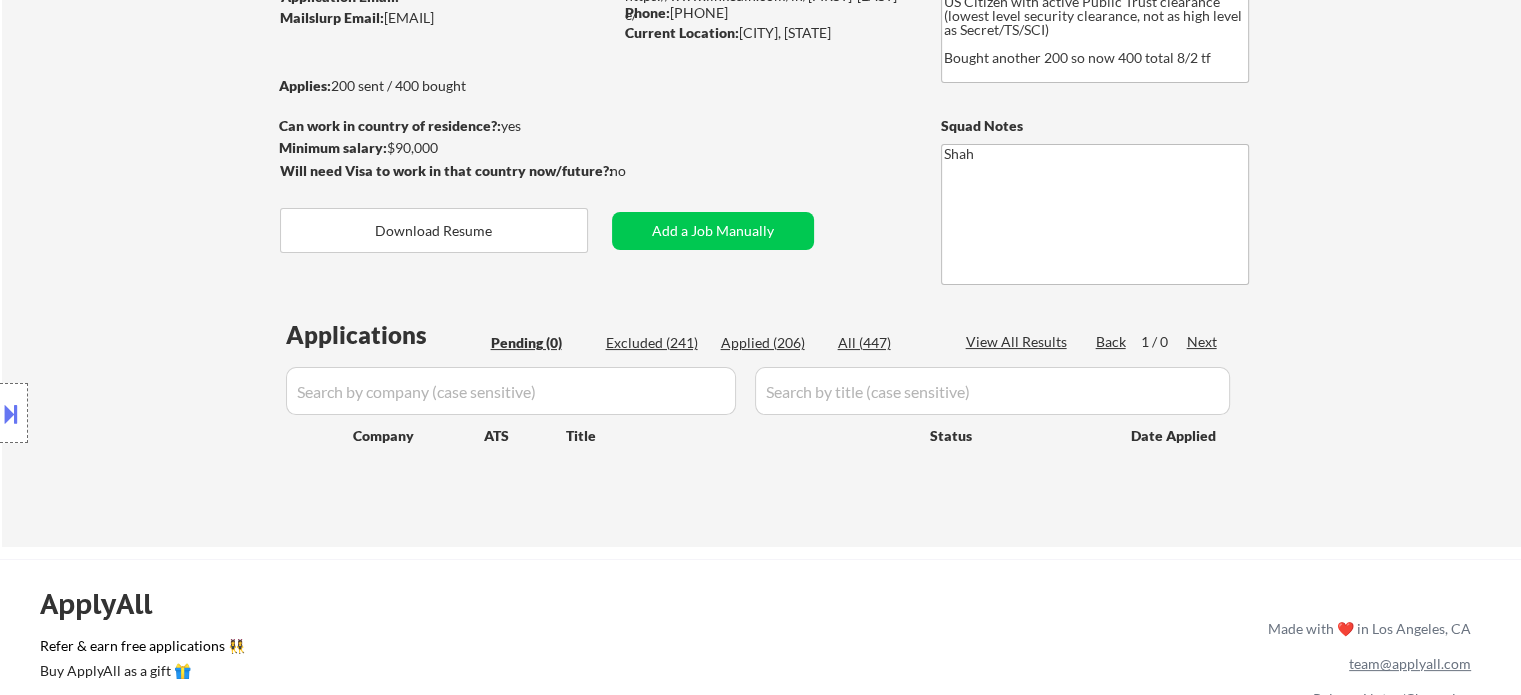 drag, startPoint x: 124, startPoint y: 192, endPoint x: 129, endPoint y: 182, distance: 11.18034 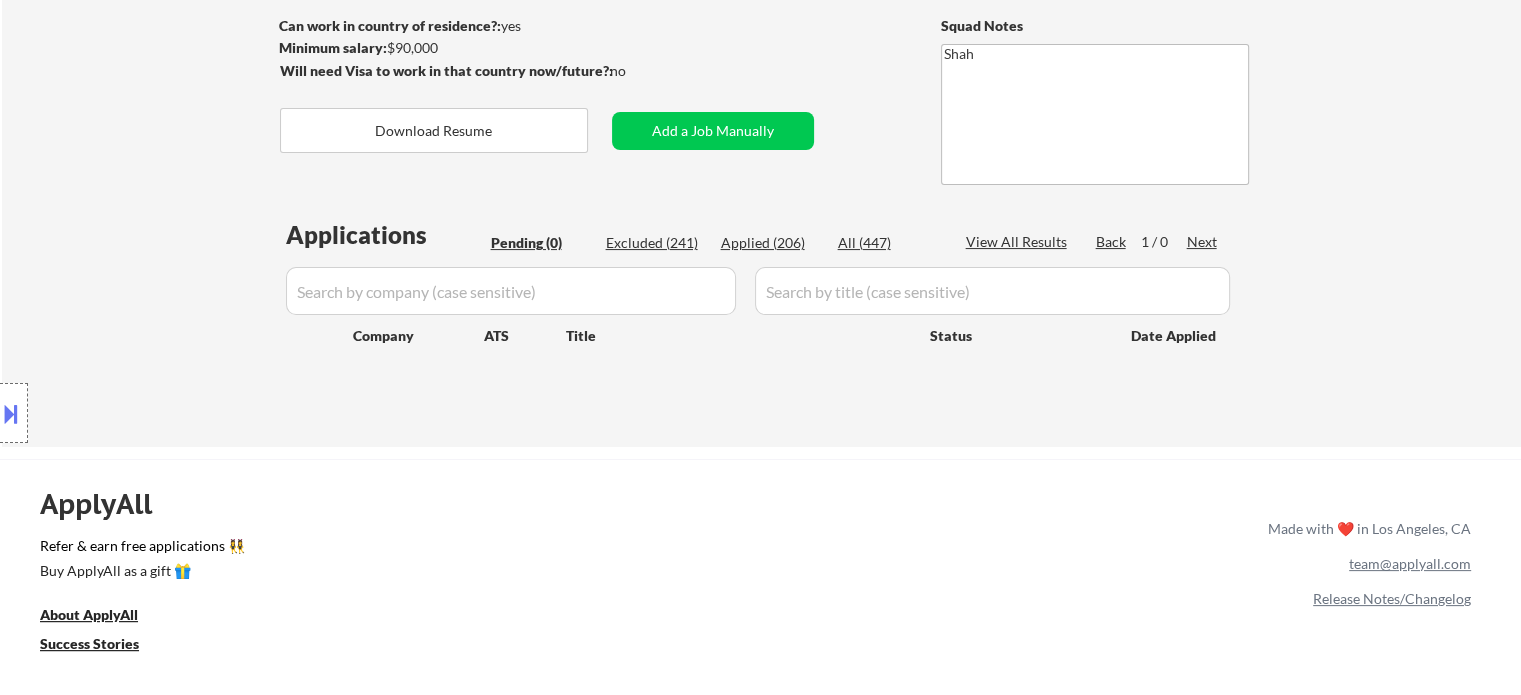 click on "Location Inclusions:" at bounding box center [179, 413] 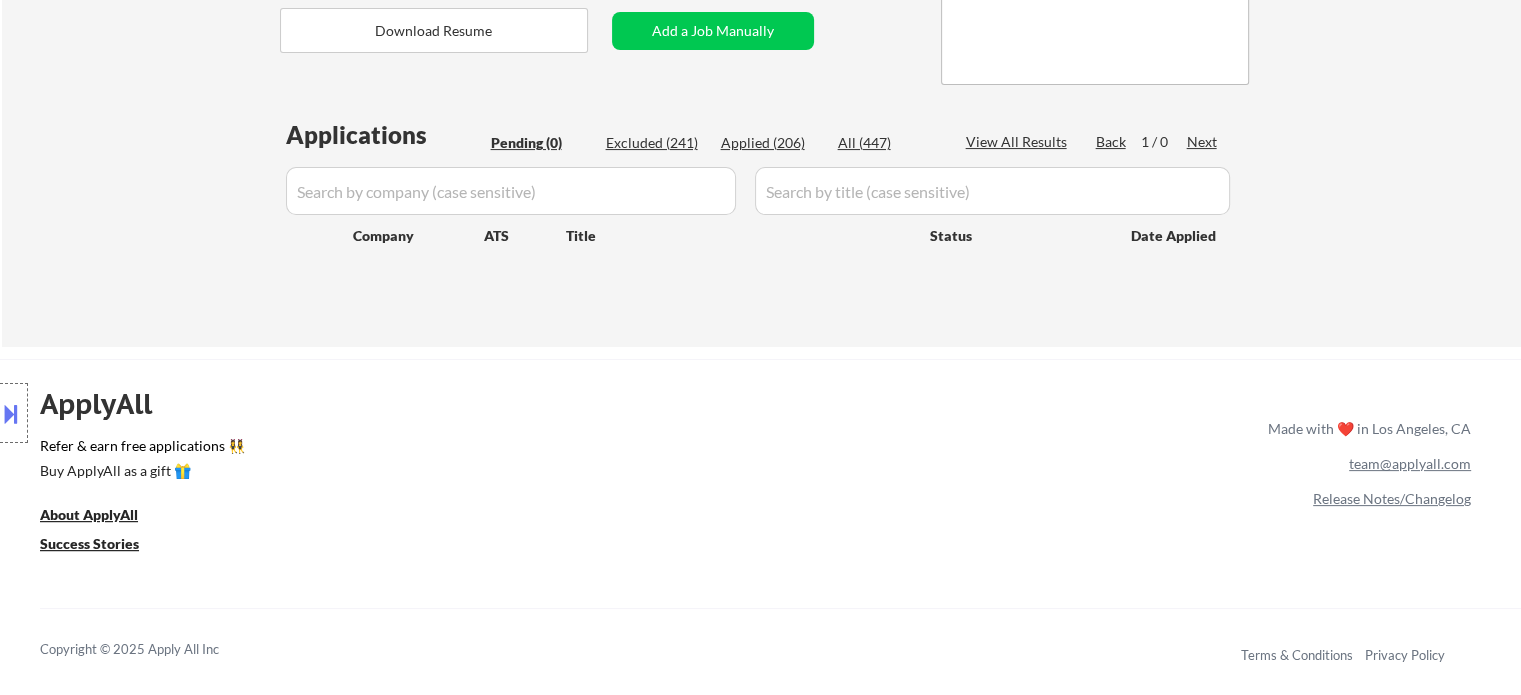 drag, startPoint x: 184, startPoint y: 161, endPoint x: 151, endPoint y: 167, distance: 33.54102 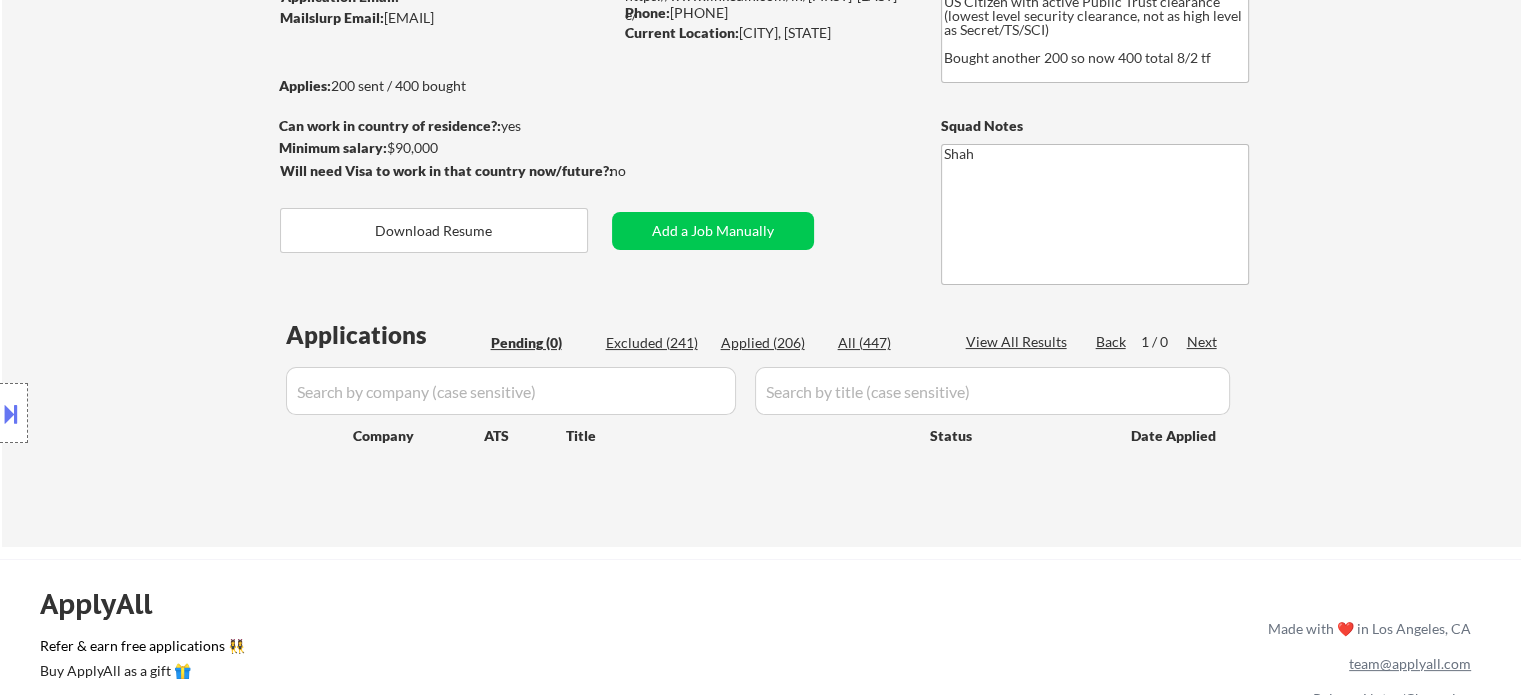 click on "Location Inclusions:" at bounding box center (179, 413) 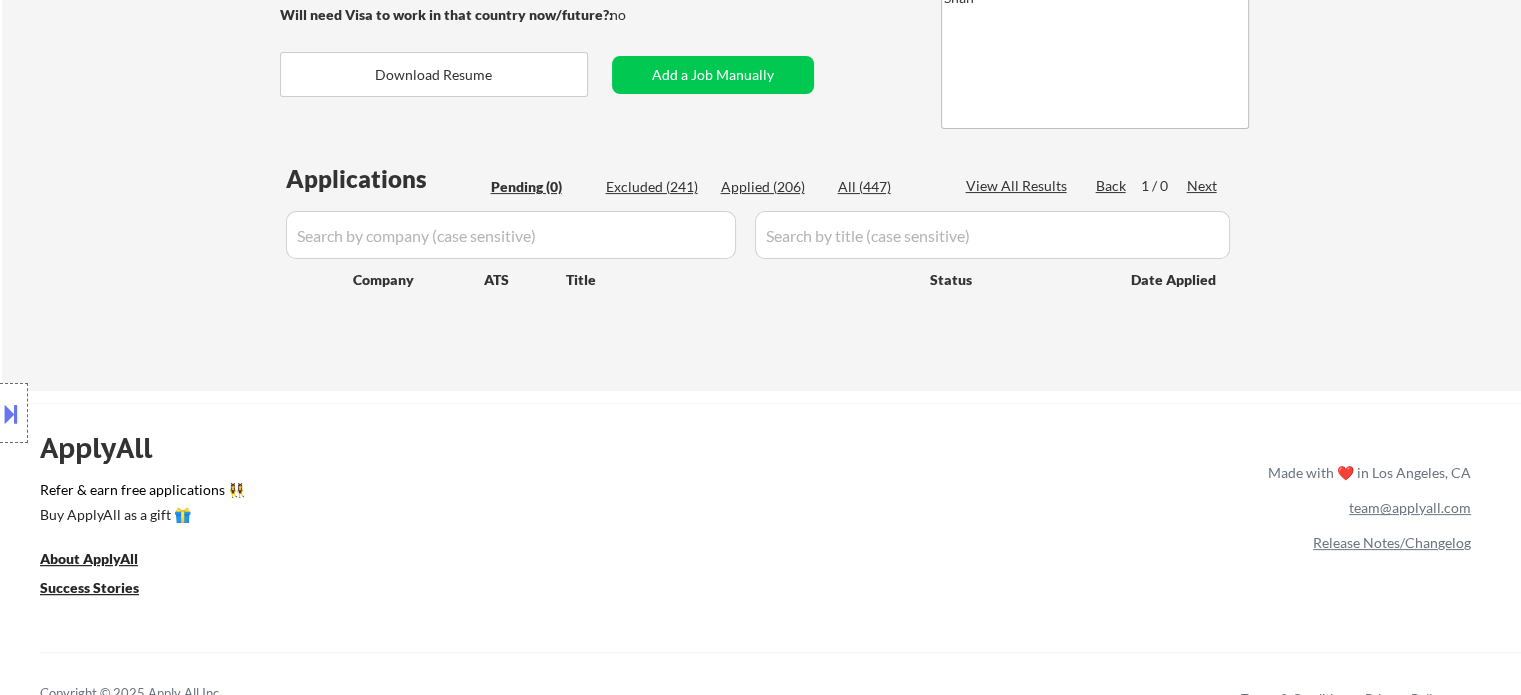 scroll, scrollTop: 300, scrollLeft: 0, axis: vertical 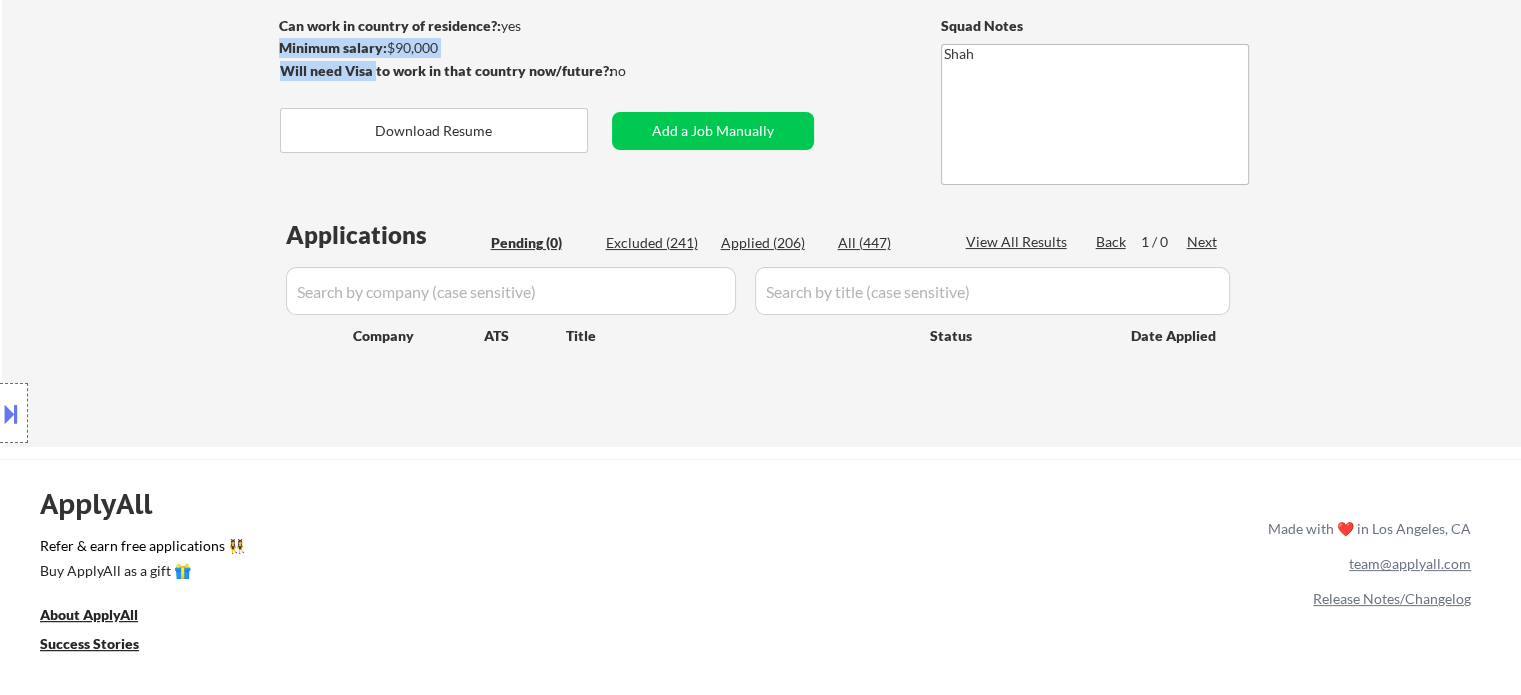 drag, startPoint x: 675, startPoint y: 69, endPoint x: 374, endPoint y: 63, distance: 301.05978 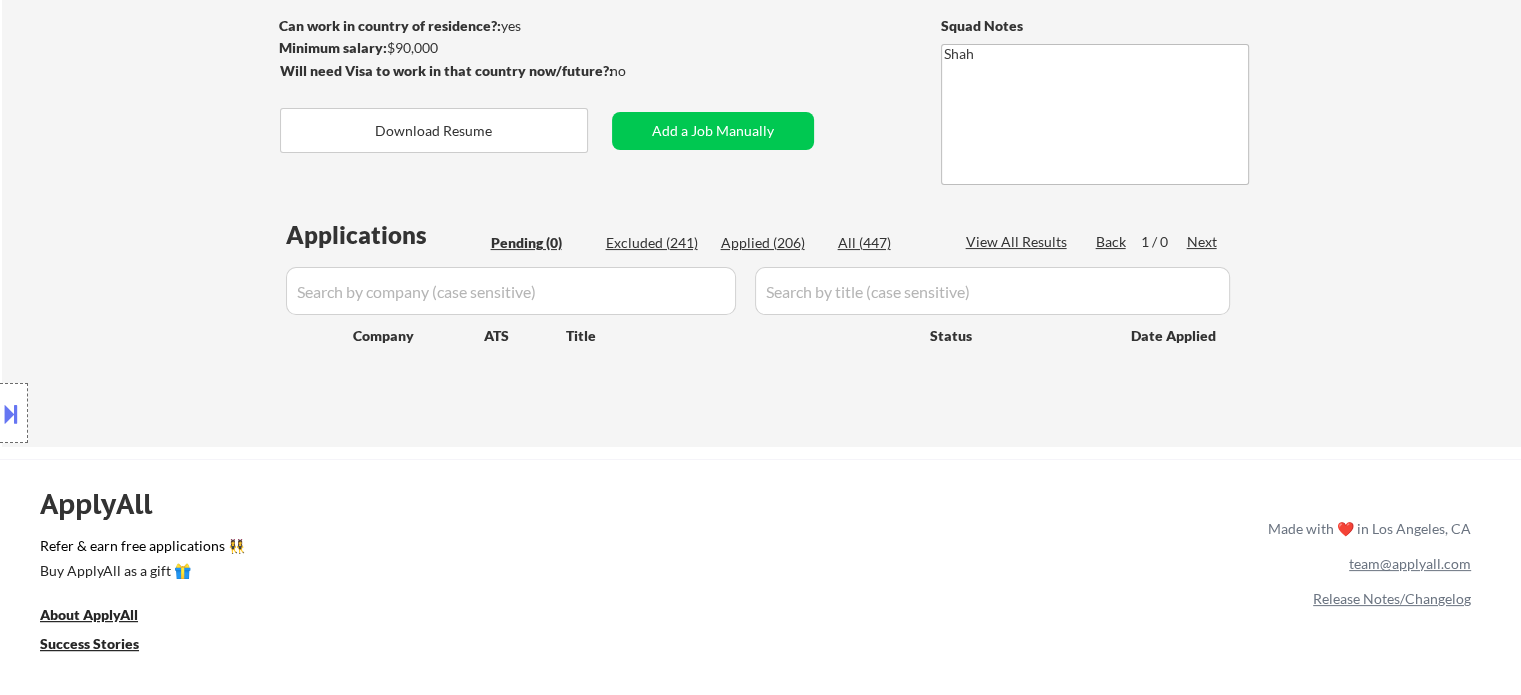 click on "Location Inclusions:" at bounding box center [179, 413] 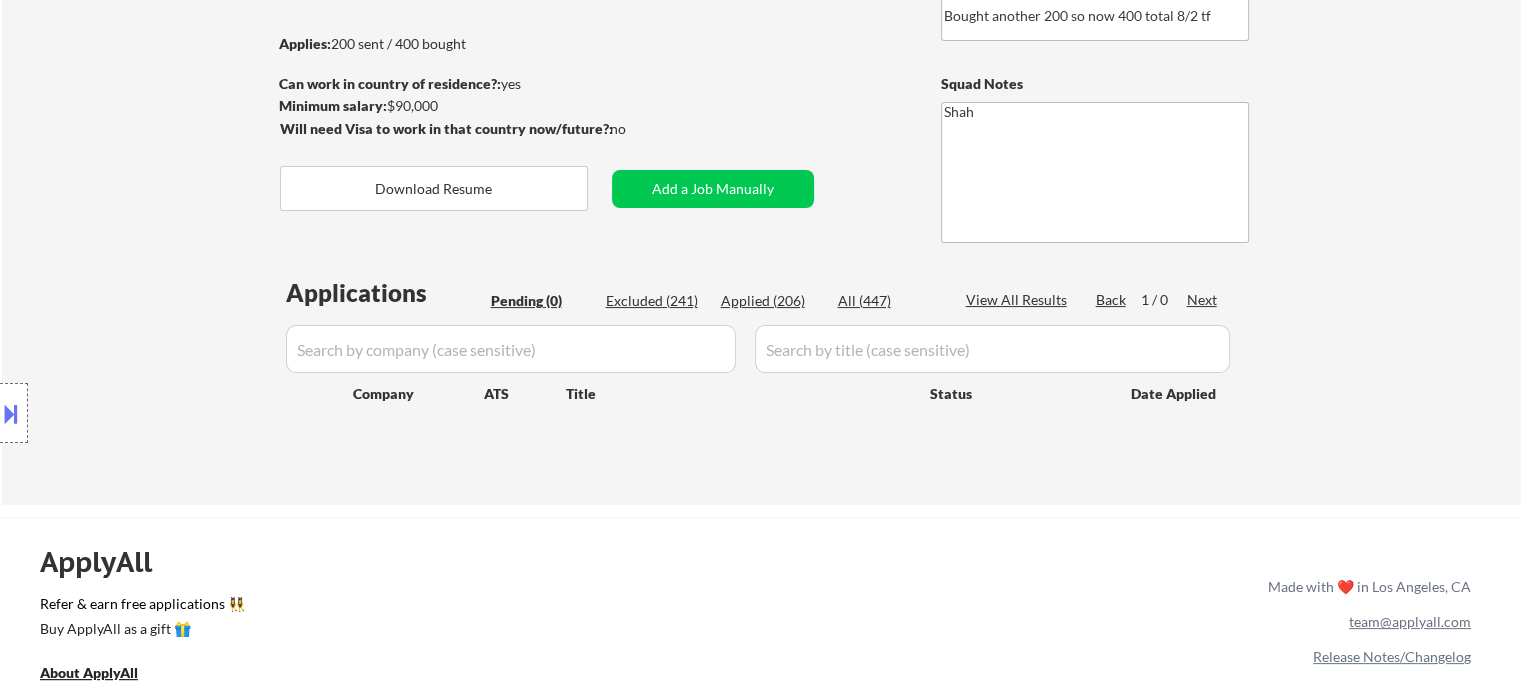 scroll, scrollTop: 0, scrollLeft: 0, axis: both 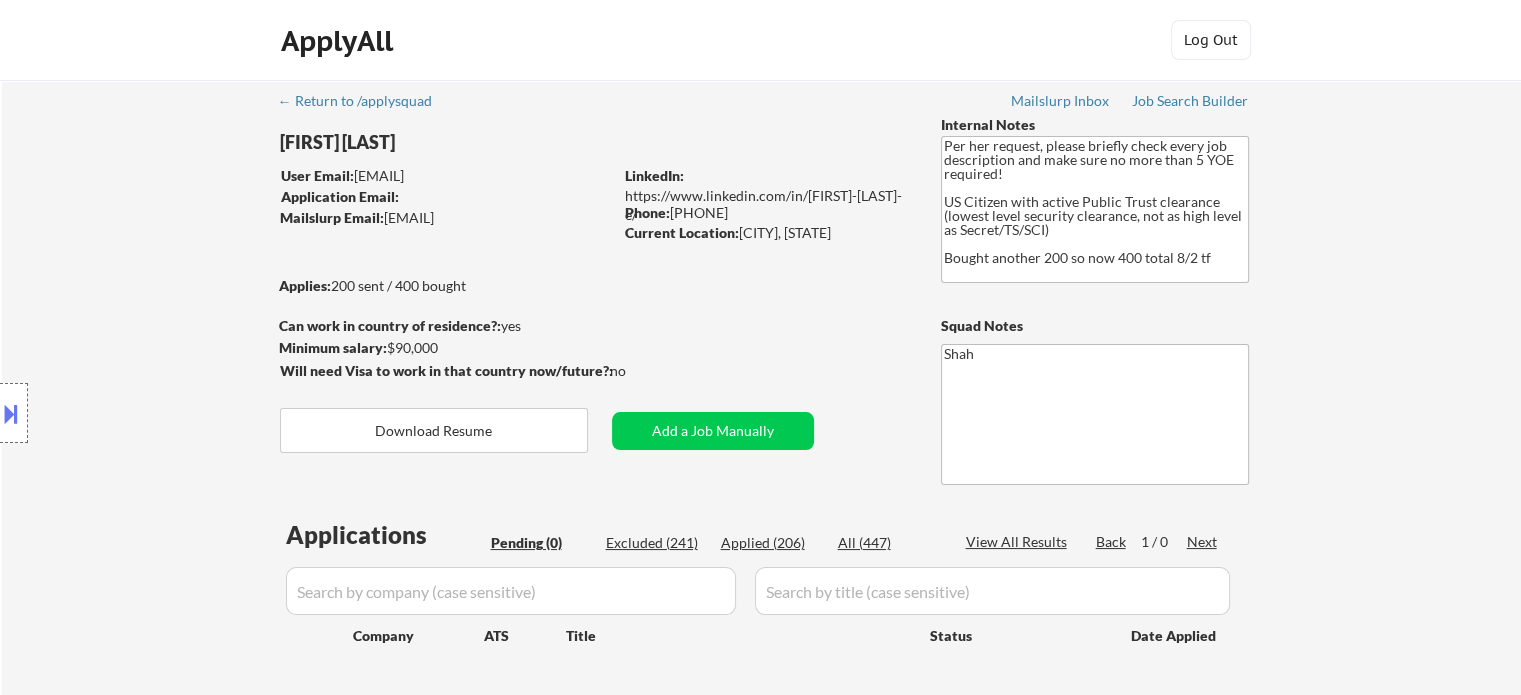 click on "Location Inclusions:" at bounding box center (179, 413) 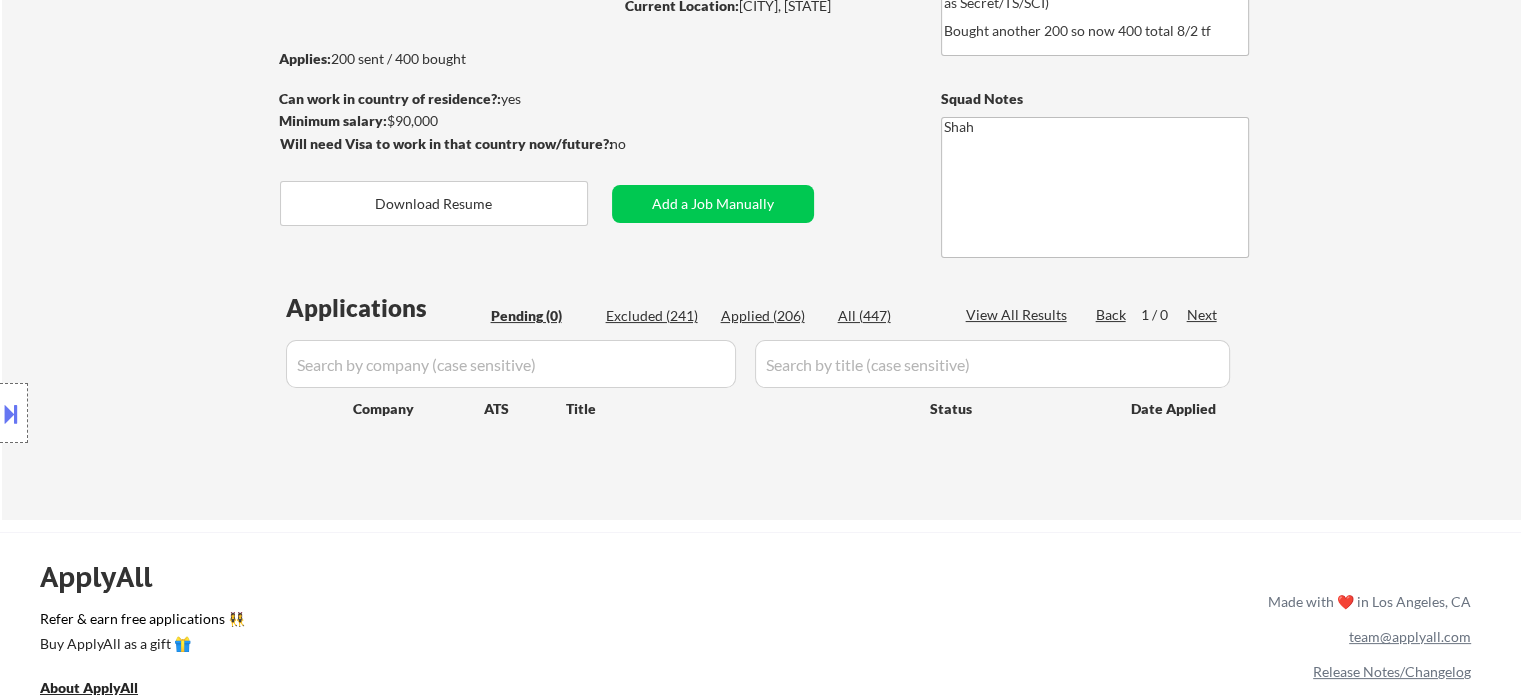 scroll, scrollTop: 300, scrollLeft: 0, axis: vertical 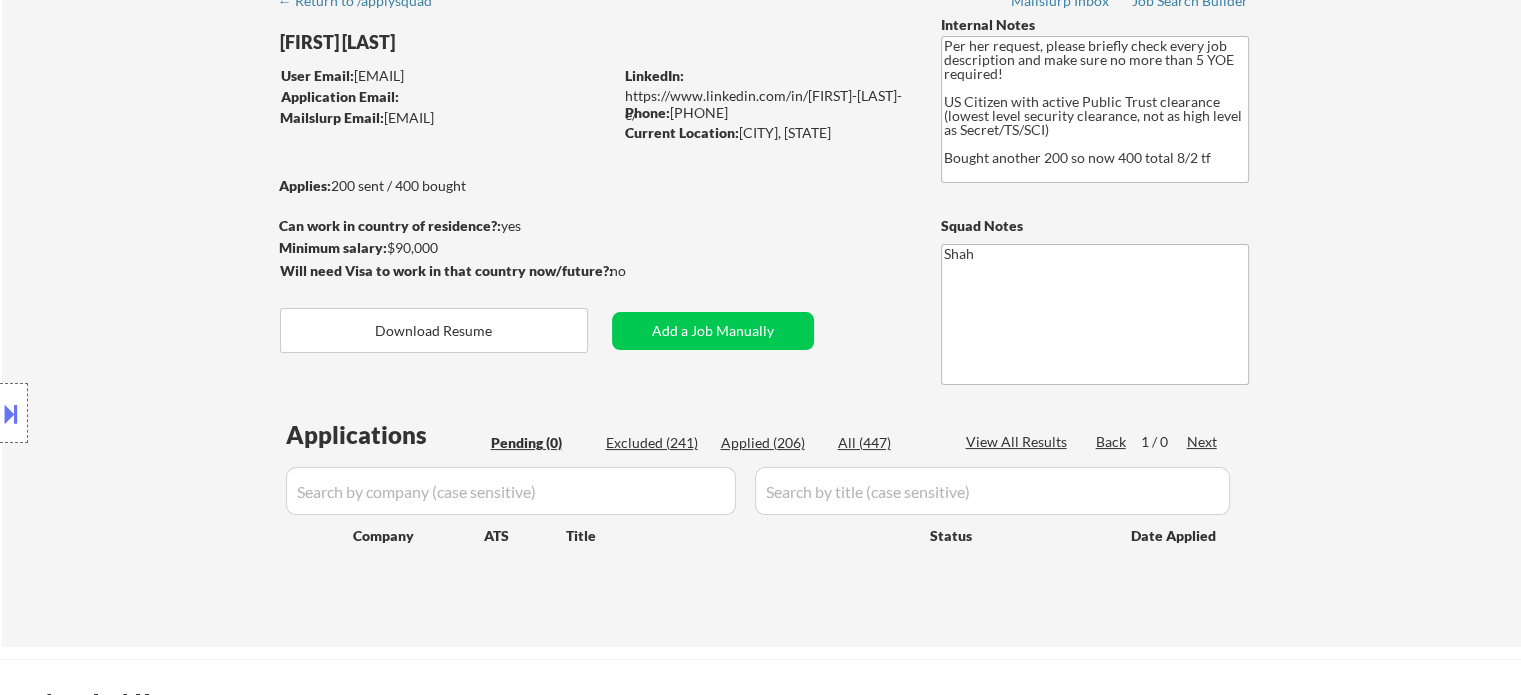 click on "← Return to /applysquad Mailslurp Inbox Job Search Builder Lauren Mann User Email:  mann.lauren.va@gmail.com Application Email:   Mailslurp Email:  lauren.mann@mailflux.com LinkedIn:   https://www.linkedin.com/in/lauren-mann-e/
Phone:  7033004336 Current Location:  Herndon, Virginia Applies:  200 sent / 400 bought Internal Notes Per her request, please briefly check every job description and make sure no more than 5 YOE required!
US Citizen with active Public Trust clearance (lowest level security clearance, not as high level as Secret/TS/SCI)
Bought another 200 so now 400 total 8/2 tf Can work in country of residence?:  yes Squad Notes Minimum salary:  $90,000 Will need Visa to work in that country now/future?:   no Download Resume Add a Job Manually Shah Applications Pending (0) Excluded (241) Applied (206) All (447) View All Results Back 1 / 0
Next Company ATS Title Status Date Applied #1 cieloprojects smartrecruiters Cost Accounting System Analyst JD warning_amber Choose an option... Pending #2 JD" at bounding box center [762, 305] 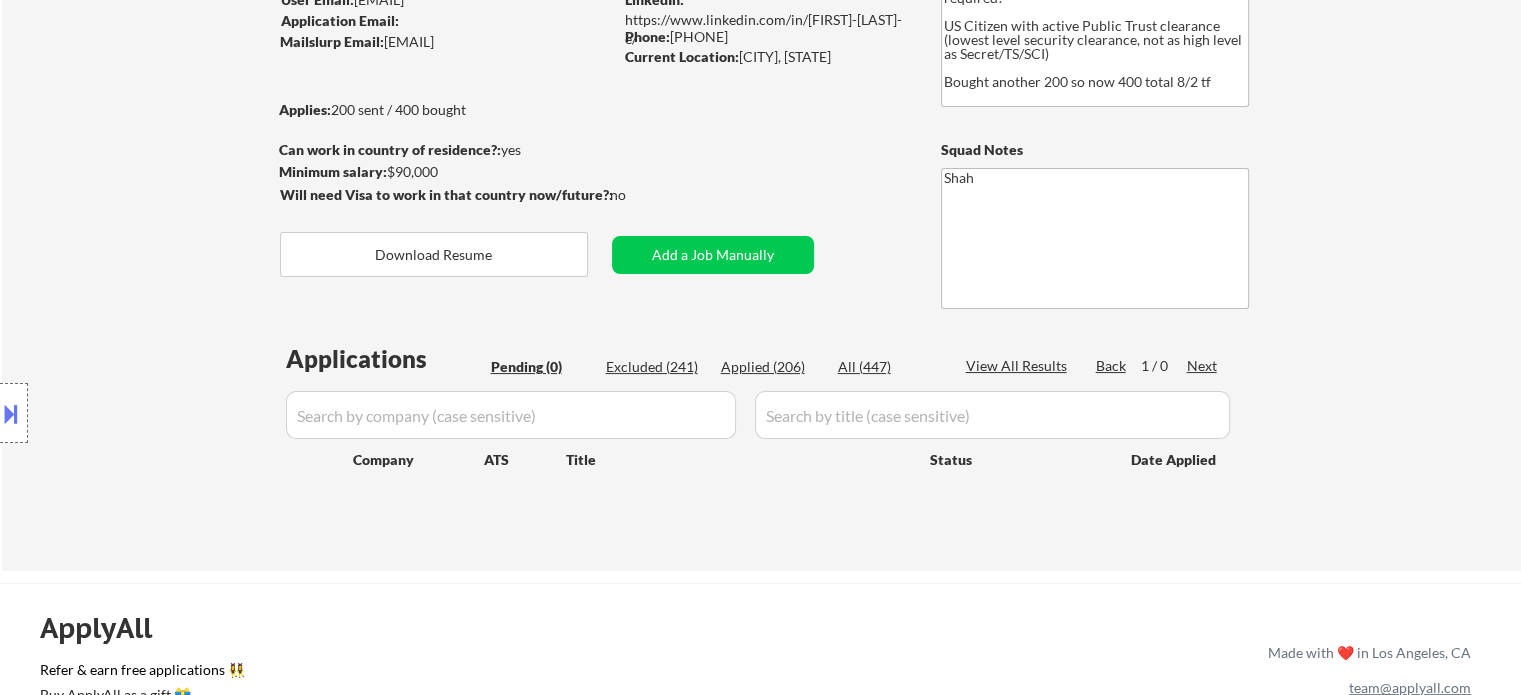 scroll, scrollTop: 0, scrollLeft: 0, axis: both 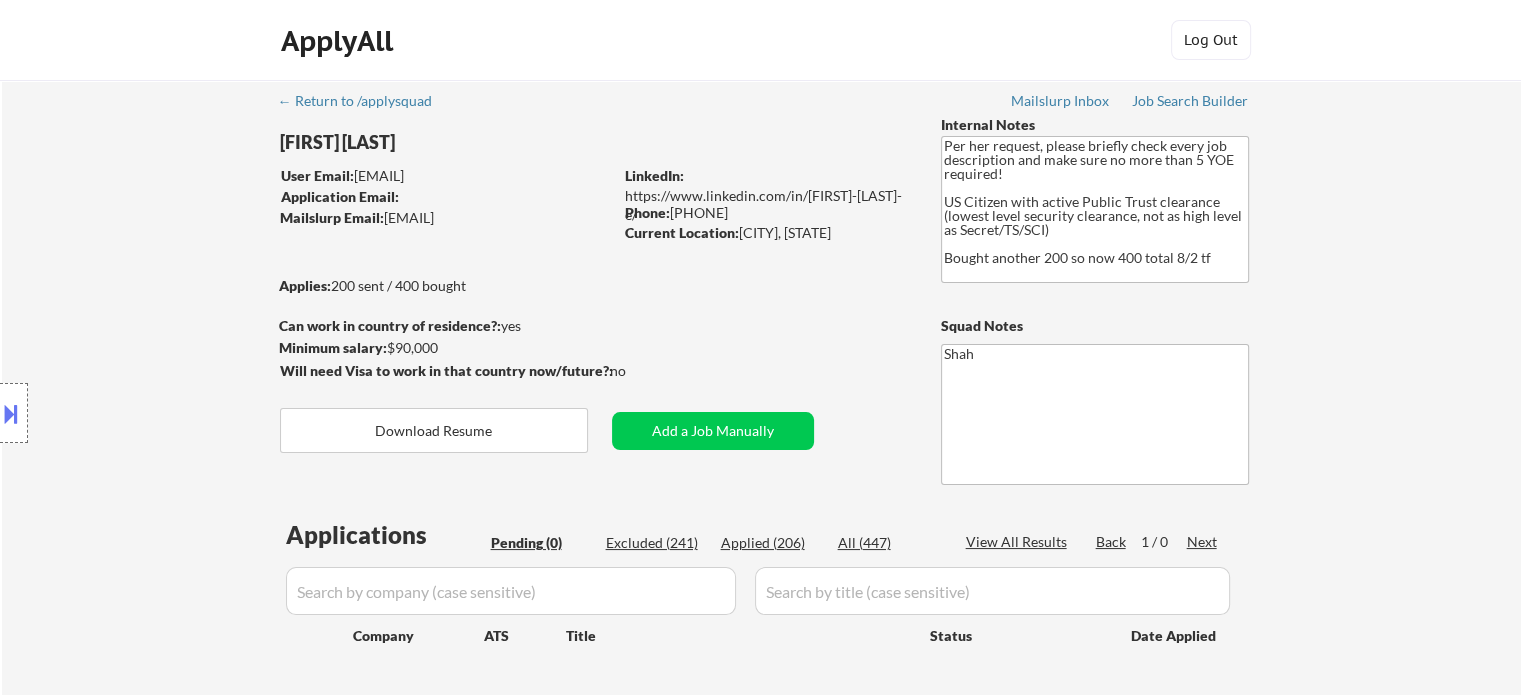 click on "Location Inclusions:" at bounding box center [179, 413] 